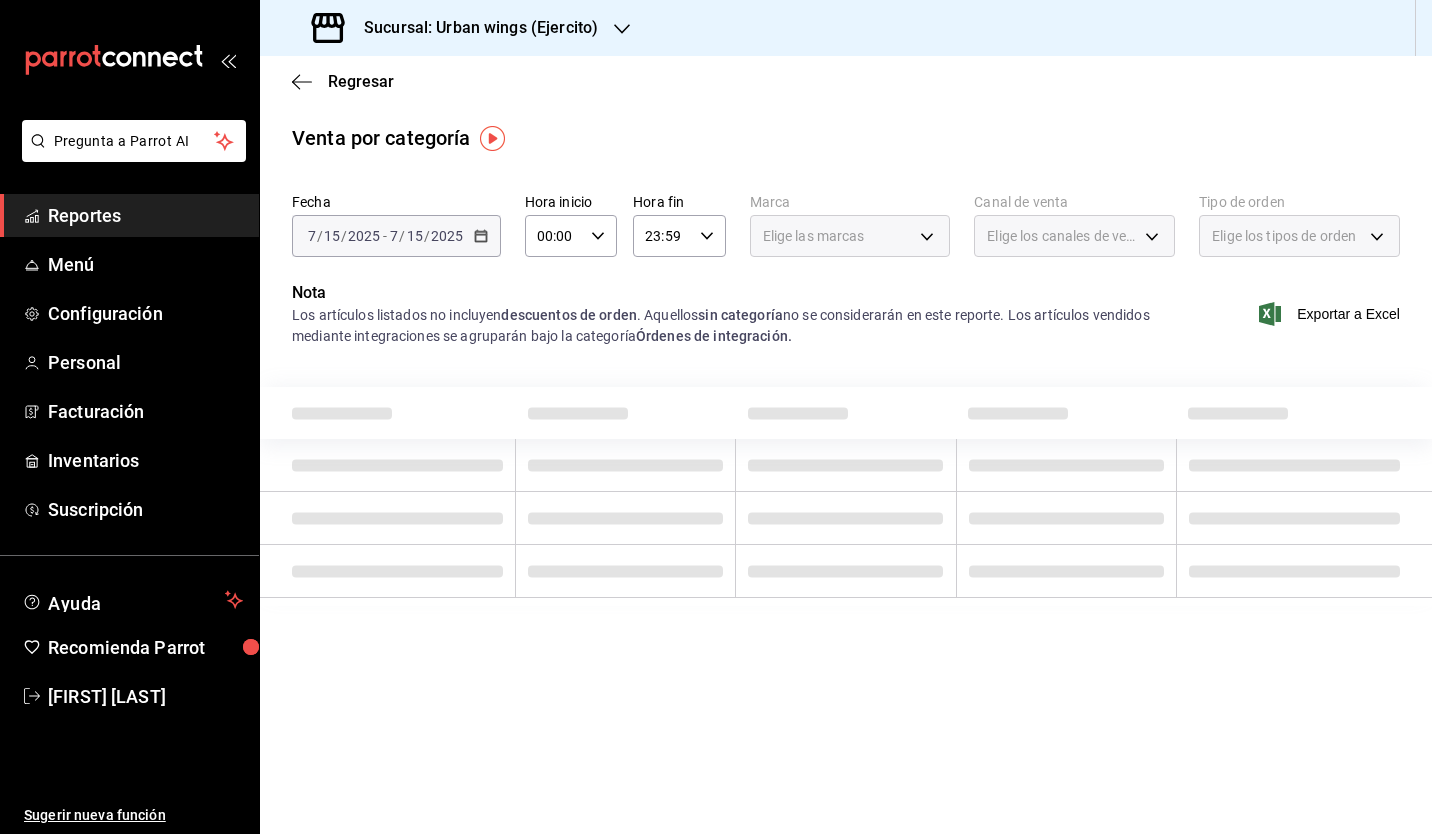 scroll, scrollTop: 0, scrollLeft: 0, axis: both 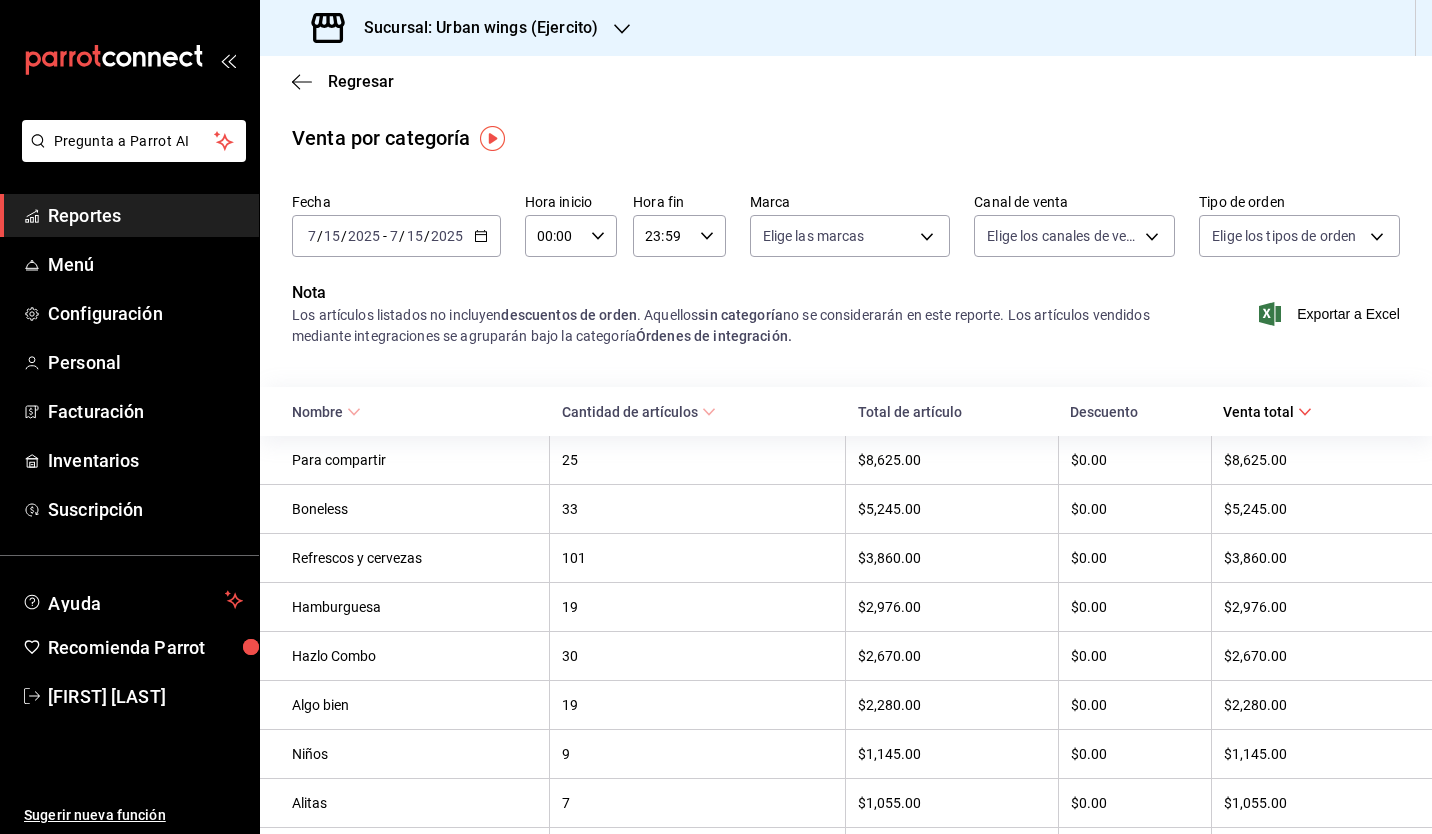 click on "[YEAR]-[MONTH]-[DAY] [MONTH] / [DAY] / [YEAR] - [YEAR]-[MONTH]-[DAY] [MONTH] / [DAY] / [YEAR]" at bounding box center [396, 236] 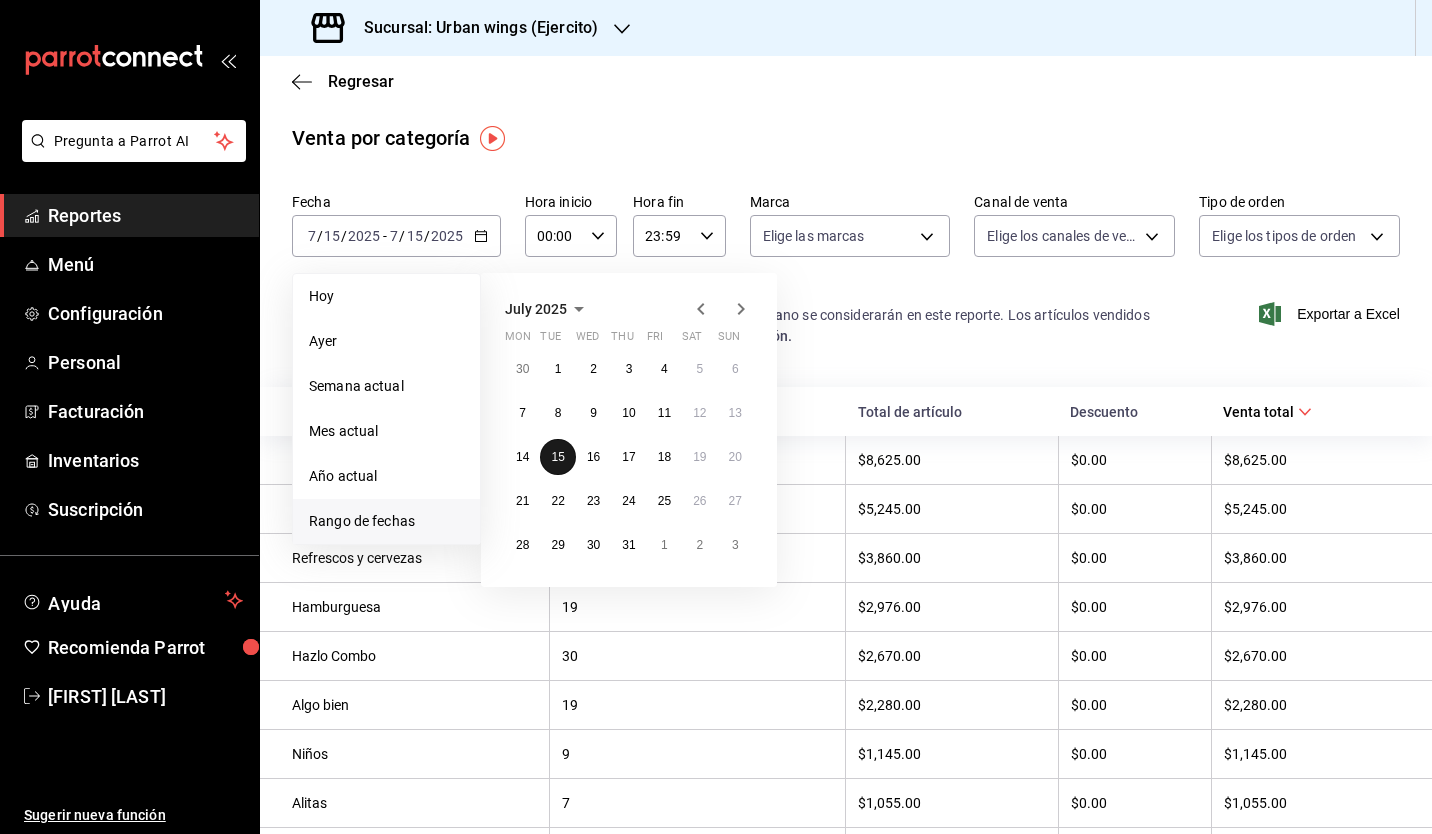 click on "15" at bounding box center [557, 457] 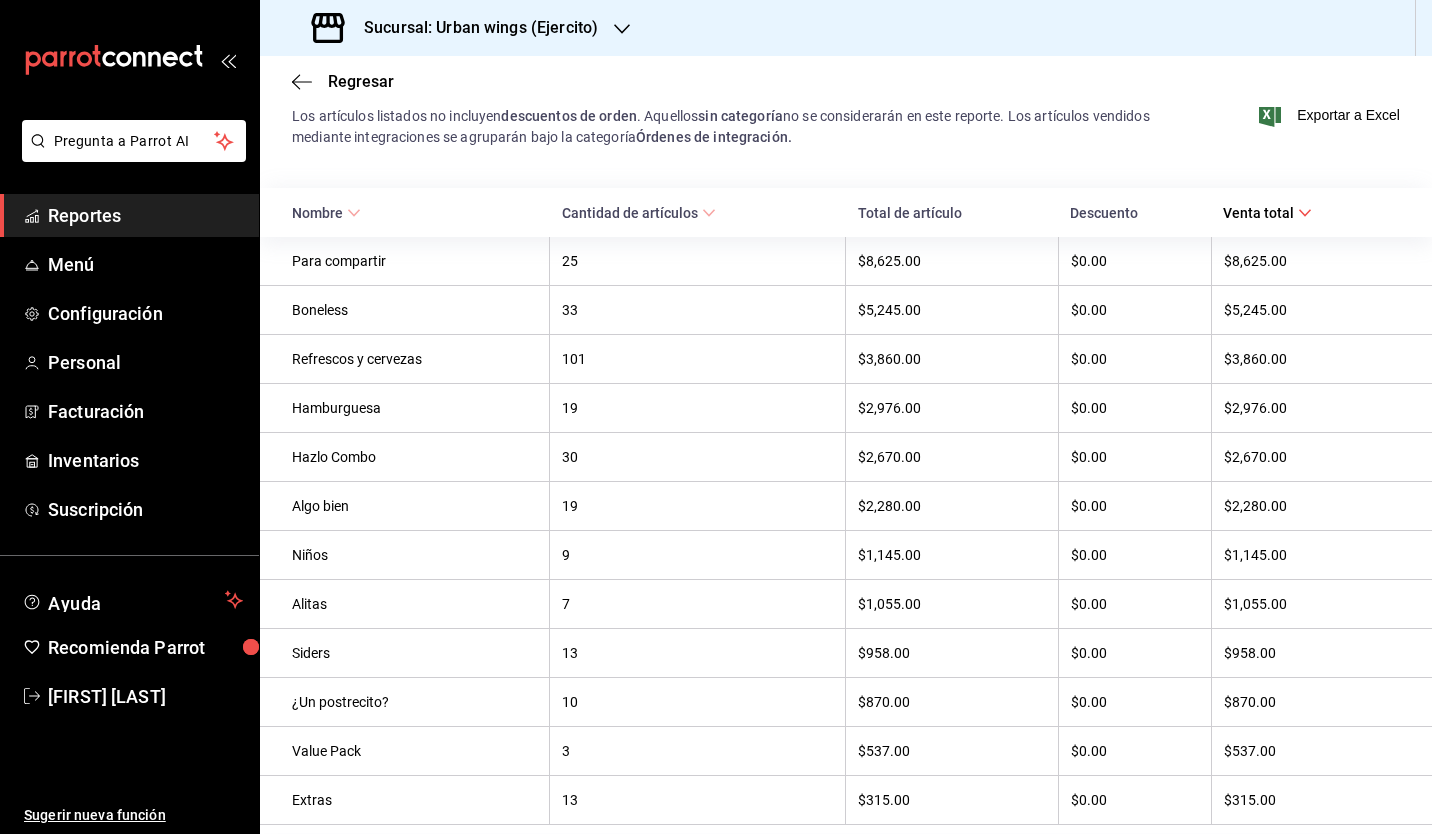 scroll, scrollTop: 0, scrollLeft: 0, axis: both 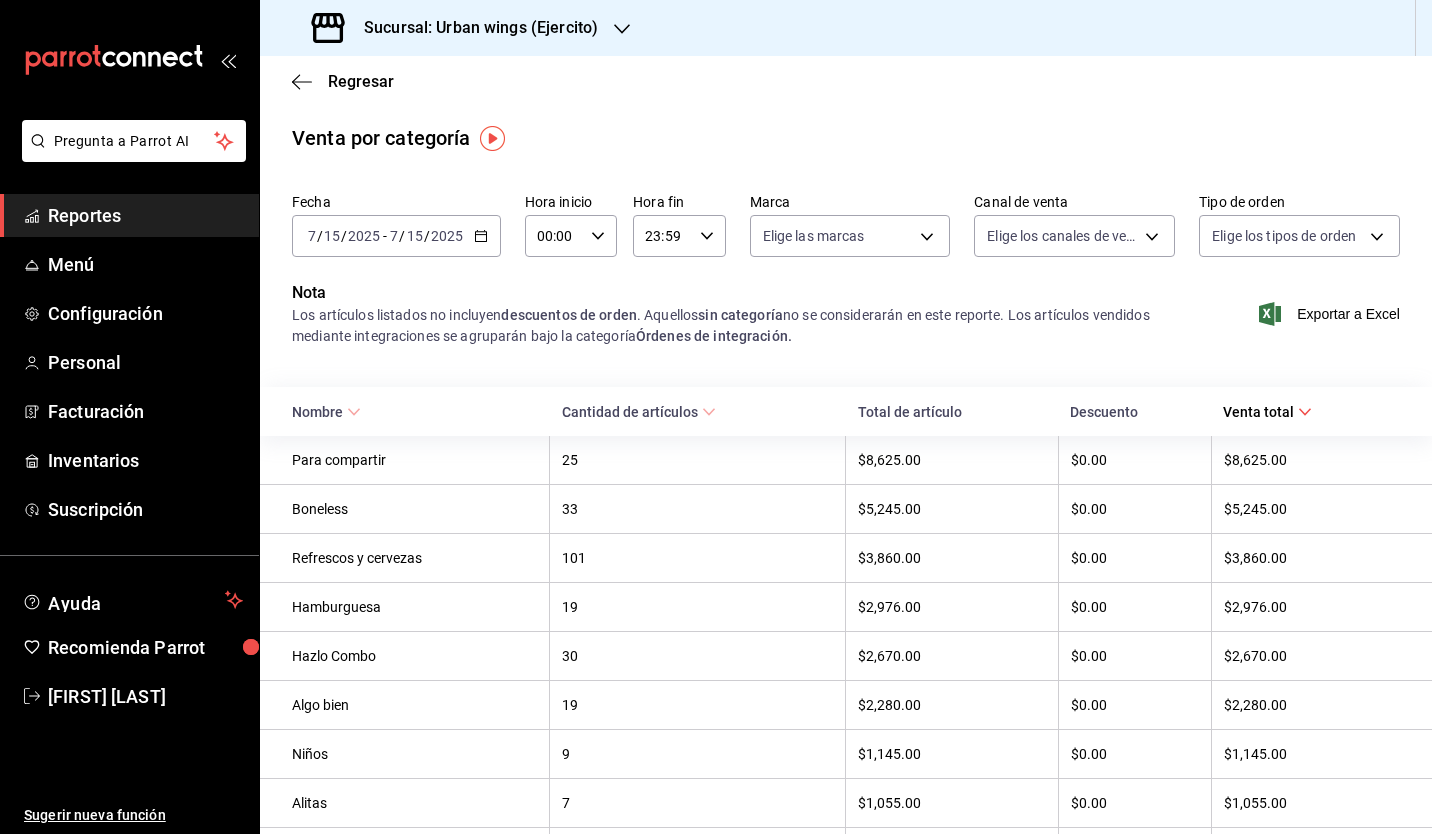 click on "[YEAR]-[MONTH]-[DAY] [MONTH] / [DAY] / [YEAR] - [YEAR]-[MONTH]-[DAY] [MONTH] / [DAY] / [YEAR]" at bounding box center (396, 236) 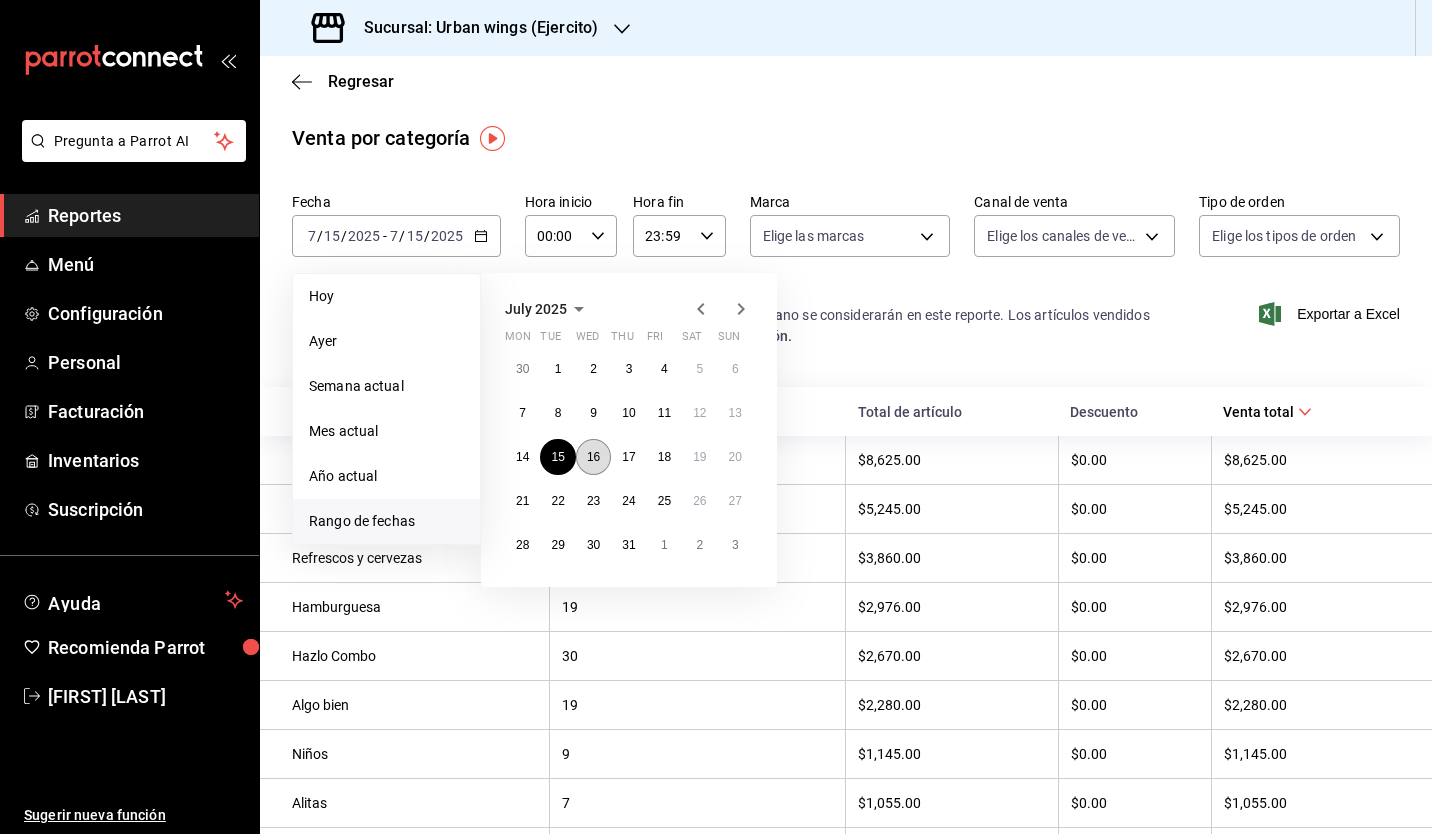 click on "16" at bounding box center (593, 457) 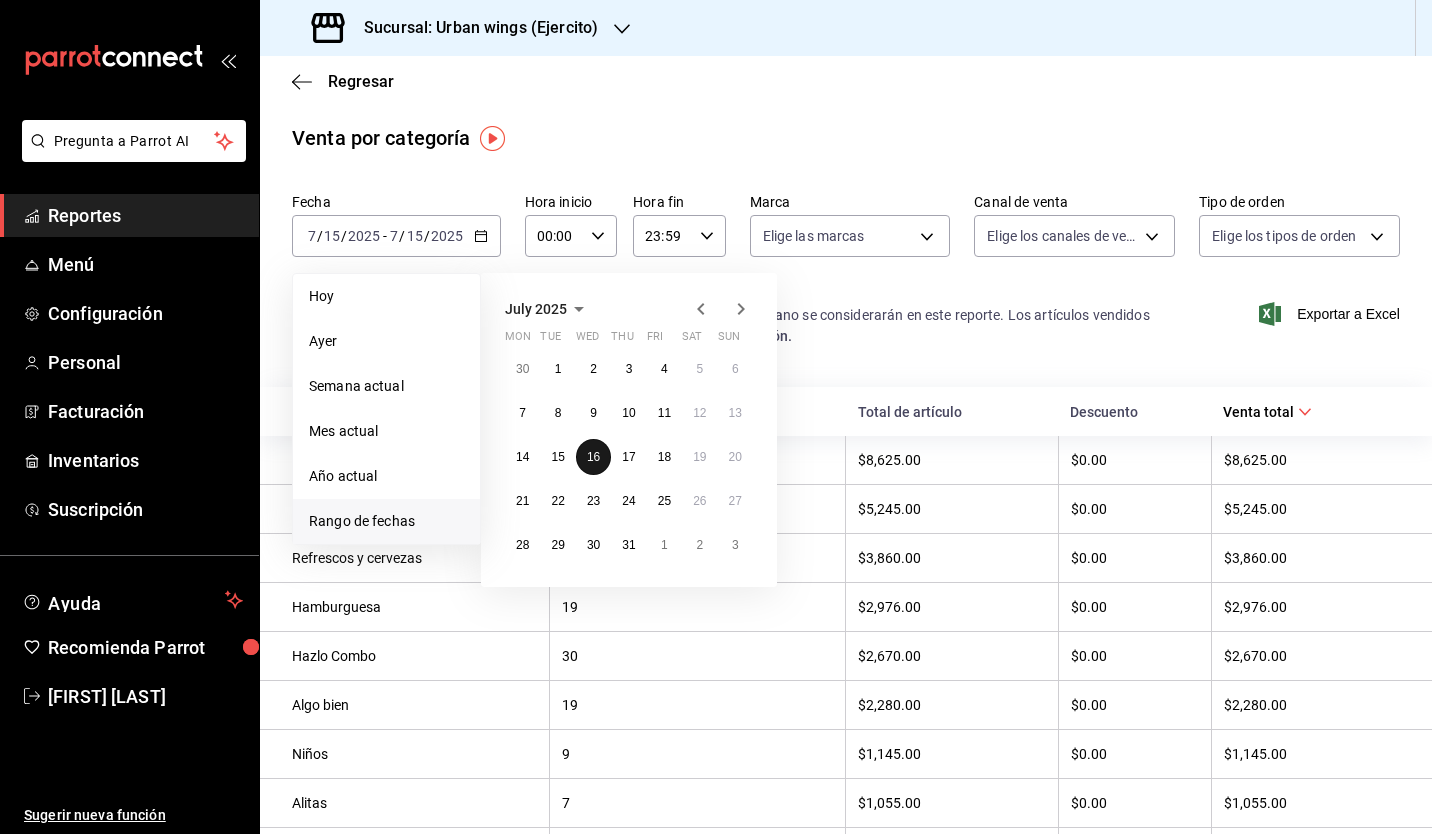 click on "16" at bounding box center (593, 457) 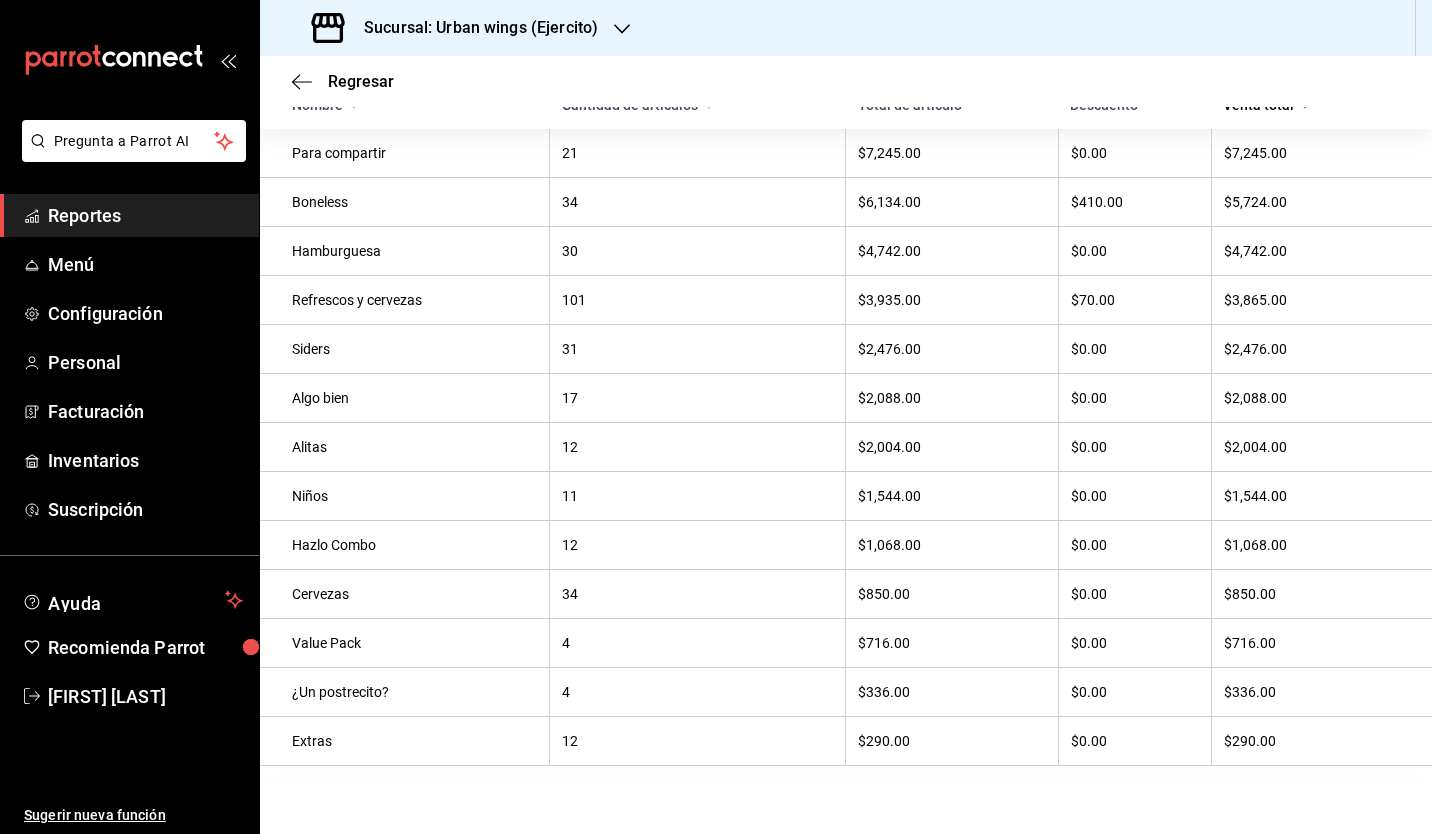 scroll, scrollTop: 67, scrollLeft: 0, axis: vertical 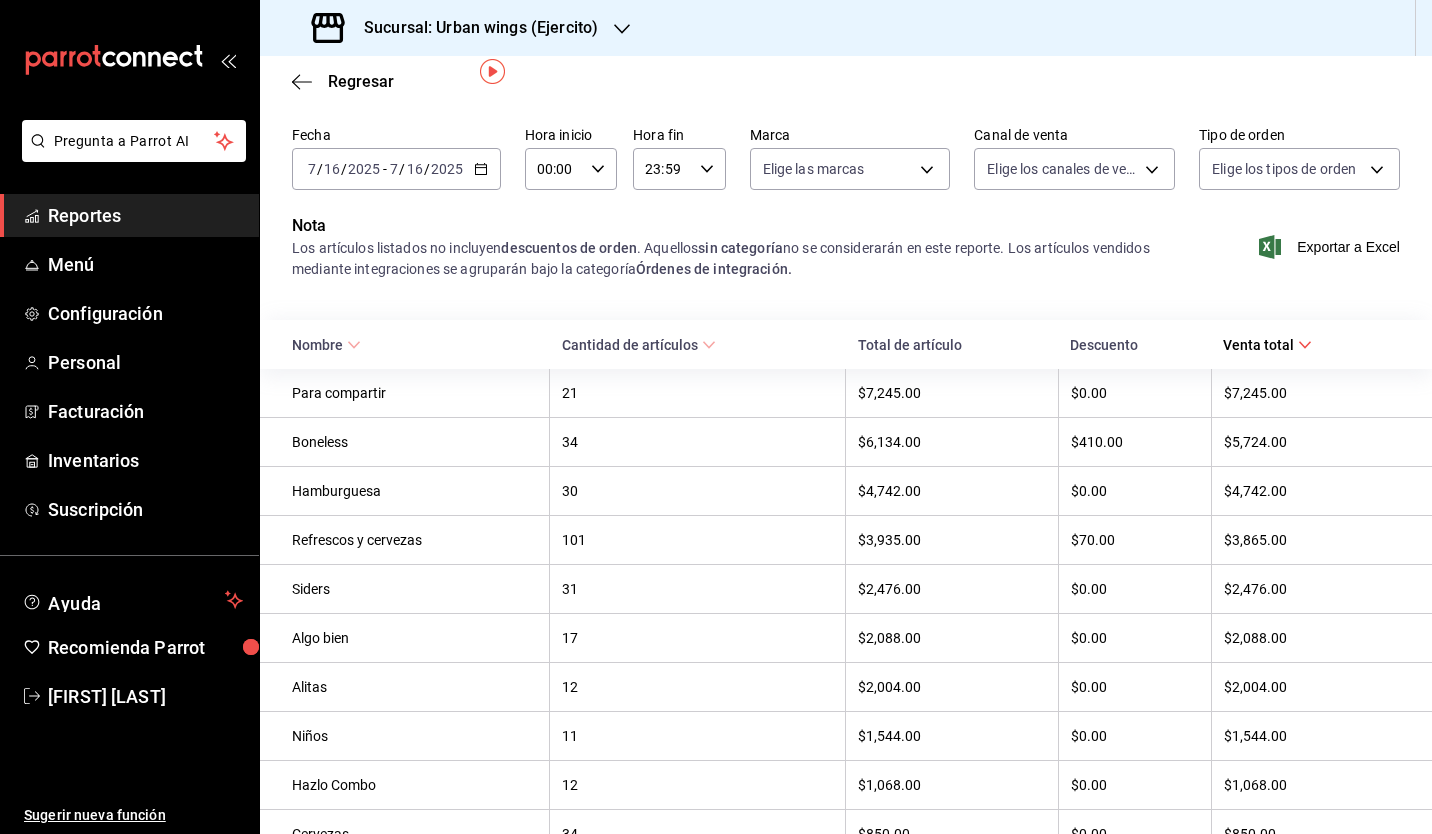 click 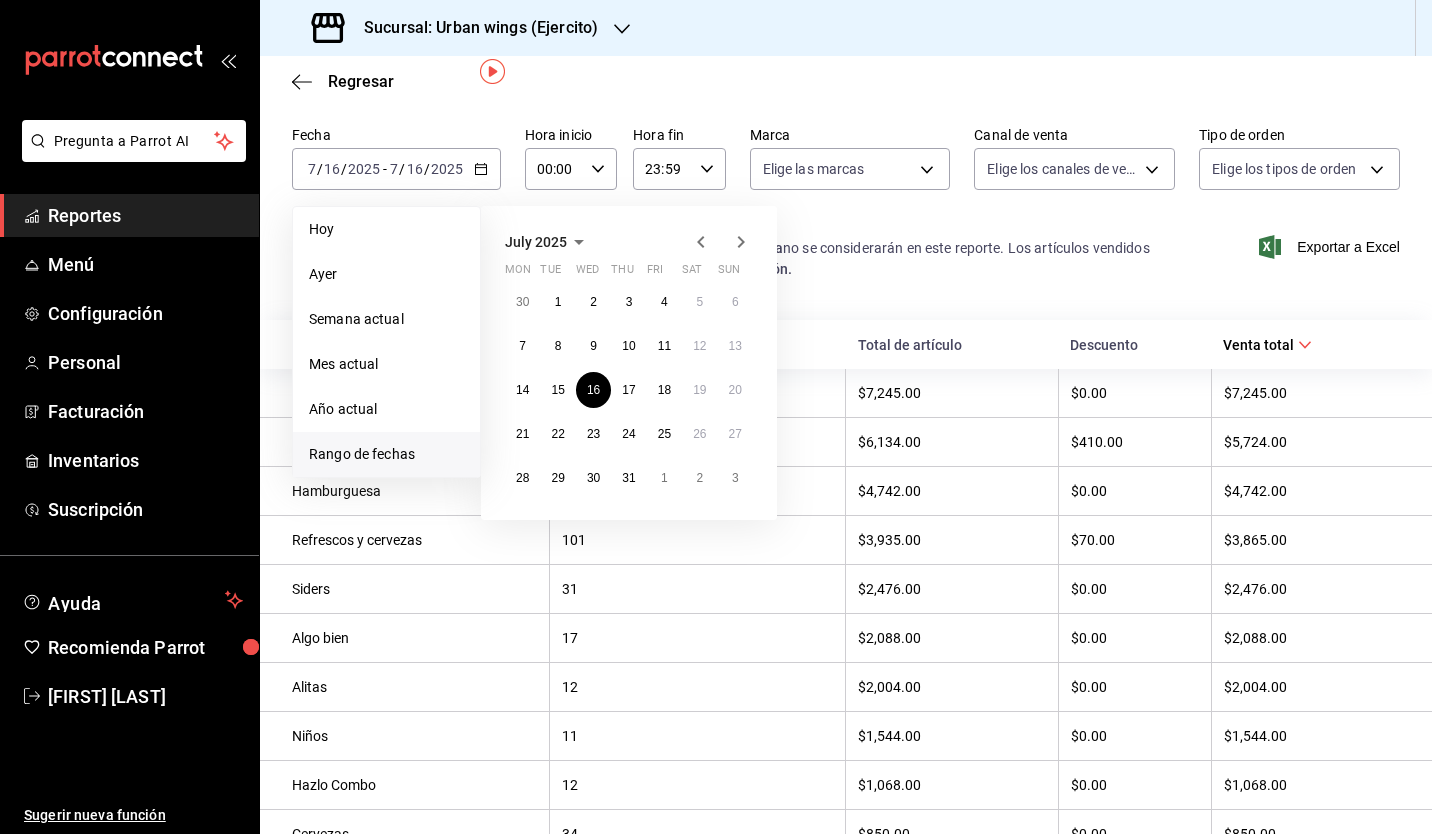 click on "17" at bounding box center (697, 638) 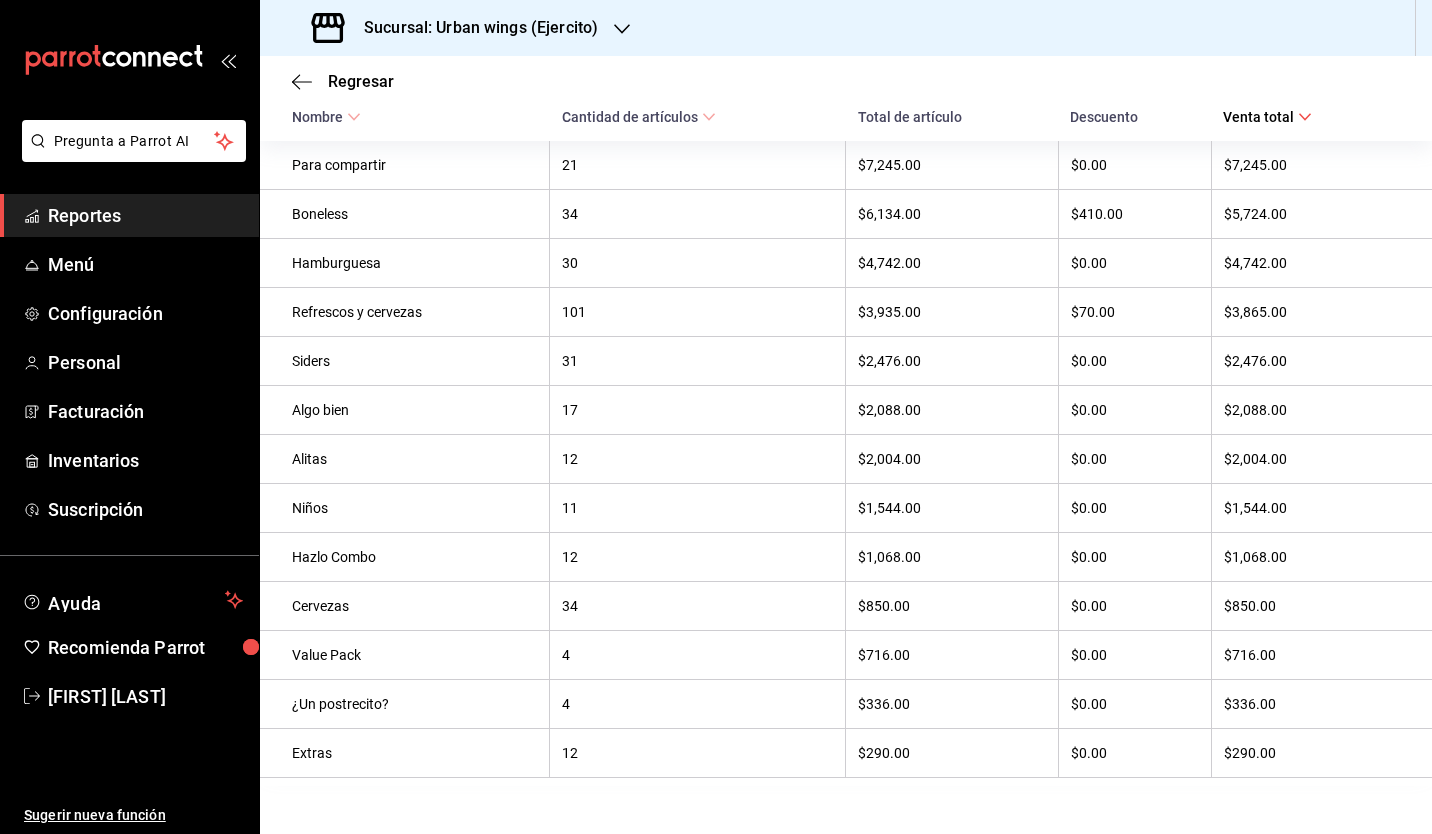 scroll, scrollTop: 0, scrollLeft: 0, axis: both 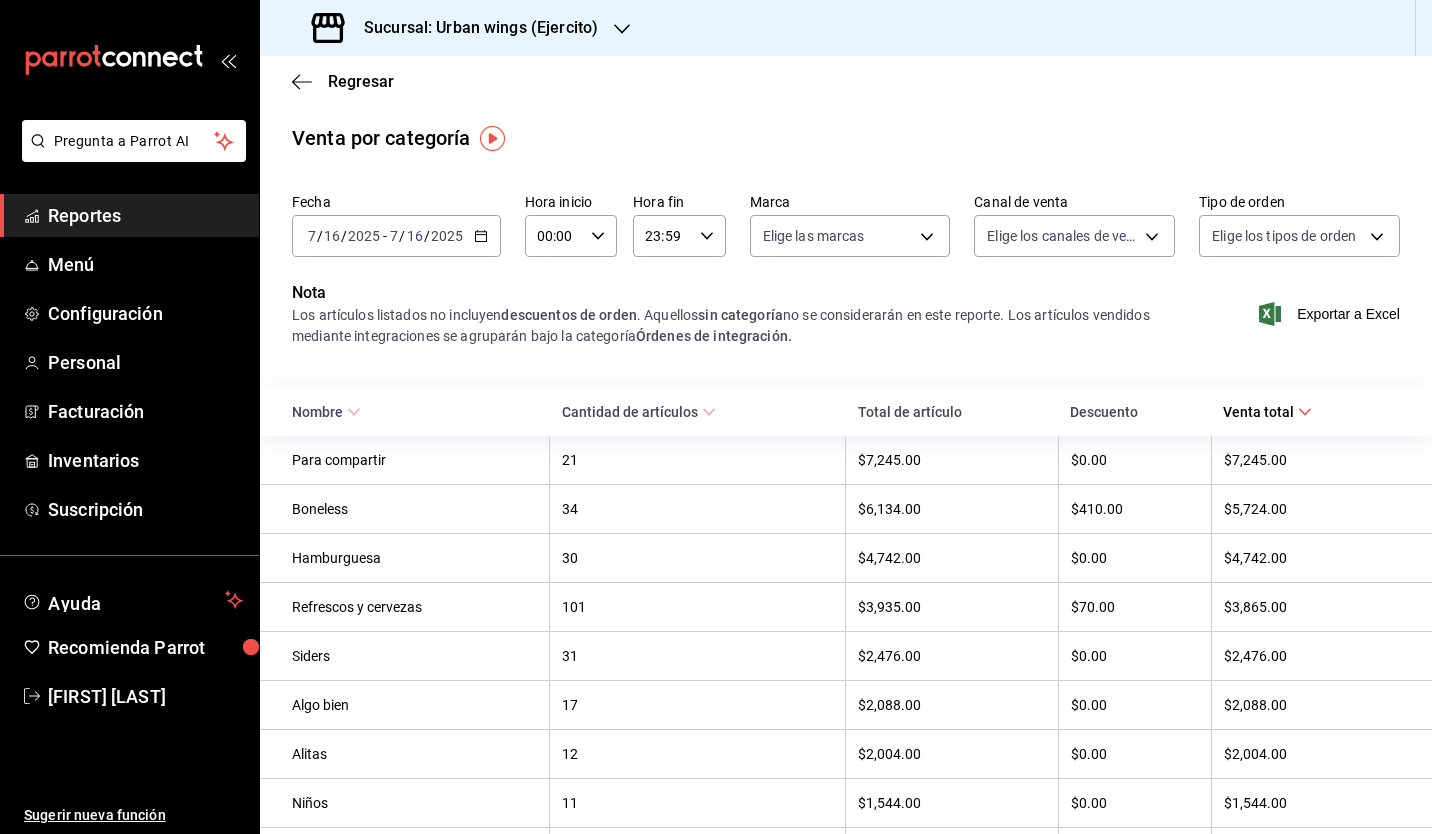 click on "[YEAR]-[MONTH]-[DAY] [MONTH] / [DAY] / [YEAR] - [YEAR]-[MONTH]-[DAY] [MONTH] / [DAY] / [YEAR]" at bounding box center [396, 236] 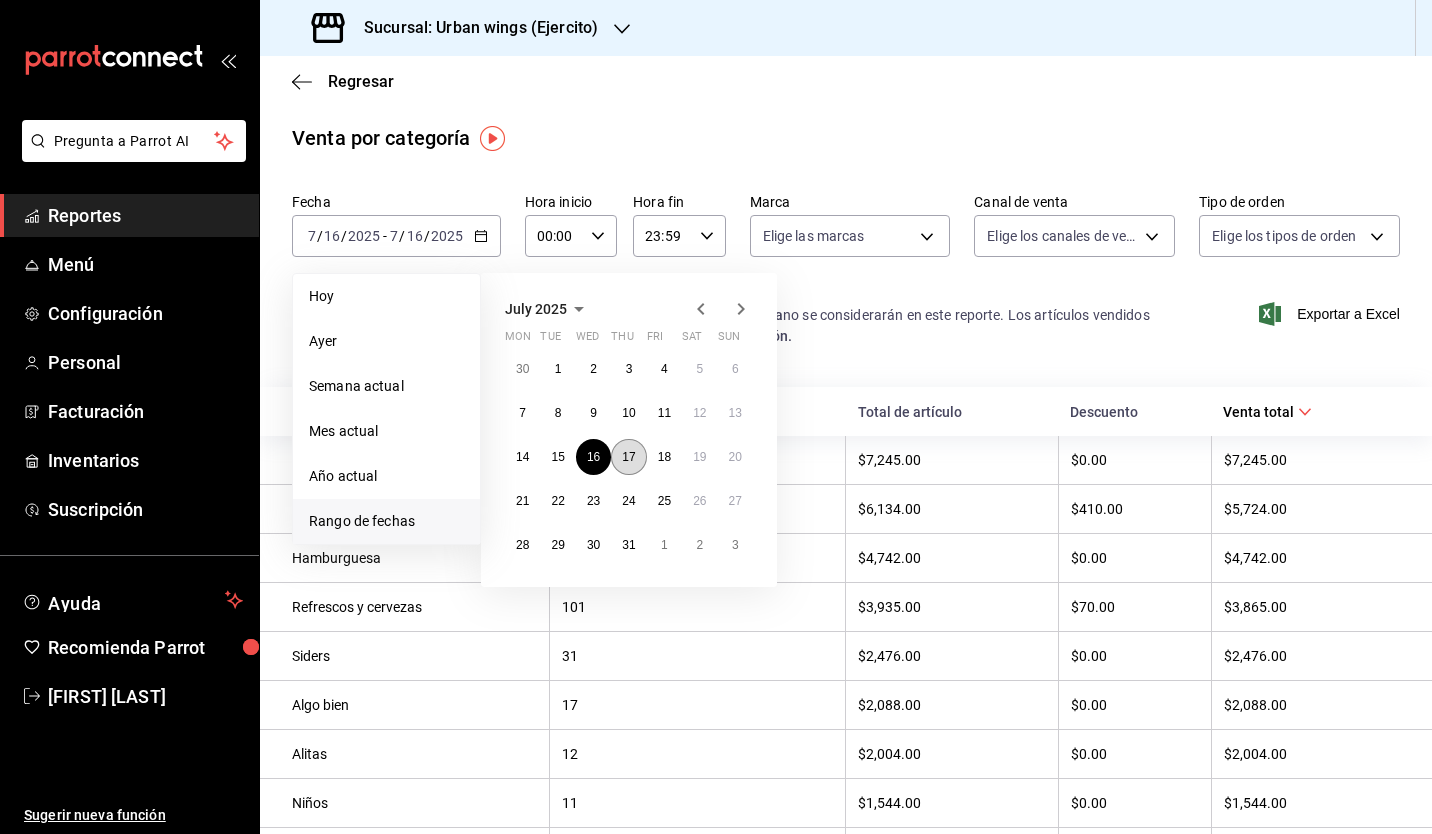 click on "17" at bounding box center (628, 457) 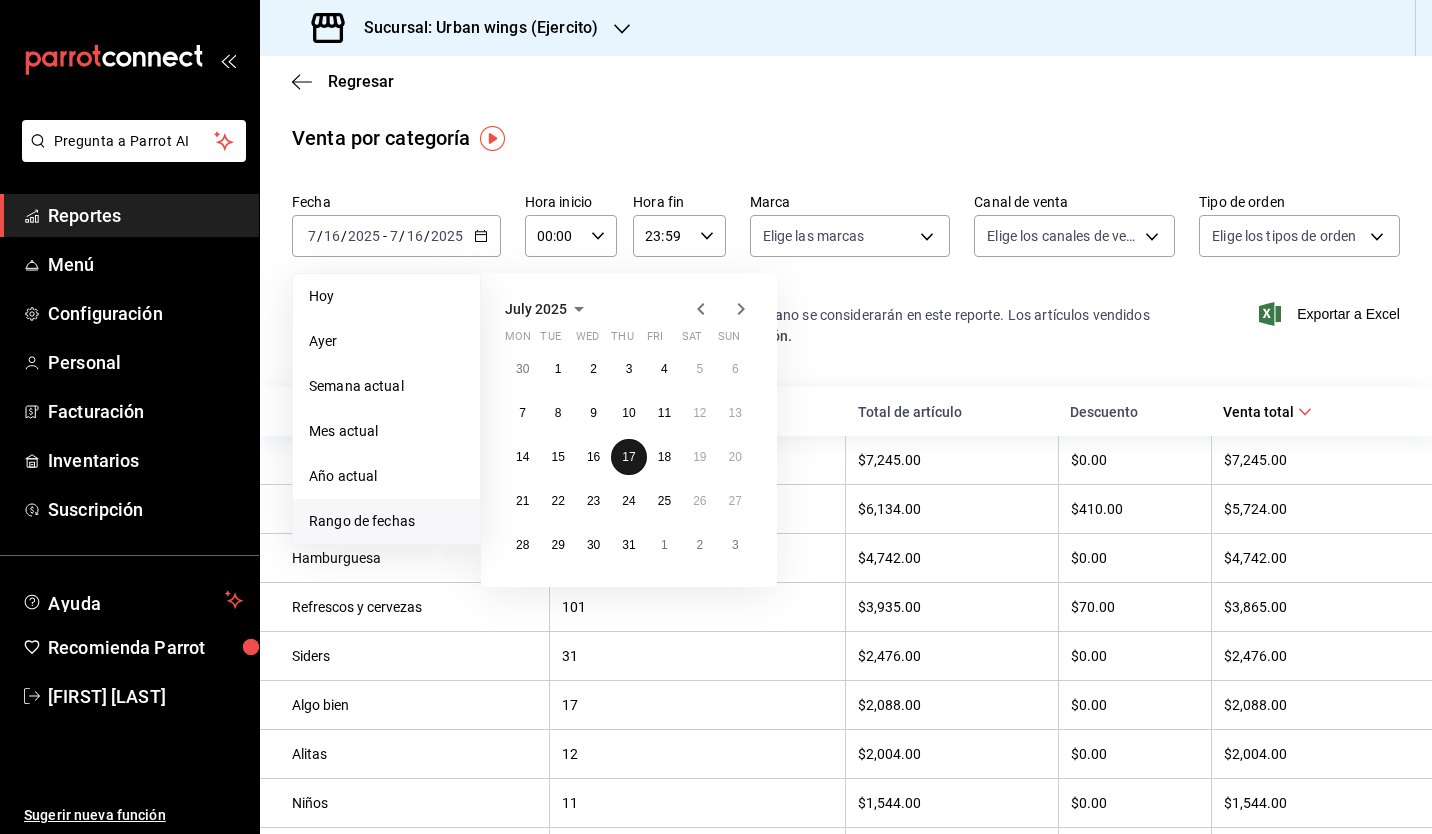 click on "17" at bounding box center [628, 457] 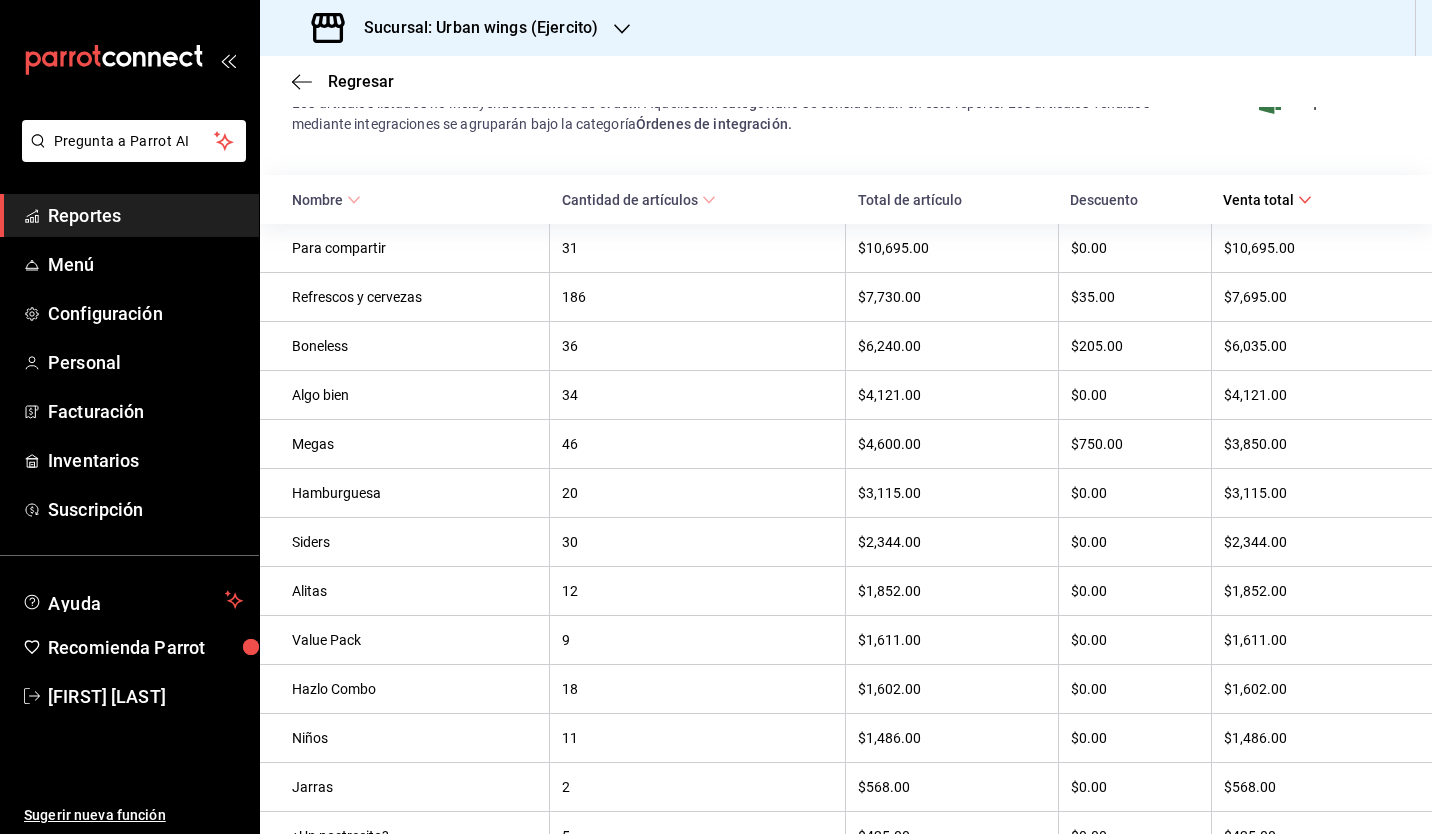 scroll, scrollTop: 34, scrollLeft: 0, axis: vertical 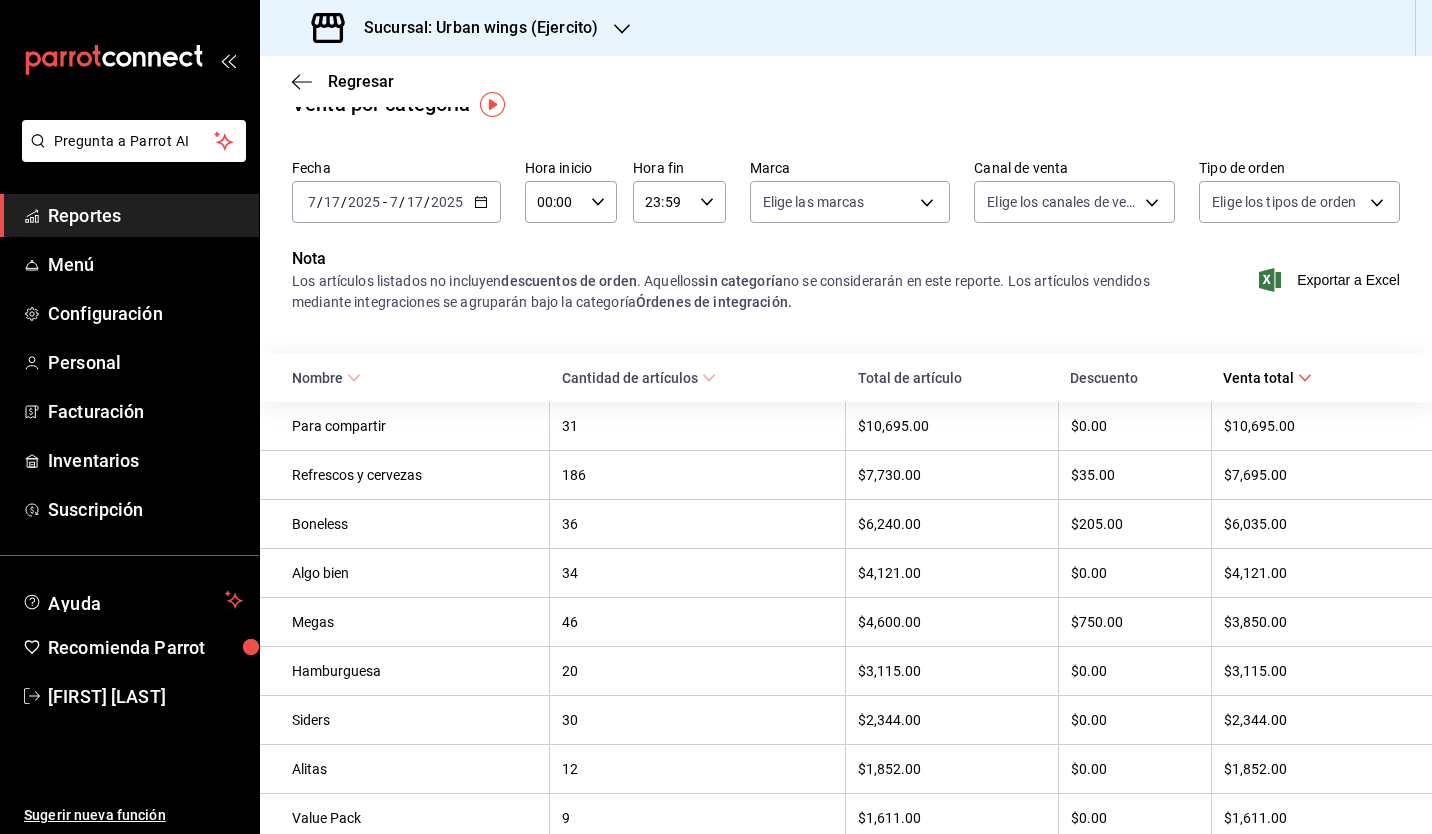 click 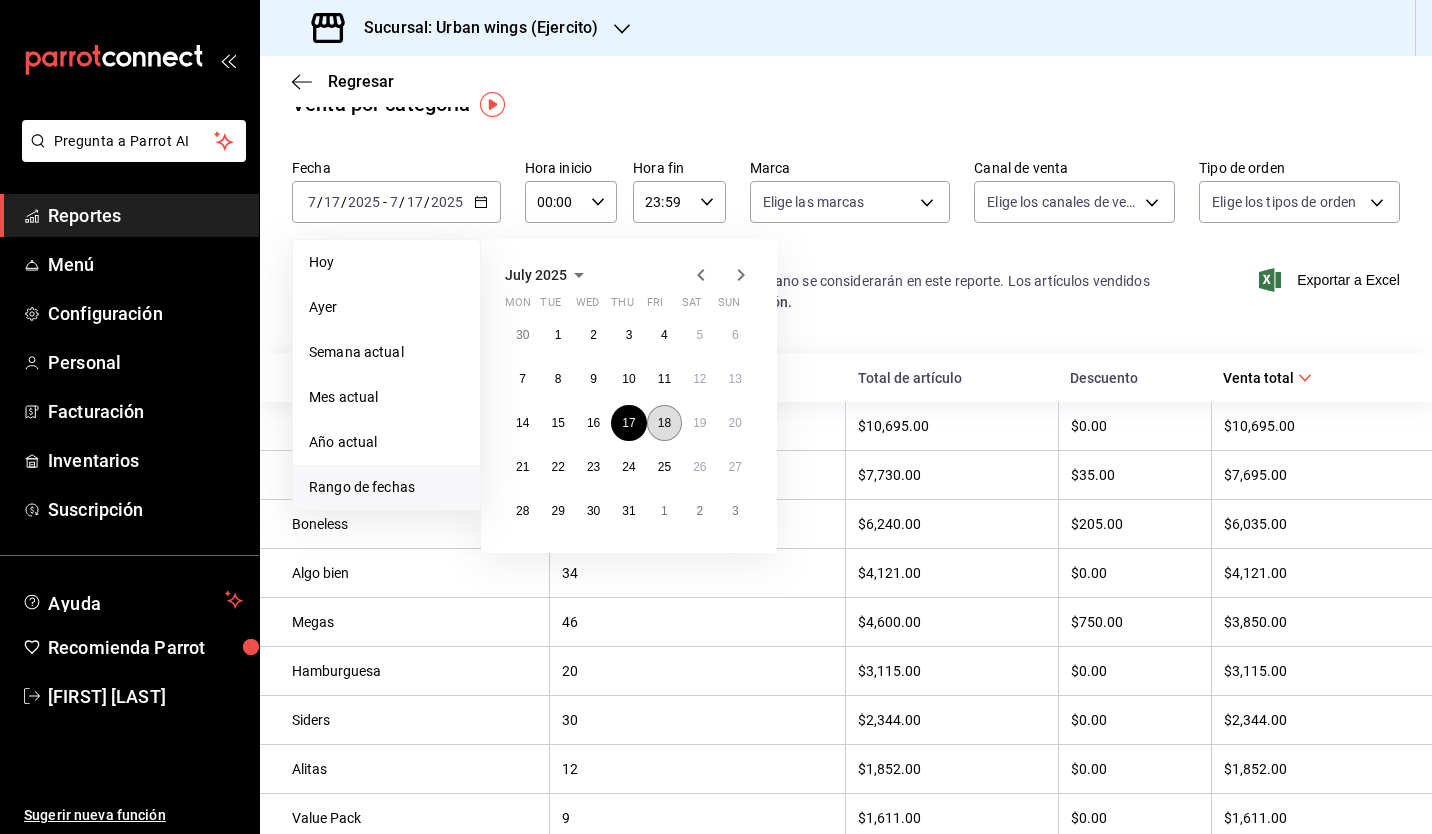 click on "18" at bounding box center (664, 423) 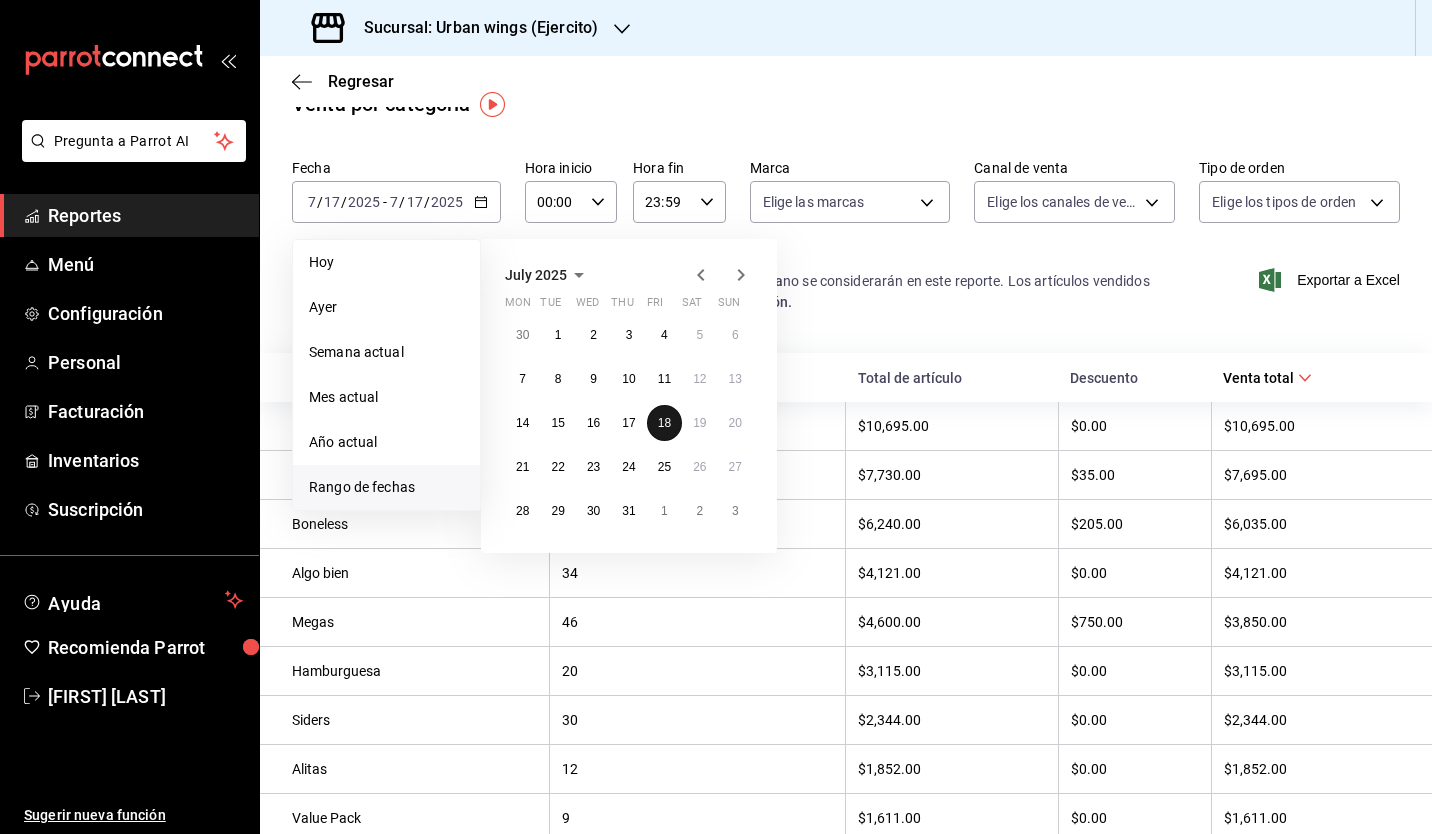 click on "18" at bounding box center (664, 423) 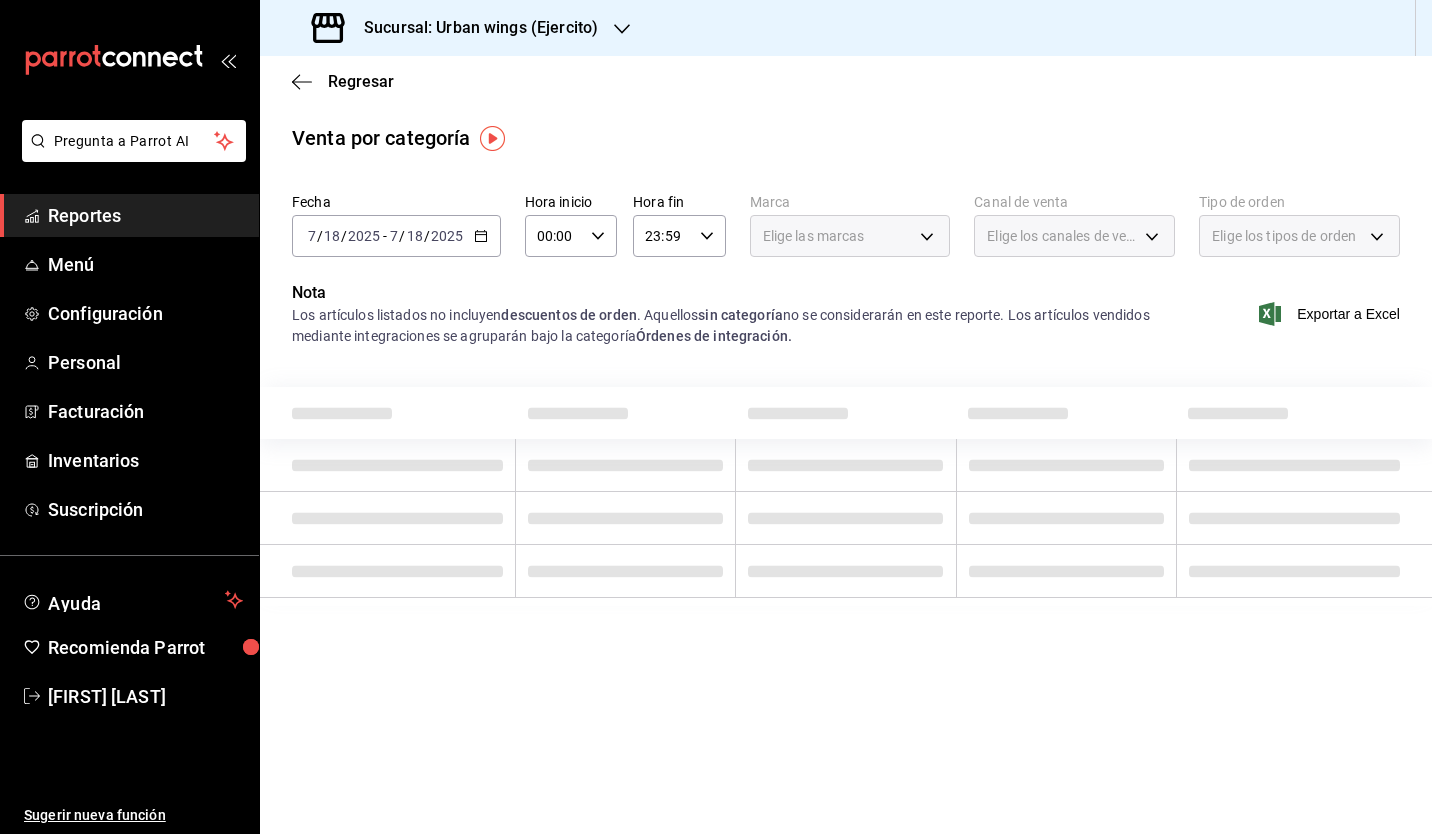 scroll, scrollTop: 0, scrollLeft: 0, axis: both 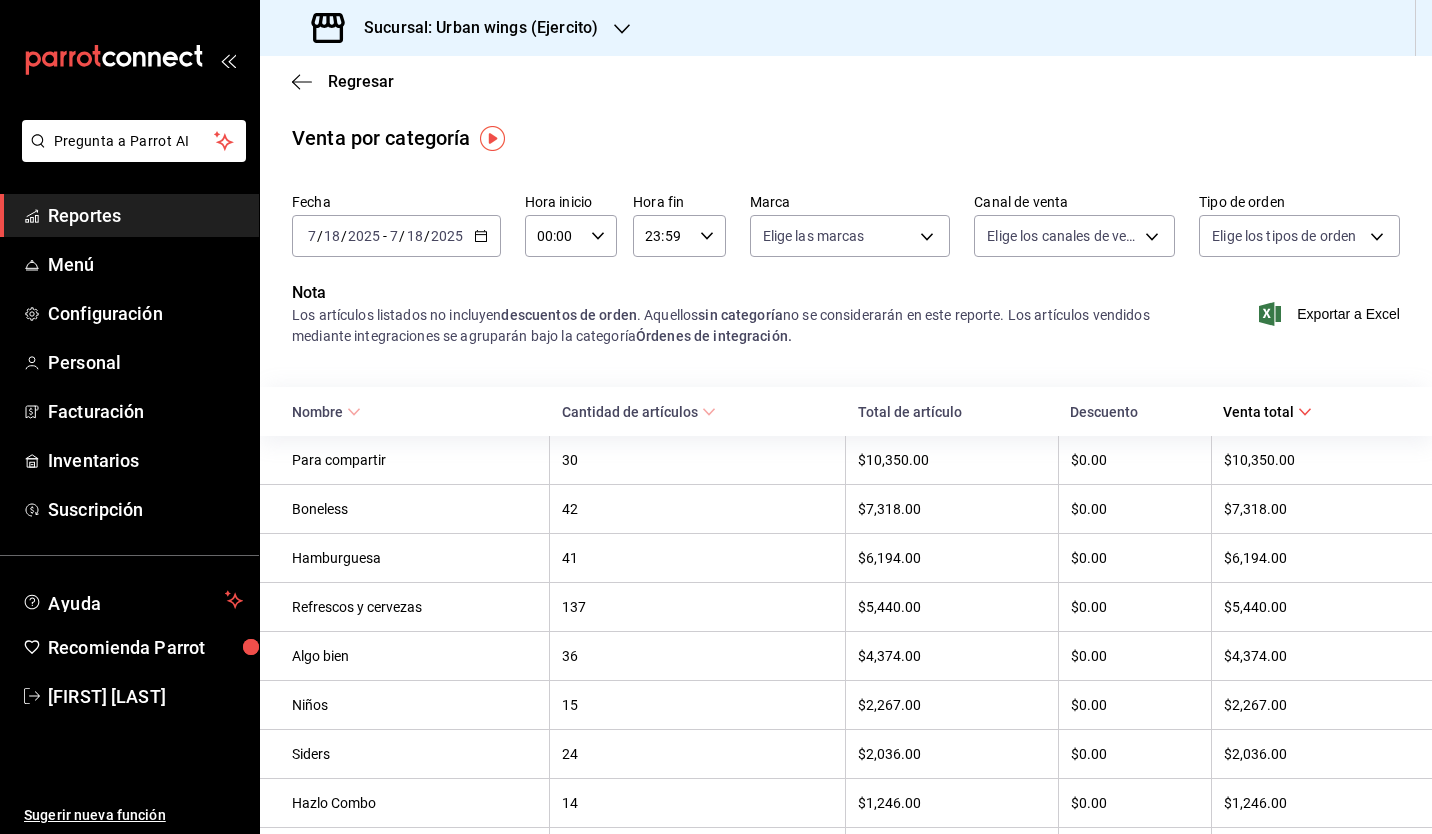 click 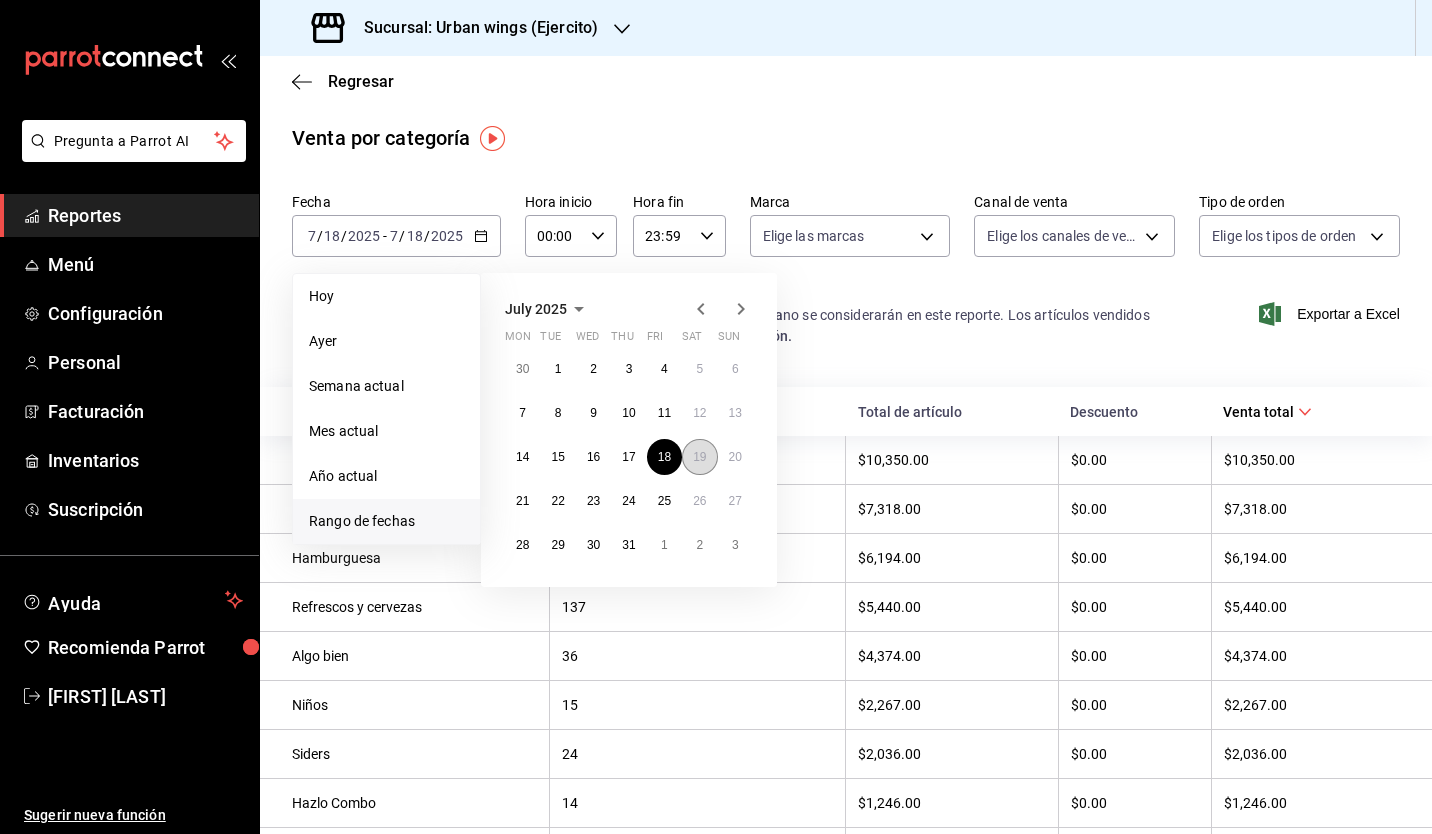 click on "19" at bounding box center [699, 457] 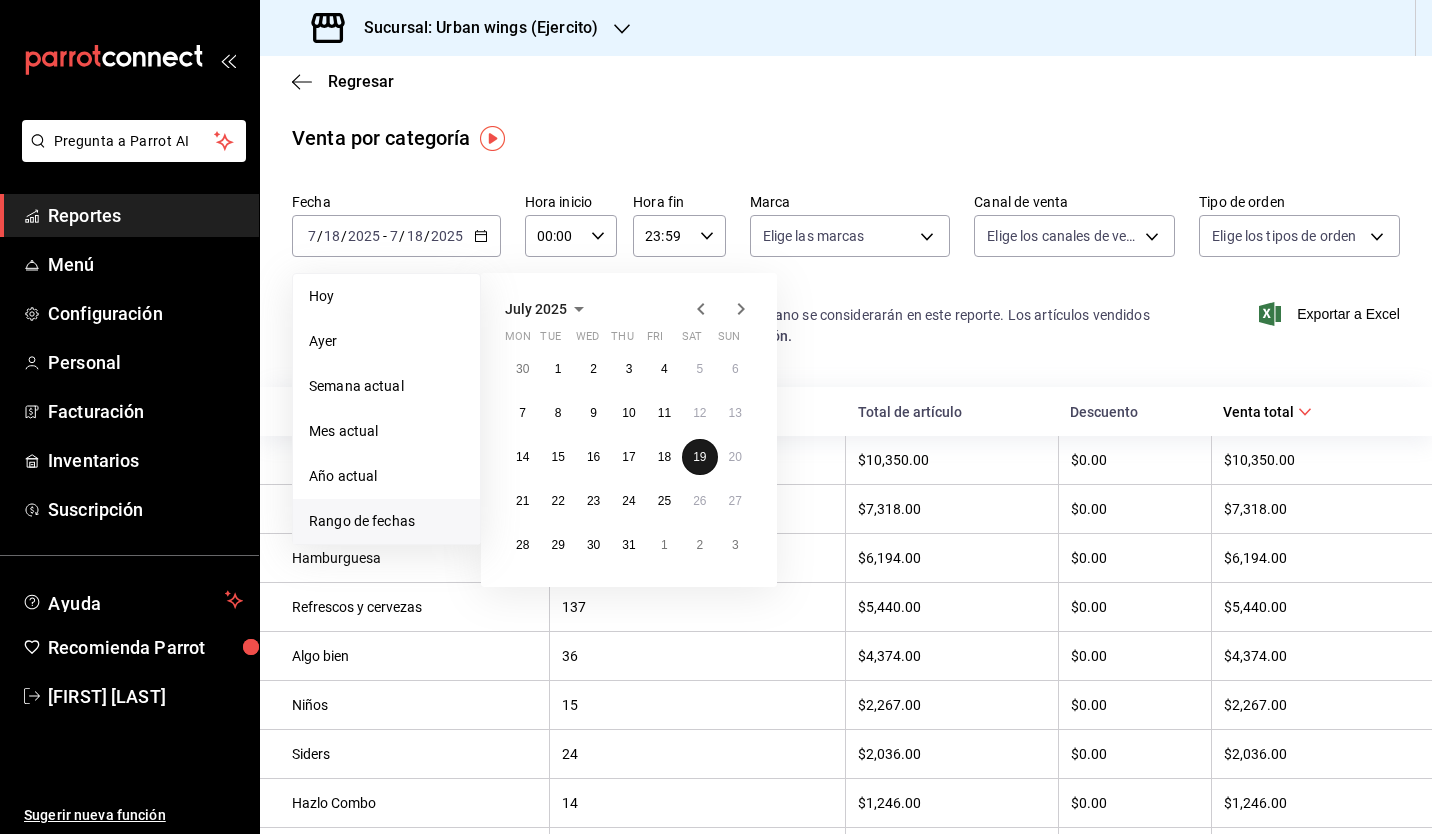 click on "19" at bounding box center [699, 457] 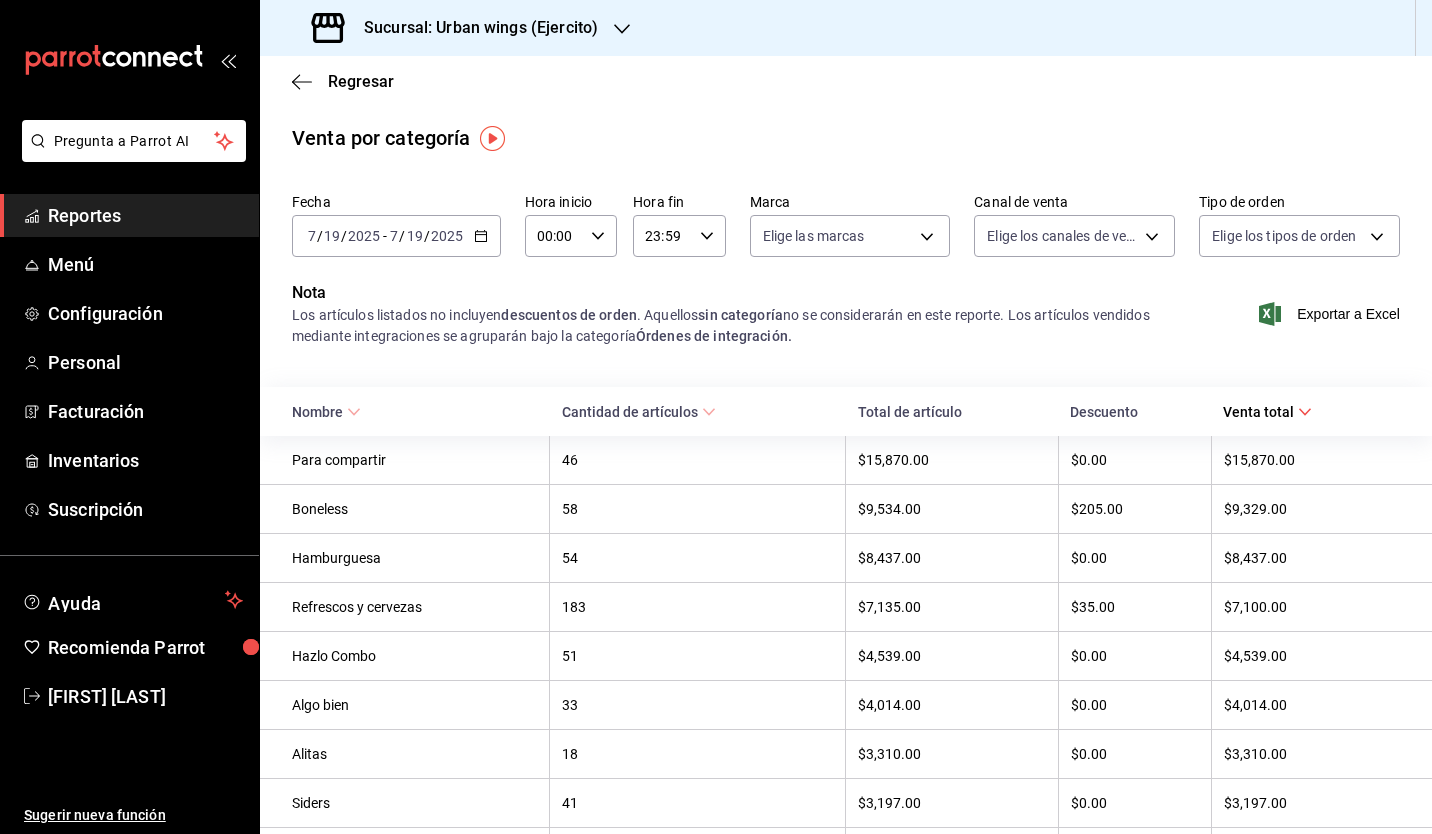 click on "[YEAR]-[MONTH]-[DAY] [MONTH] / [DAY] / [YEAR] - [YEAR]-[MONTH]-[DAY] [MONTH] / [DAY] / [YEAR]" at bounding box center [396, 236] 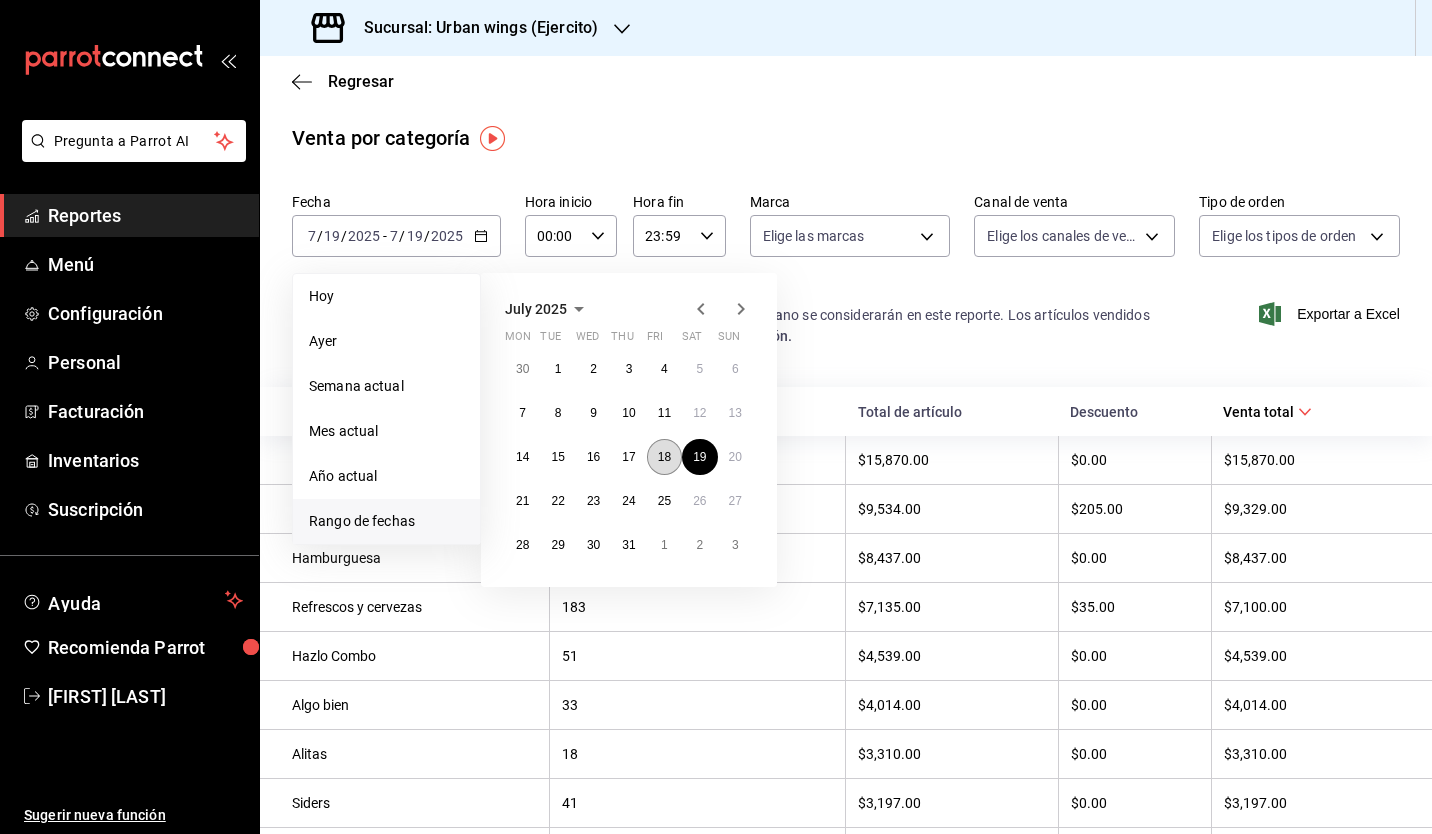 click on "18" at bounding box center [664, 457] 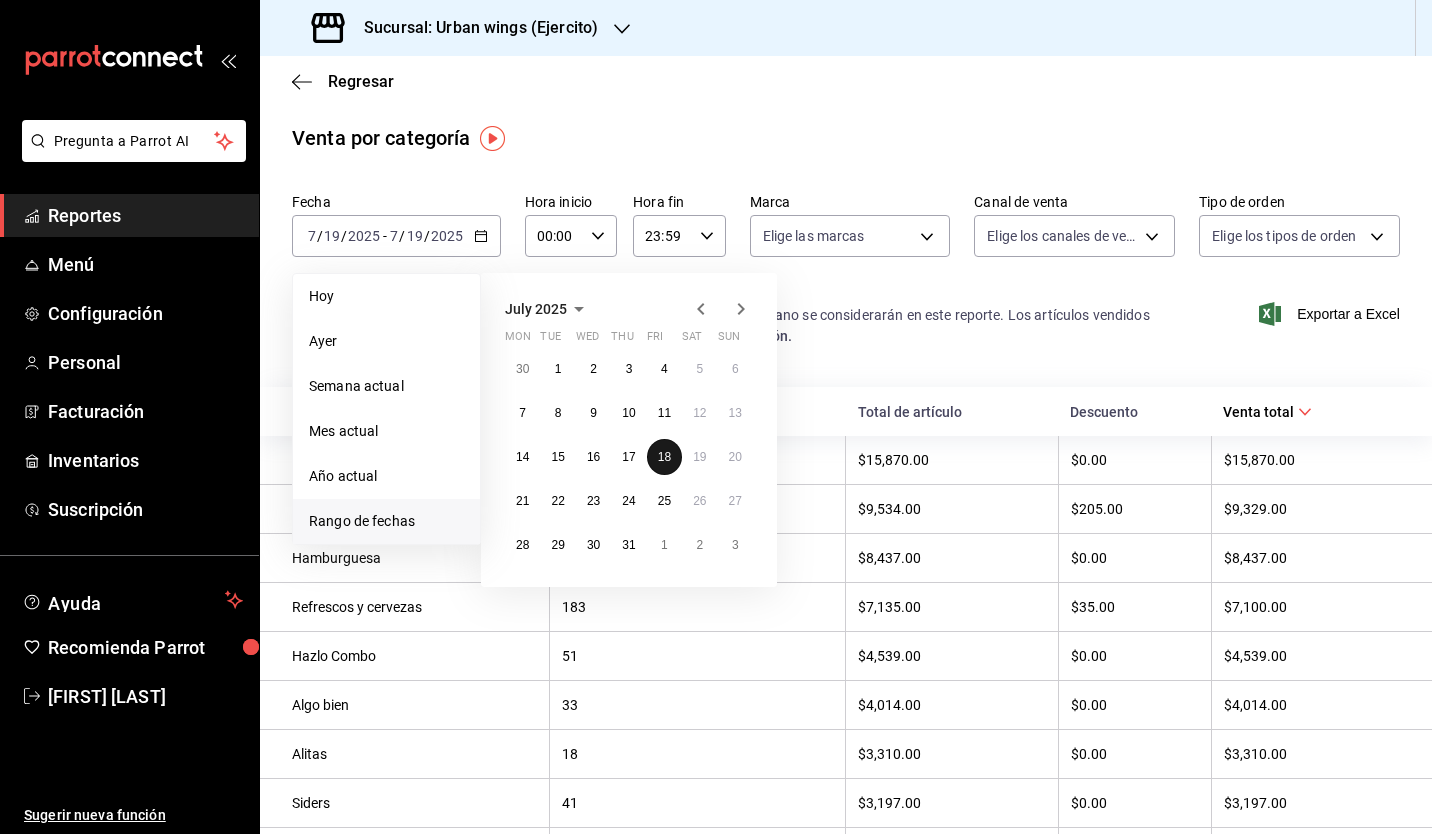 click on "18" at bounding box center (664, 457) 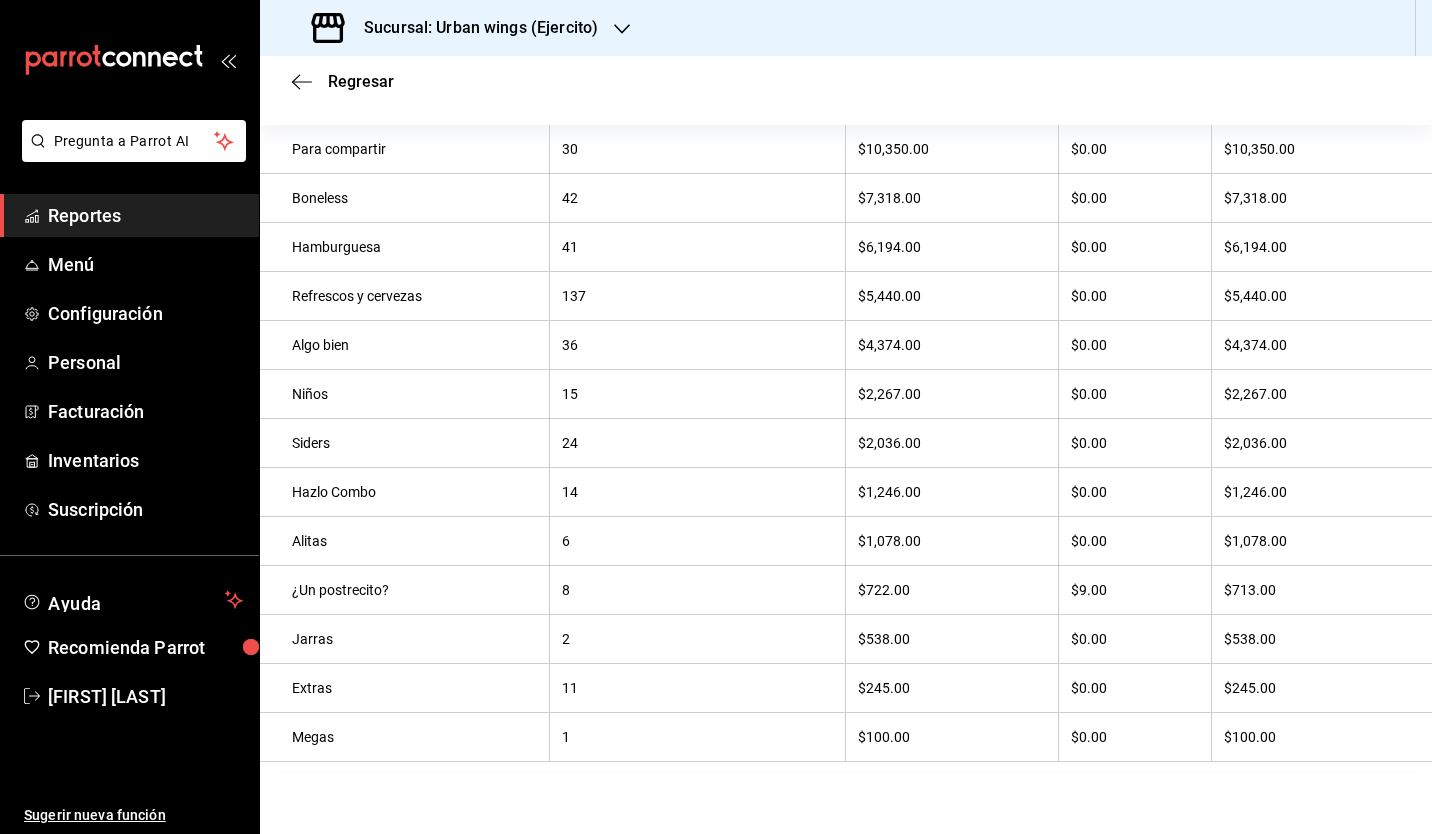 scroll, scrollTop: 0, scrollLeft: 0, axis: both 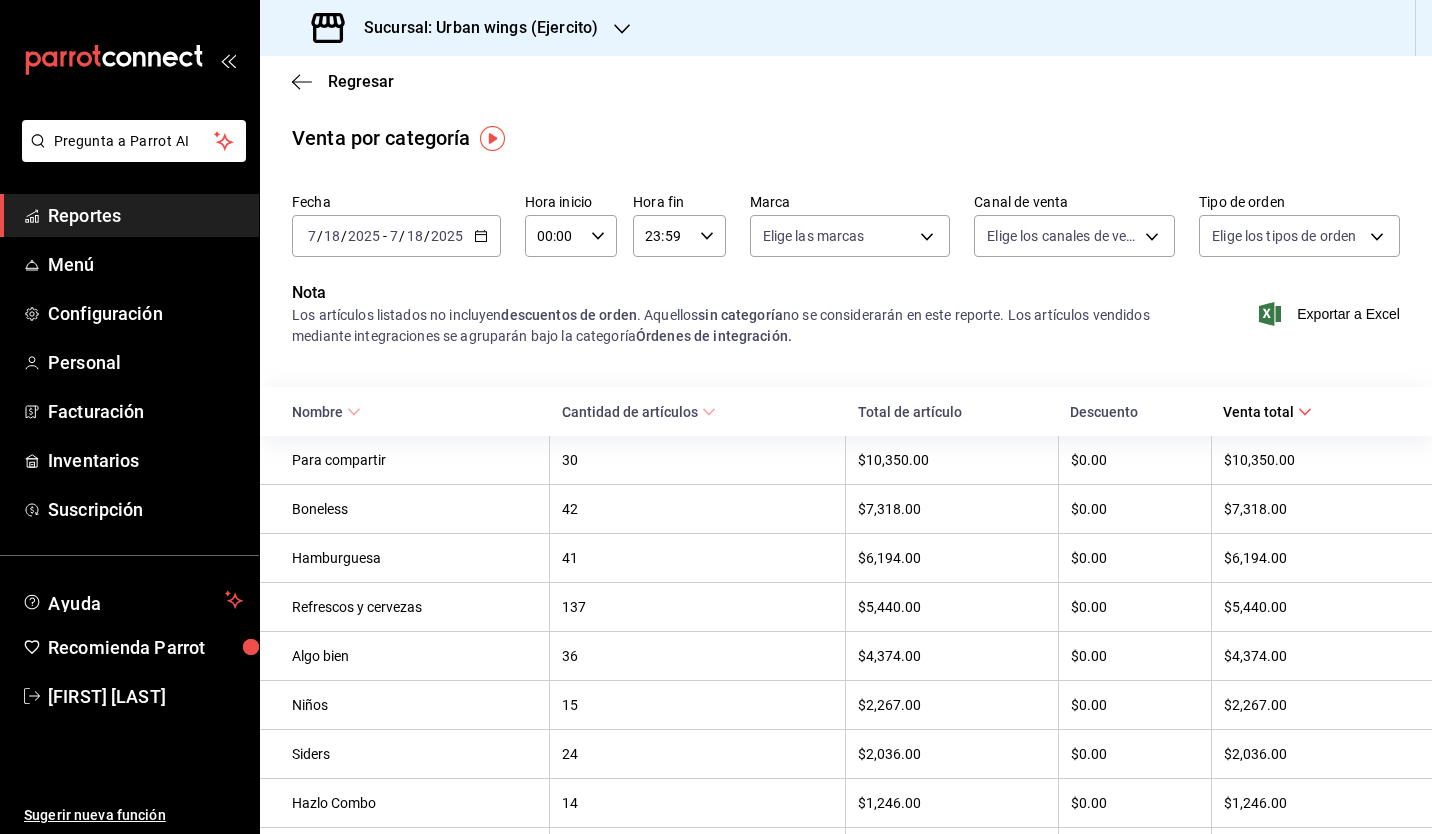 click 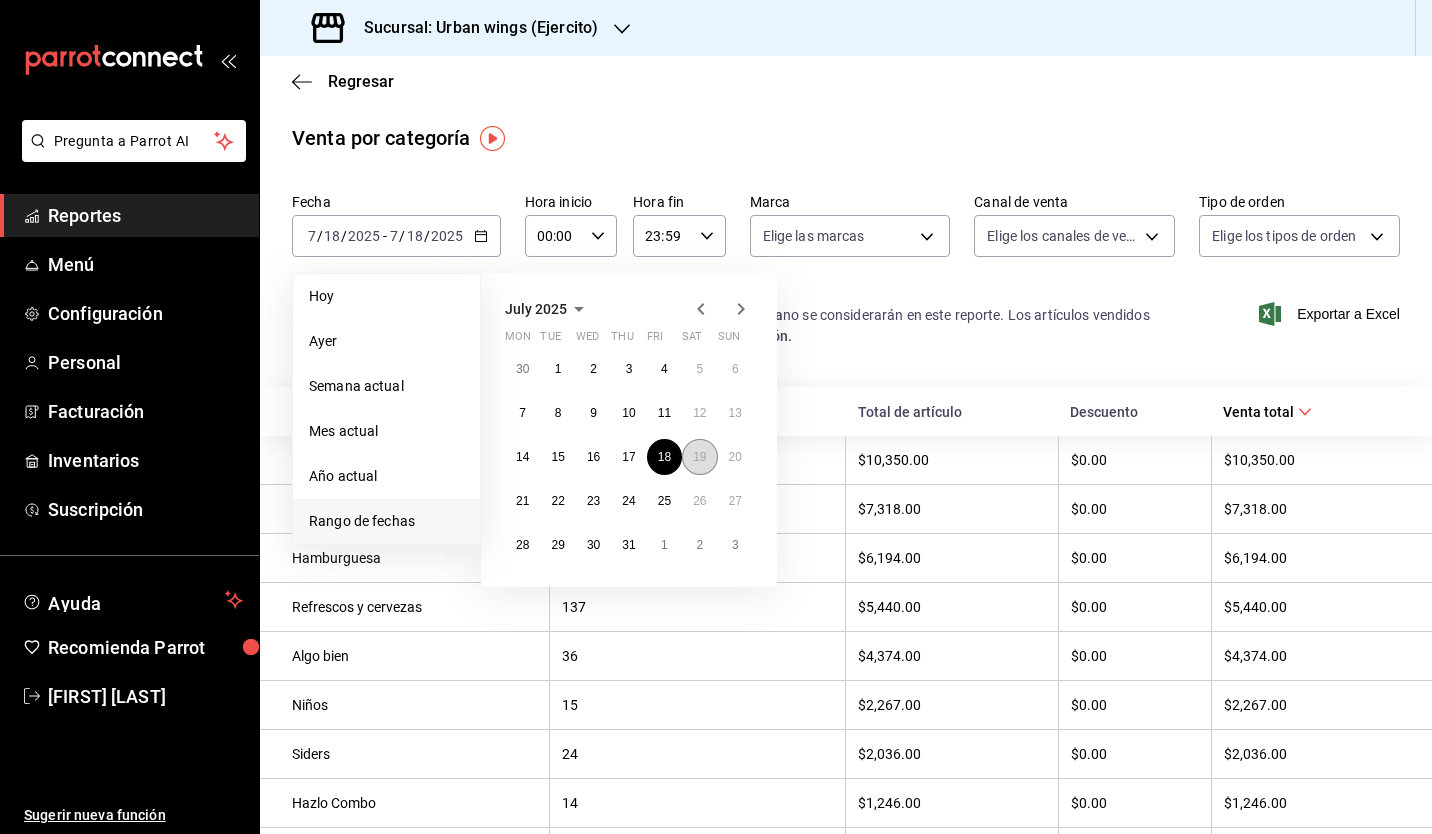 click on "19" at bounding box center (699, 457) 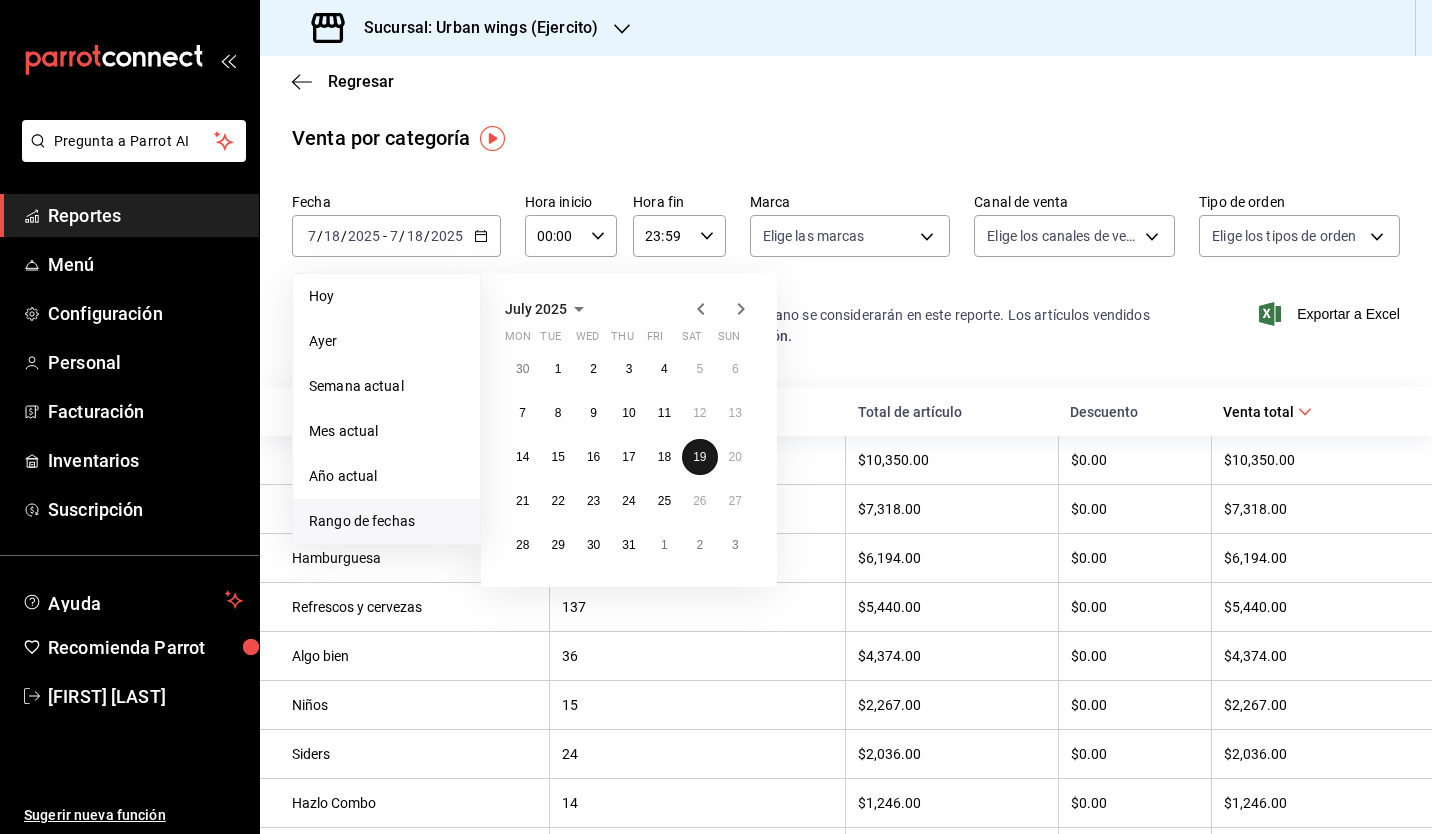 click on "19" at bounding box center [699, 457] 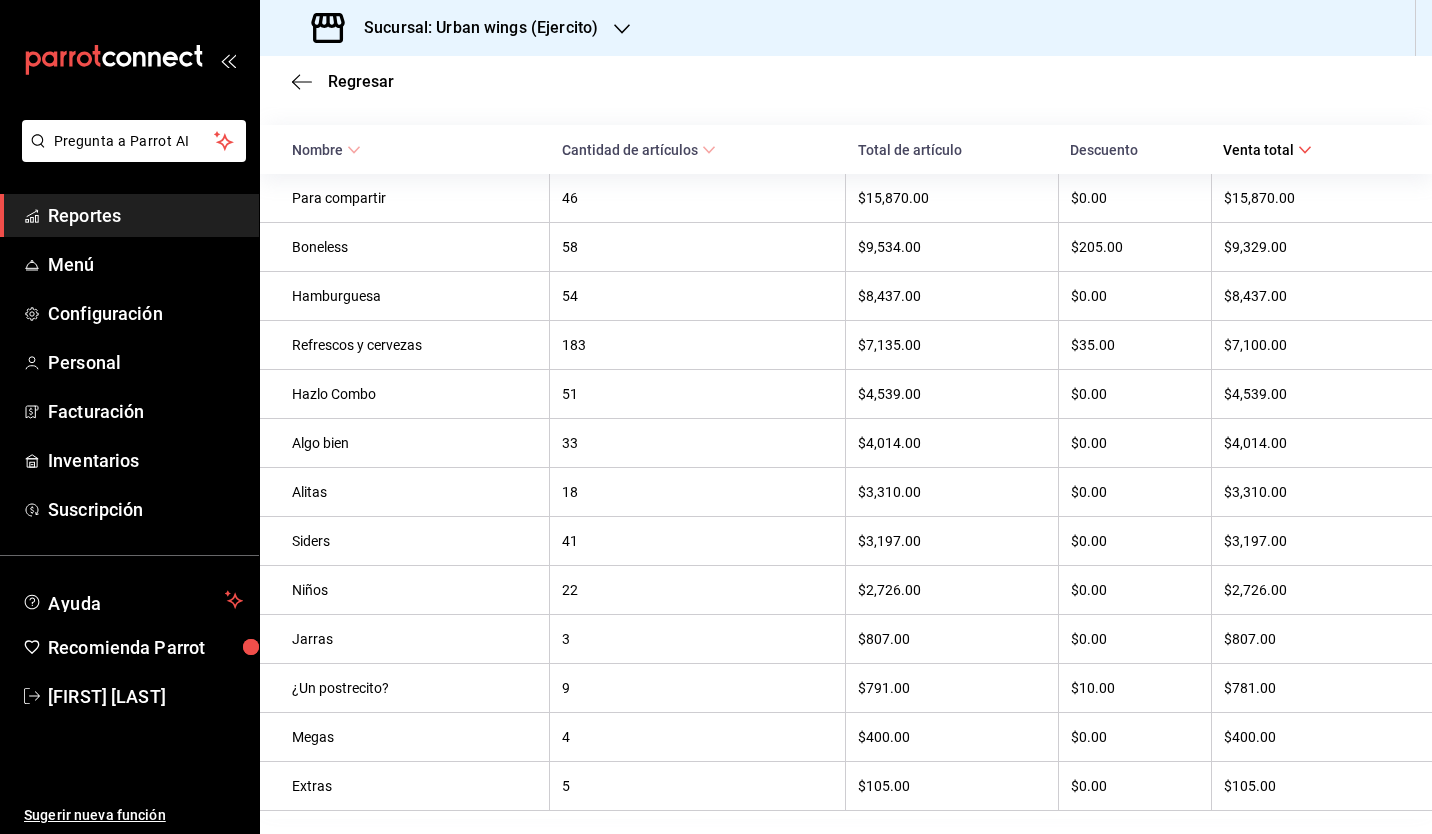 scroll, scrollTop: 0, scrollLeft: 0, axis: both 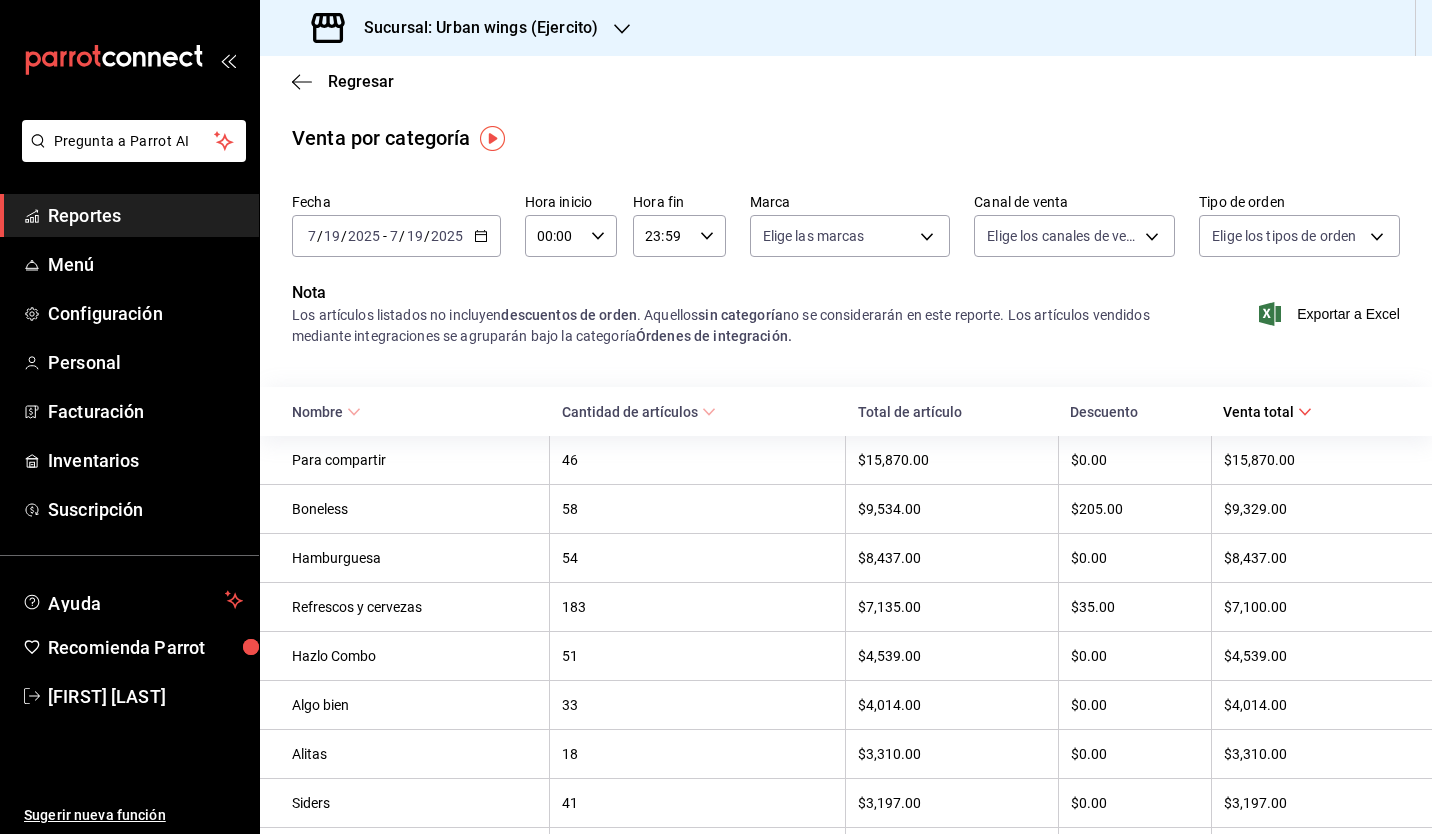 click 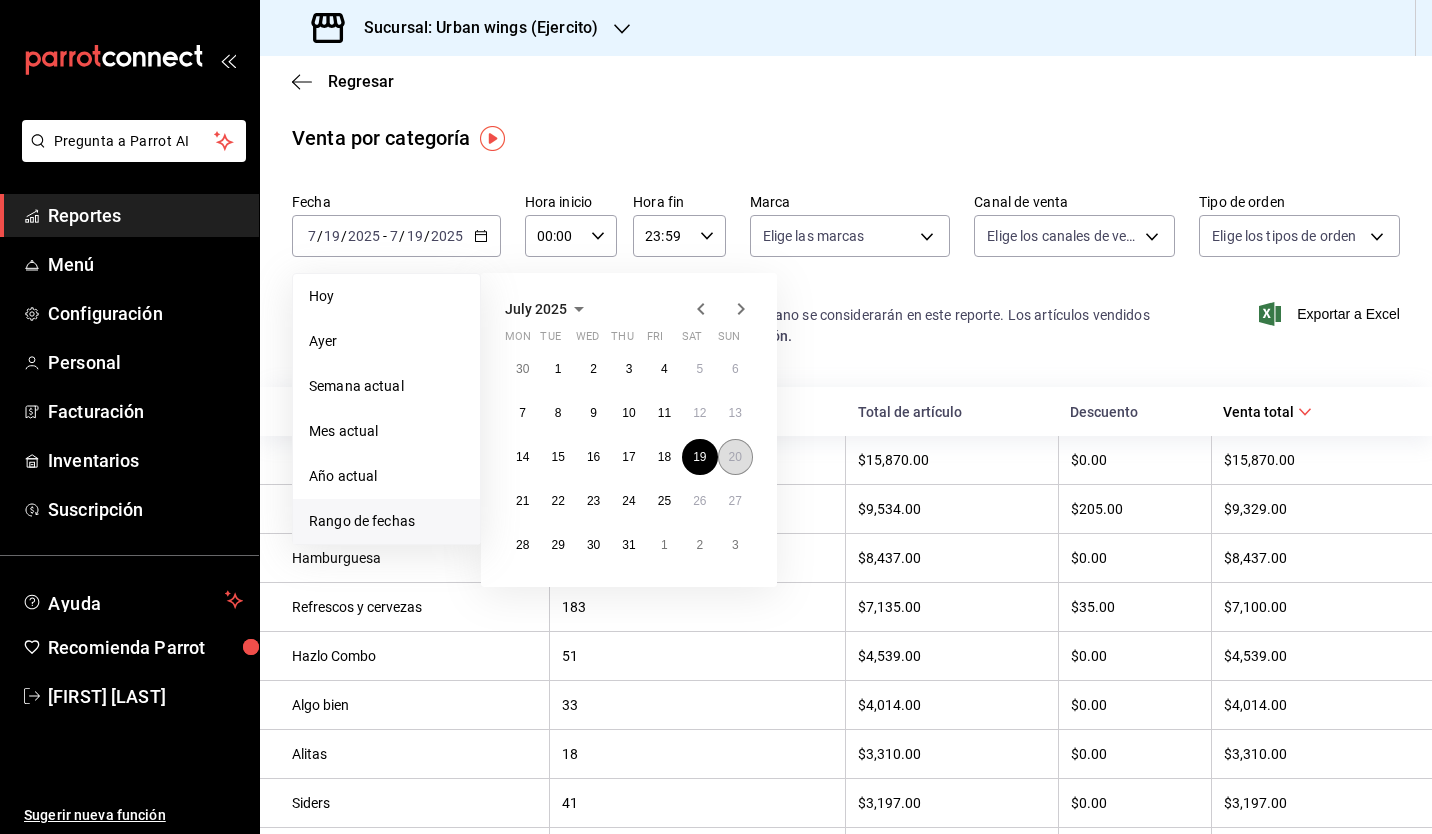 click on "20" at bounding box center (735, 457) 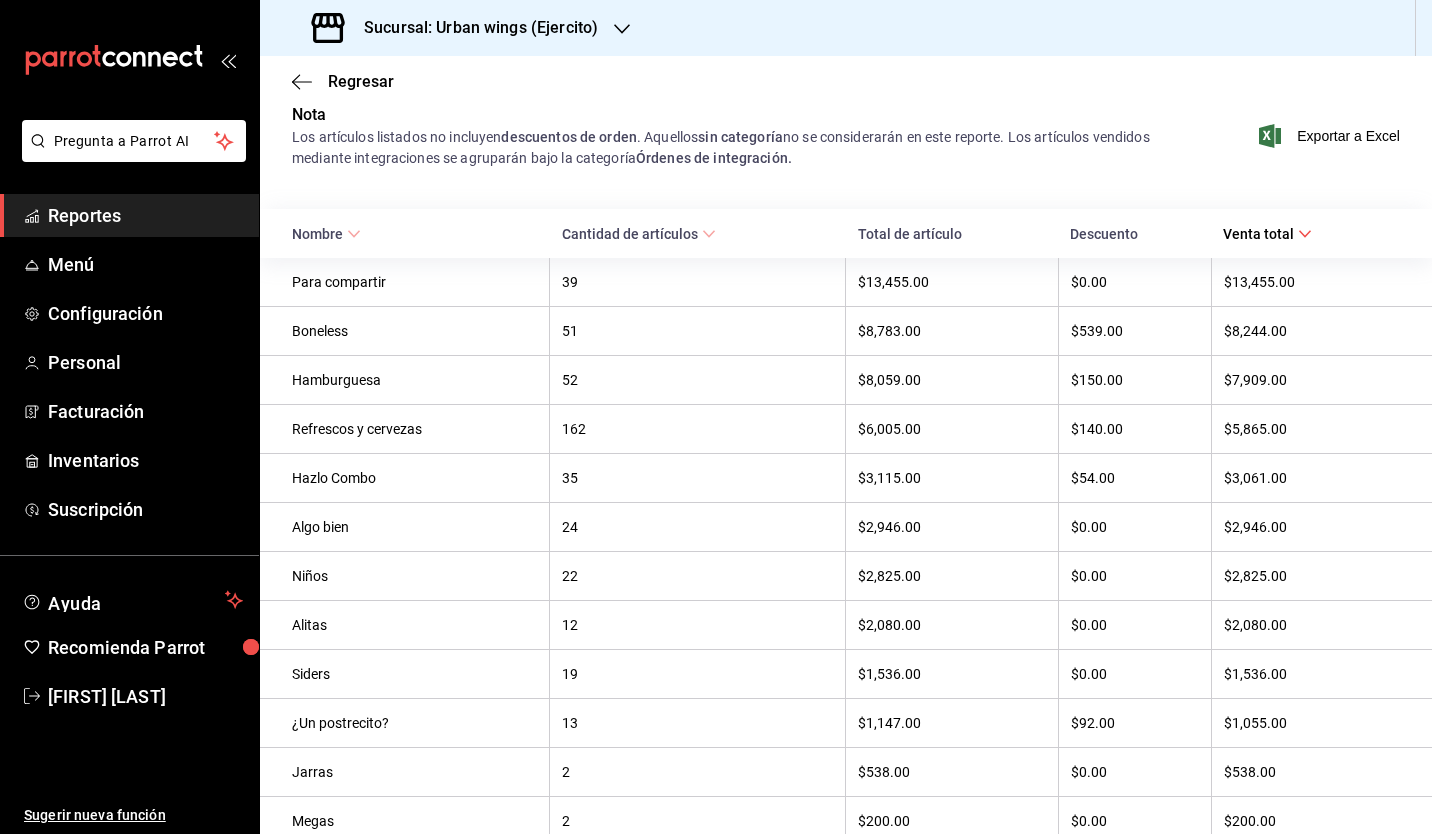 scroll, scrollTop: 0, scrollLeft: 0, axis: both 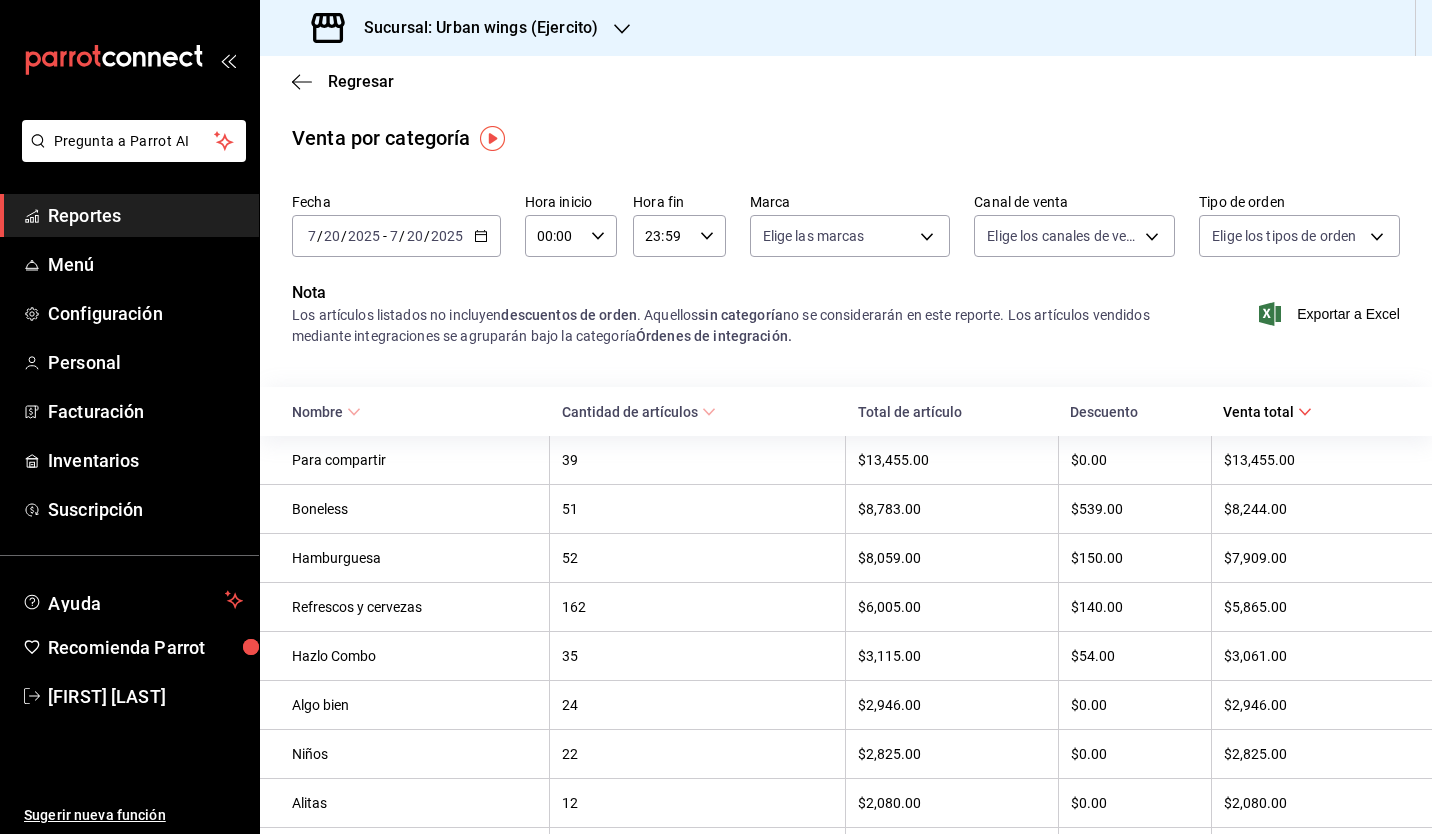 click on "[YEAR]-[MONTH]-[DAY] [MONTH] / [DAY] / [YEAR]" at bounding box center [426, 236] 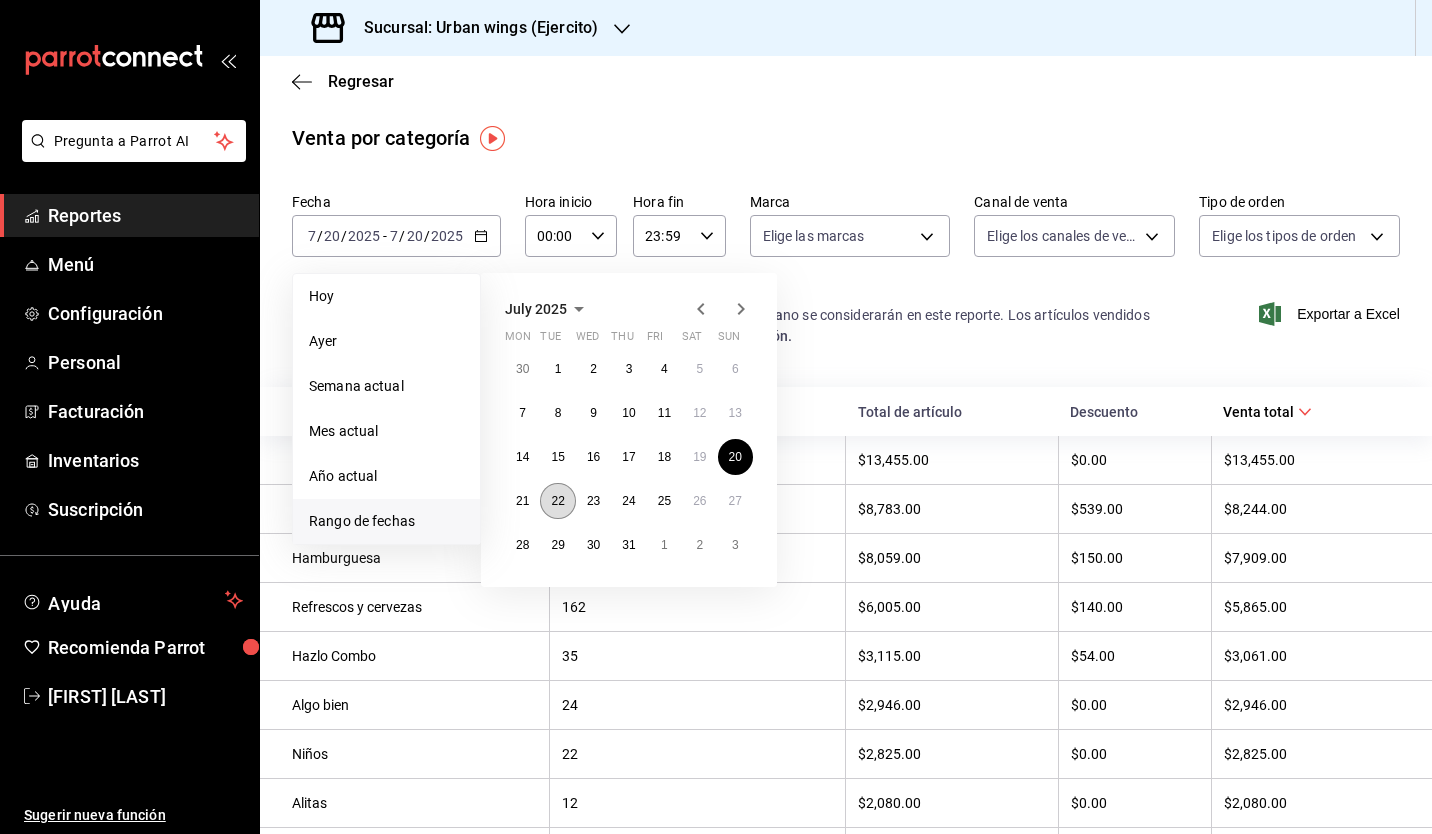 click on "22" at bounding box center (557, 501) 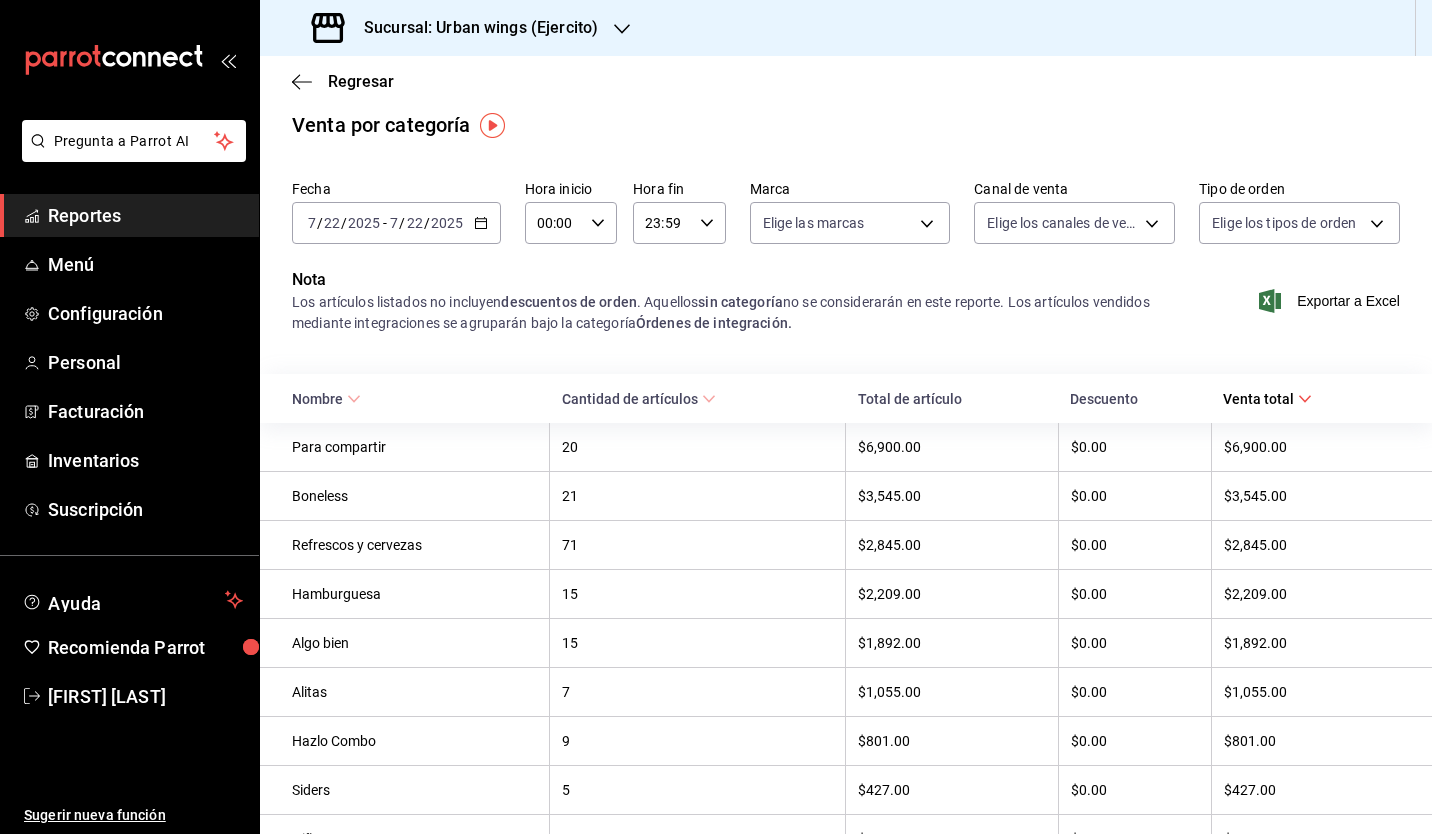 scroll, scrollTop: 14, scrollLeft: 0, axis: vertical 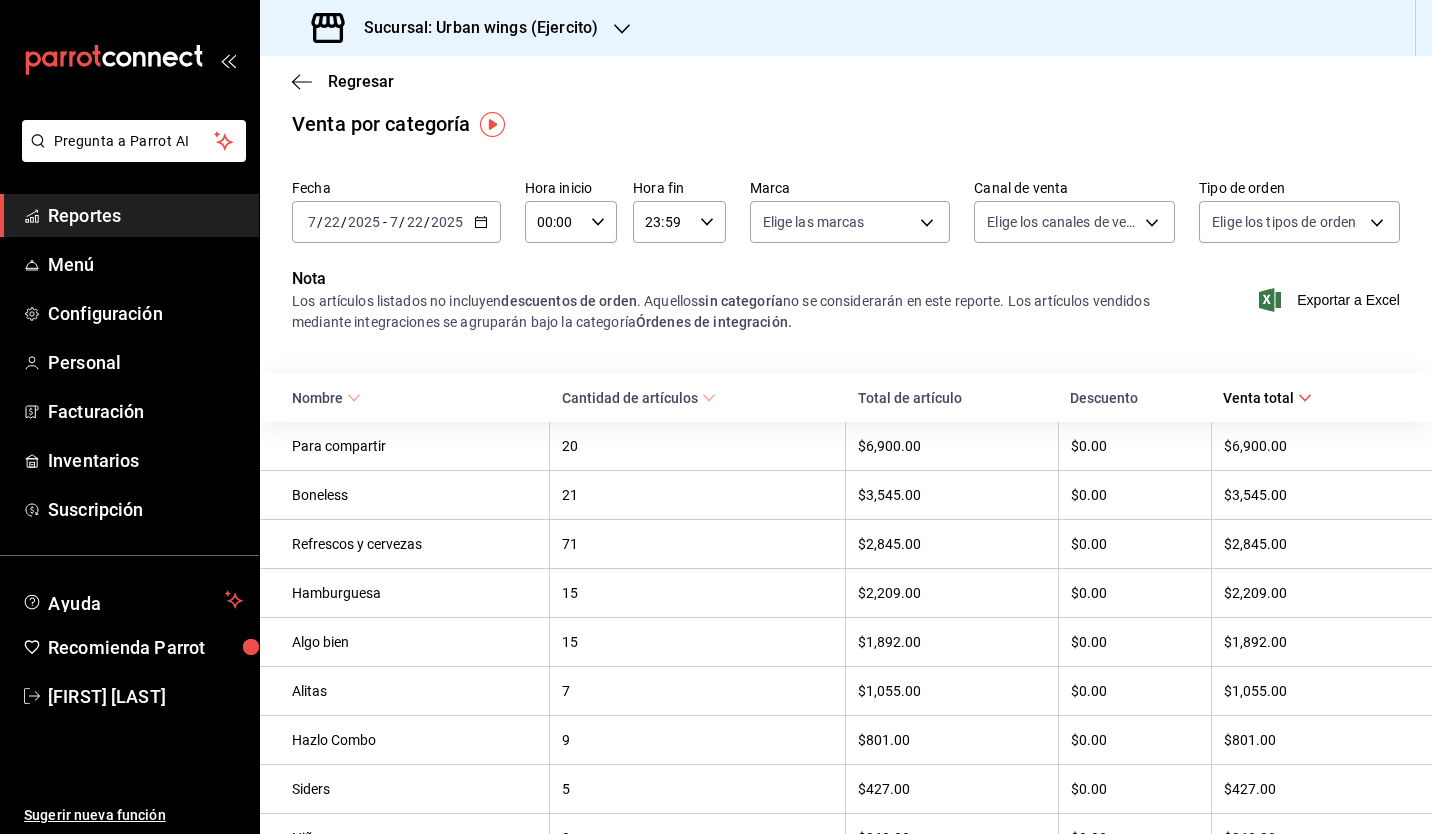 click 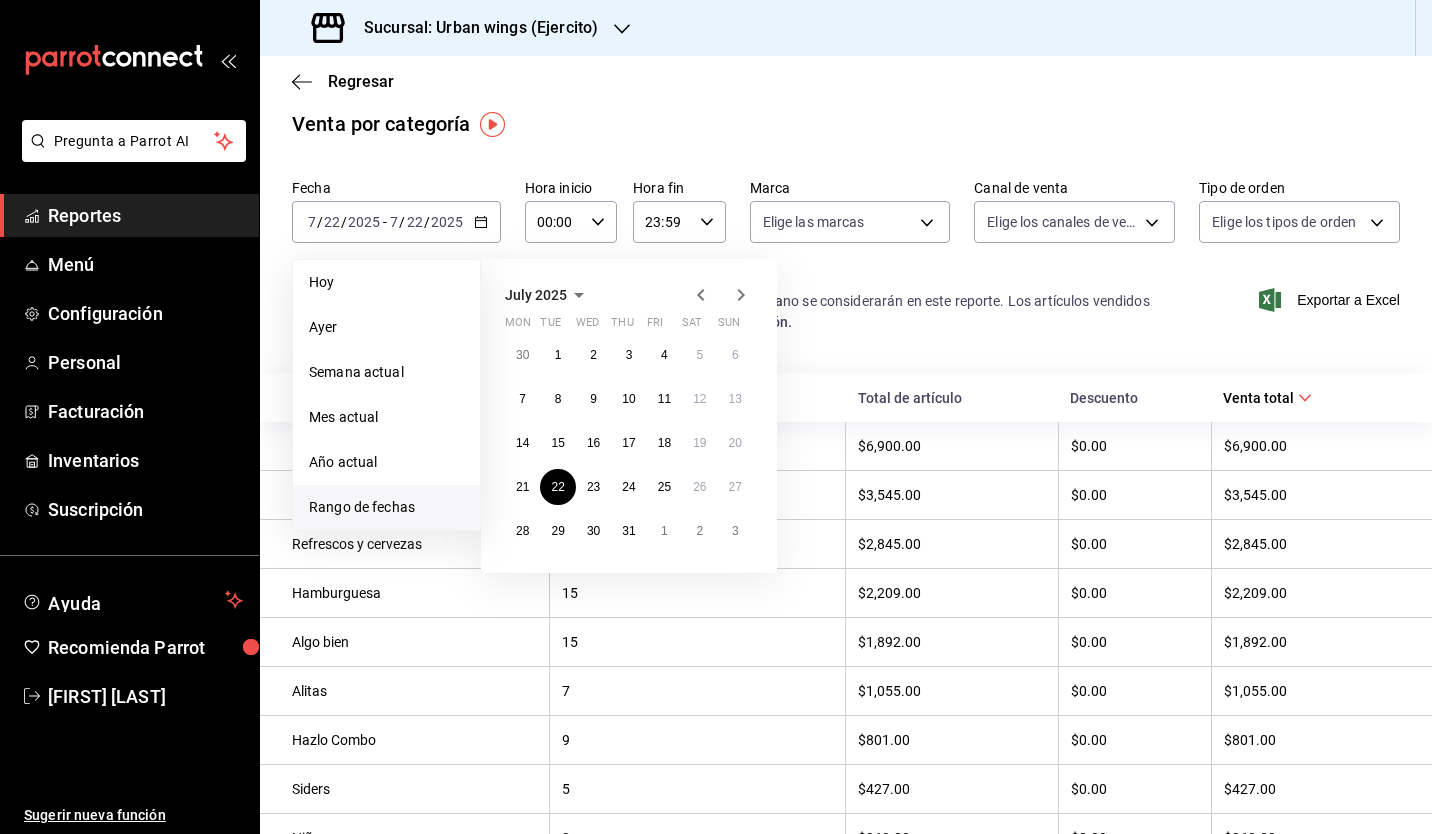 click on "7" at bounding box center [698, 691] 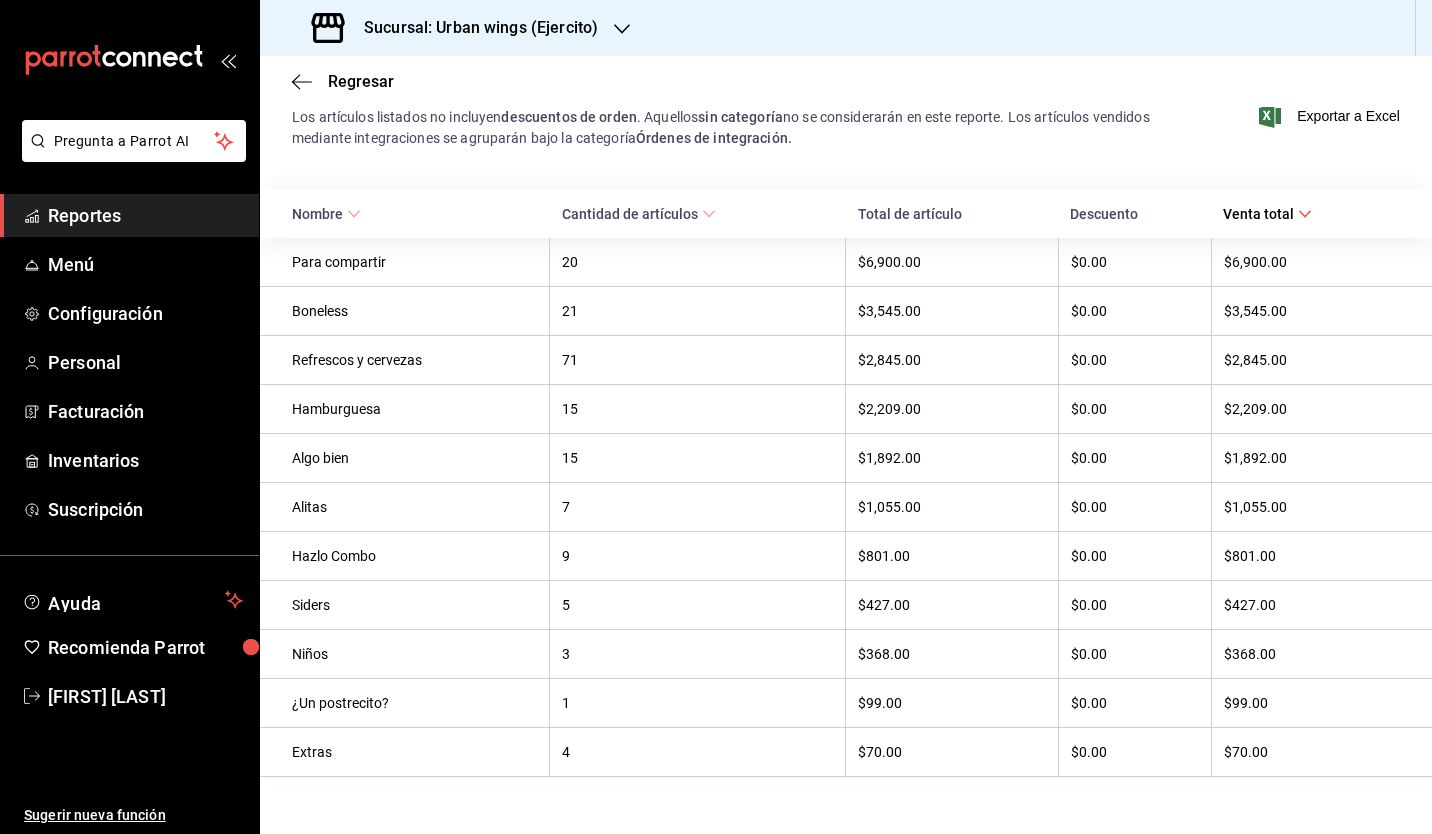scroll, scrollTop: 0, scrollLeft: 0, axis: both 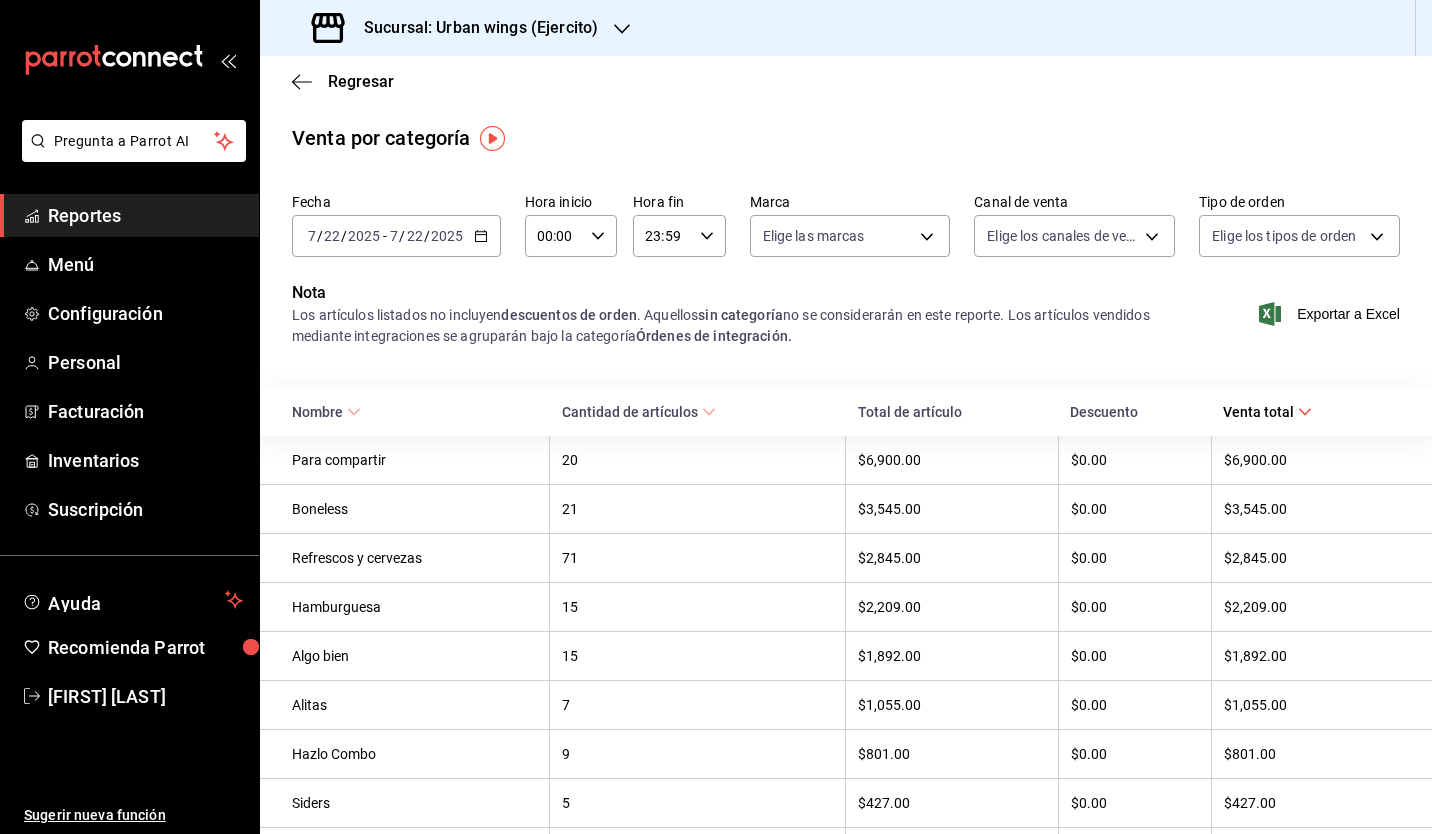 click 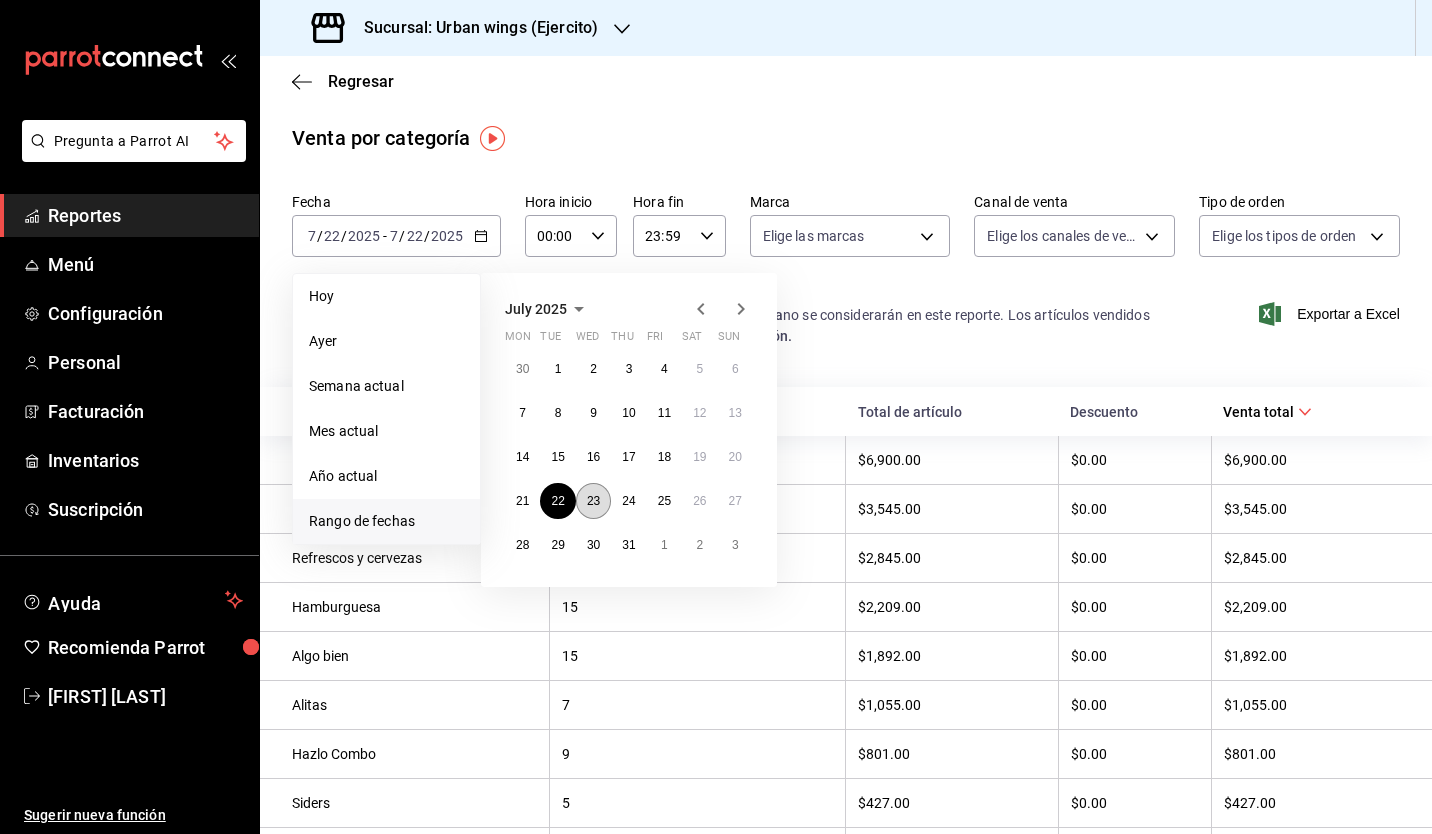 click on "23" at bounding box center (593, 501) 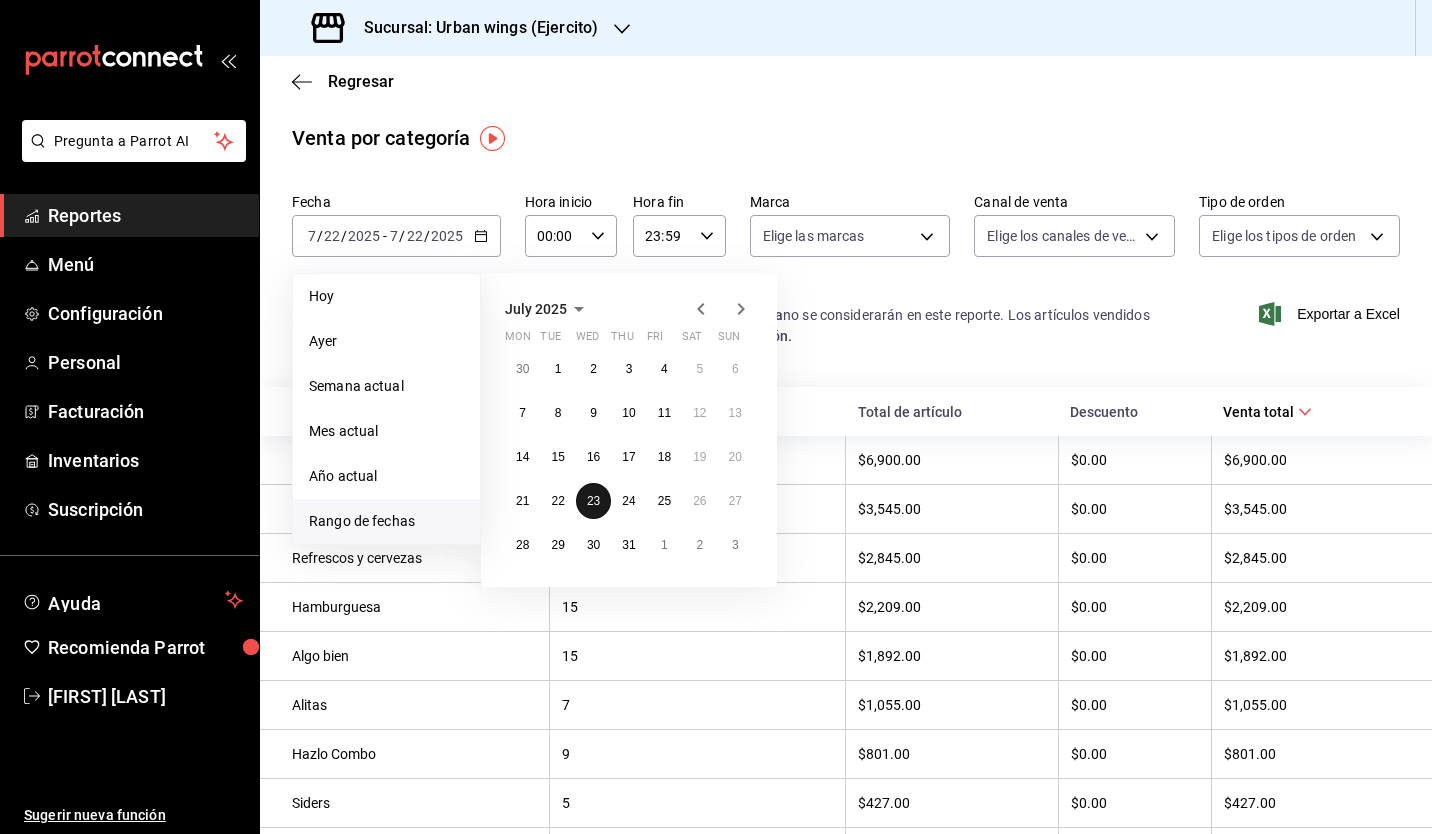 click on "23" at bounding box center [593, 501] 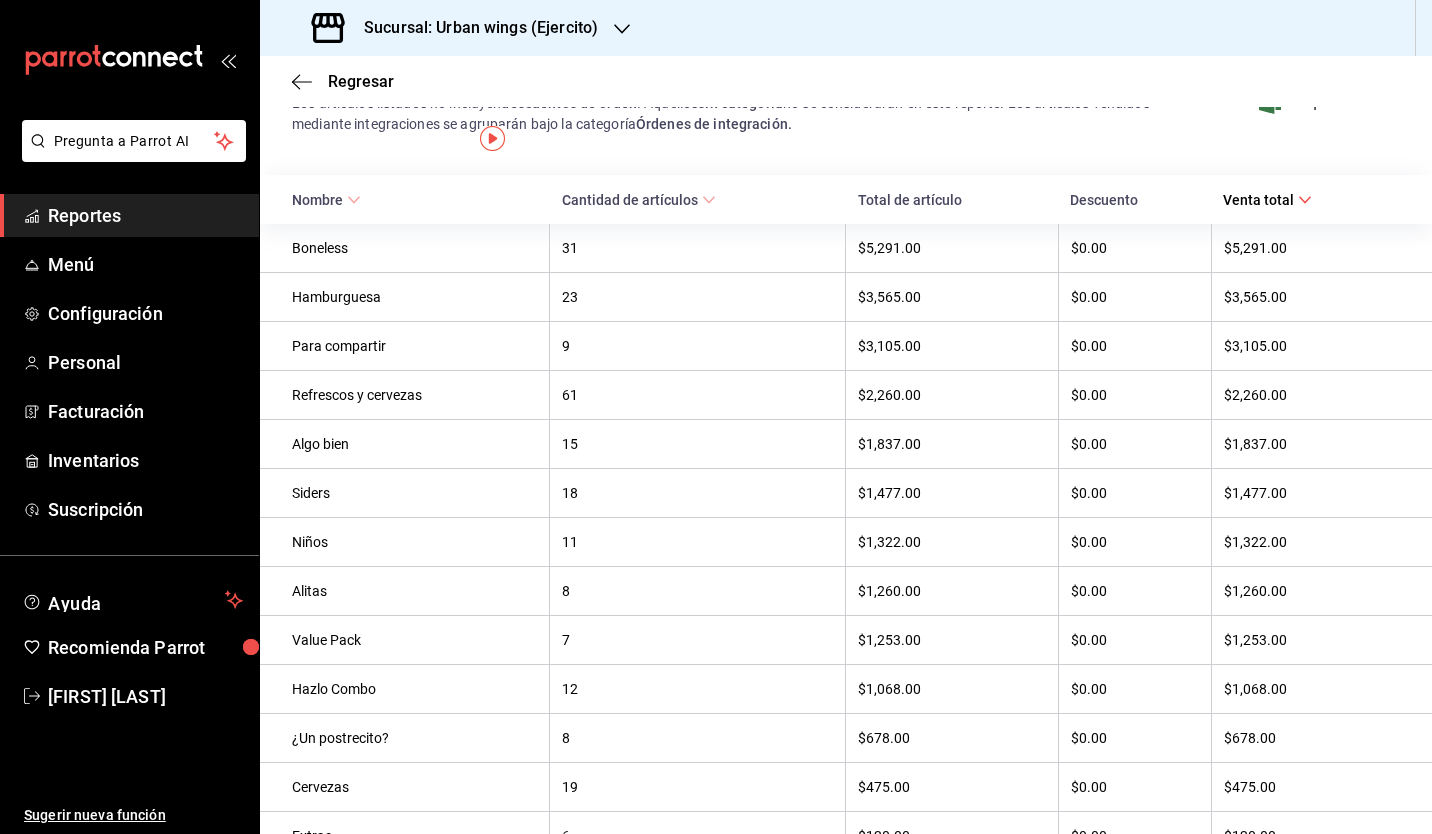 scroll, scrollTop: 0, scrollLeft: 0, axis: both 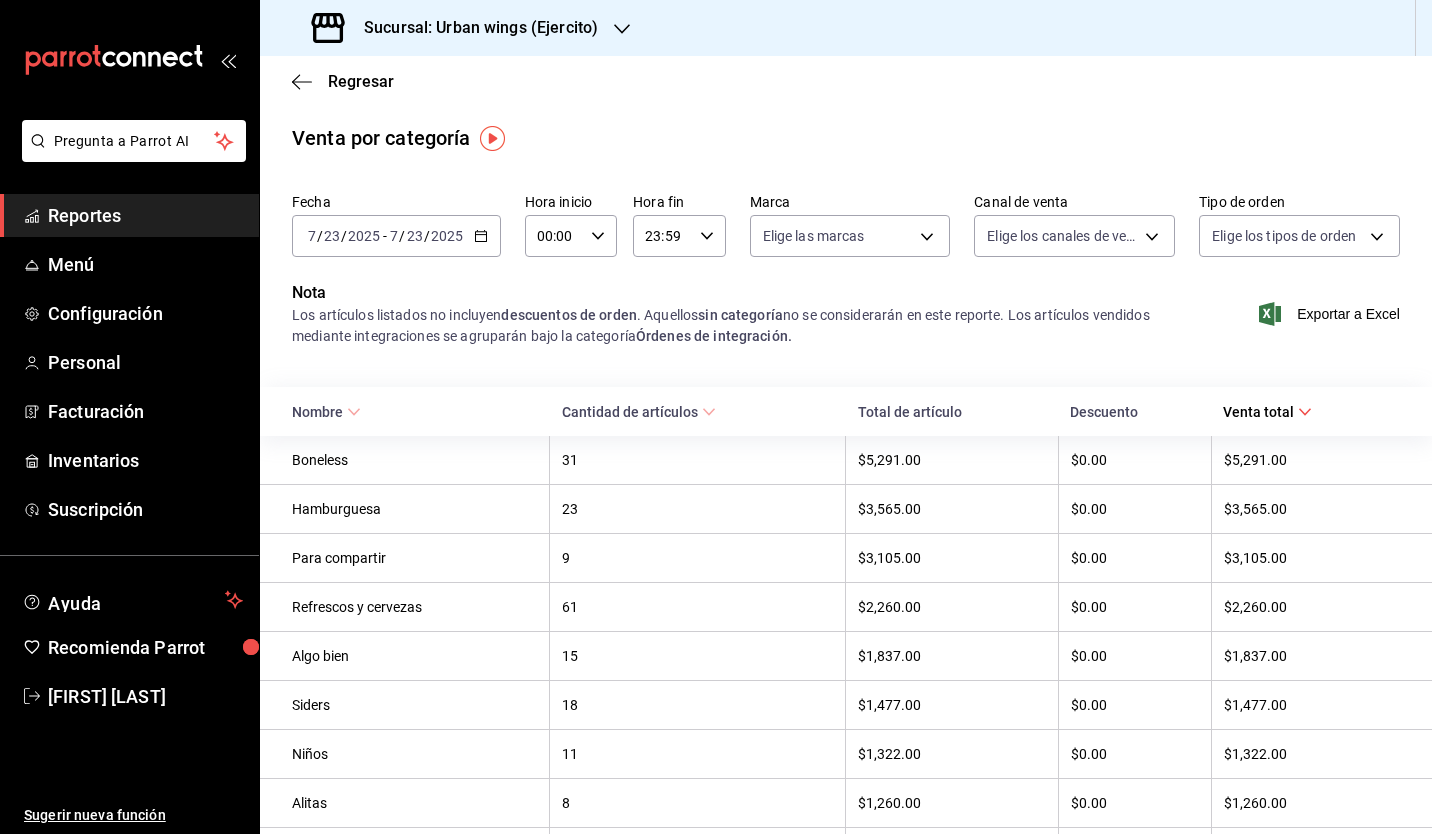 click 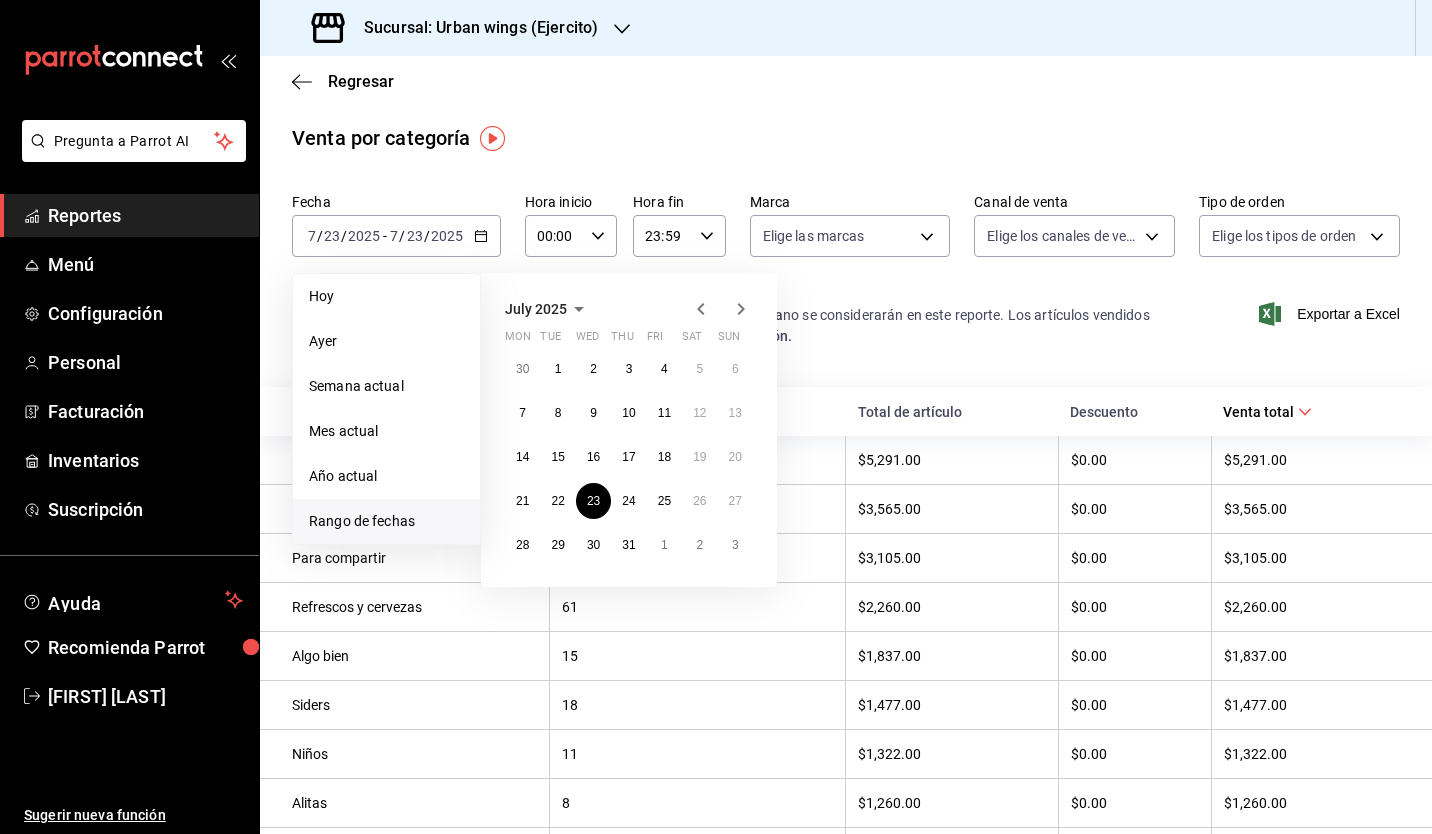 click on "[MONTH] [YEAR] Mon Tue Wed Thu Fri Sat Sun 30 1 2 3 4 5 6 7 8 9 10 11 12 13 14 15 16 17 18 19 20 21 22 23 24 25 26 27 28 29 30 31 1 2 3" at bounding box center (656, 422) 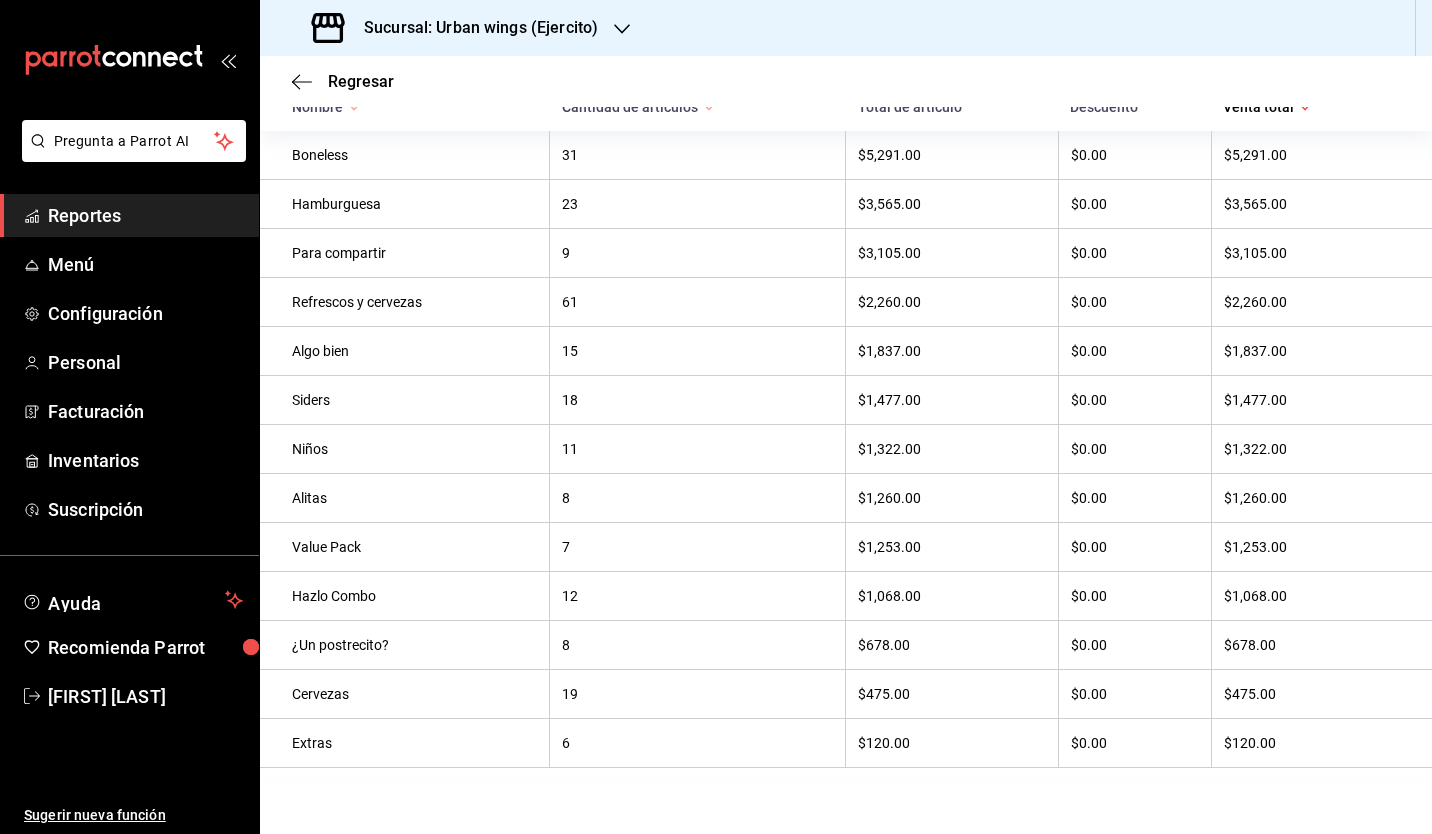 scroll, scrollTop: 0, scrollLeft: 0, axis: both 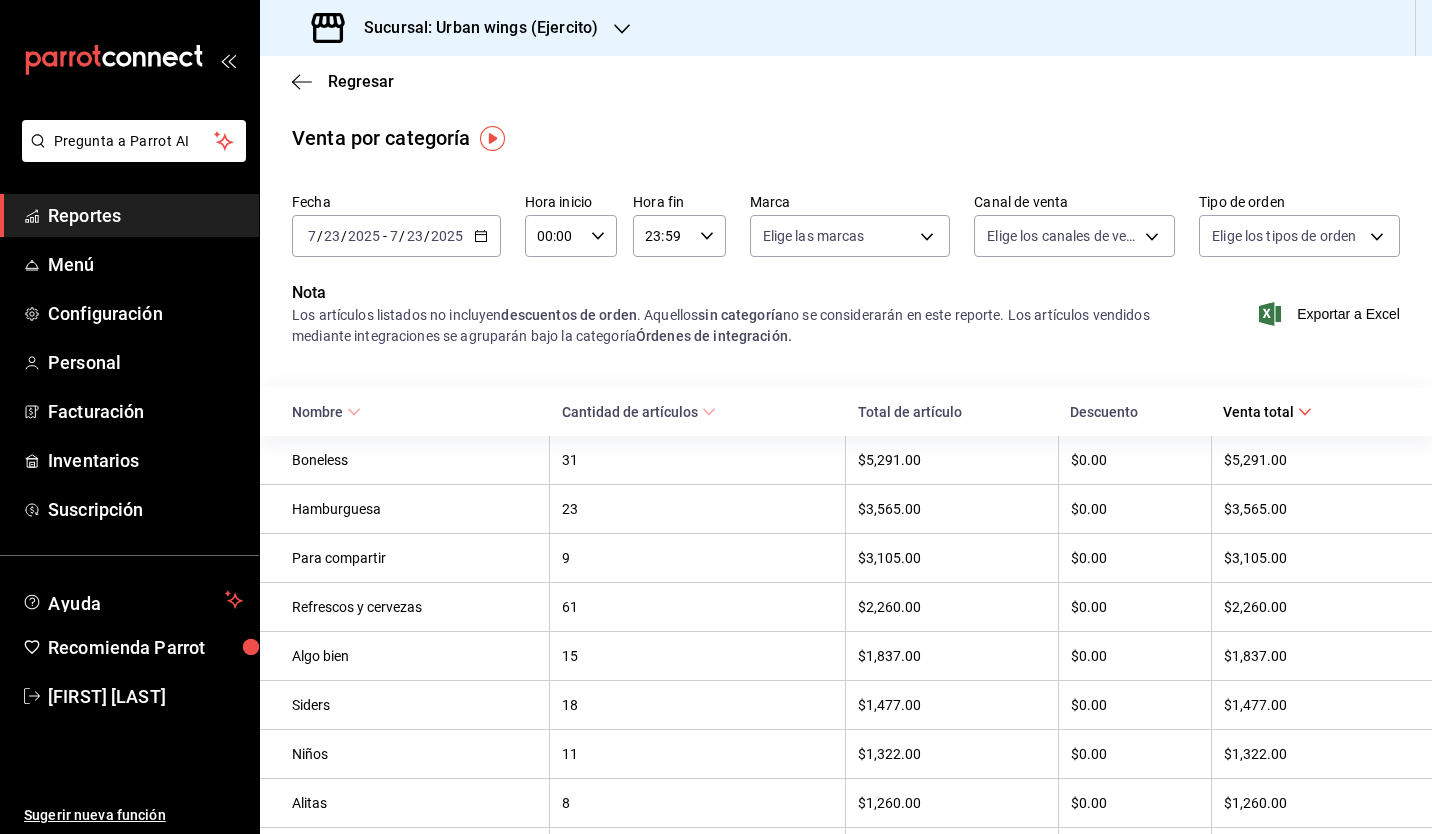 click 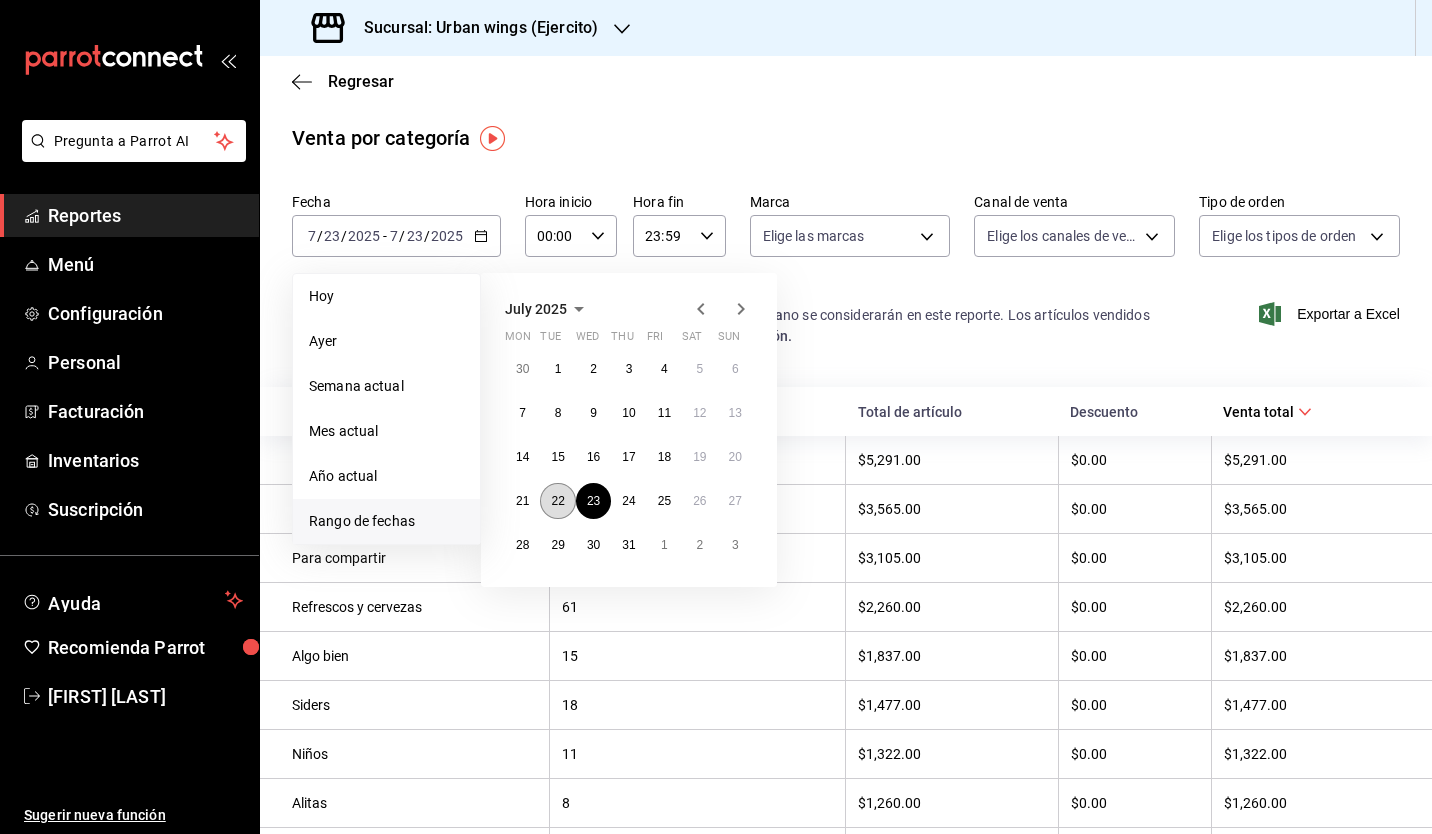 click on "22" at bounding box center [557, 501] 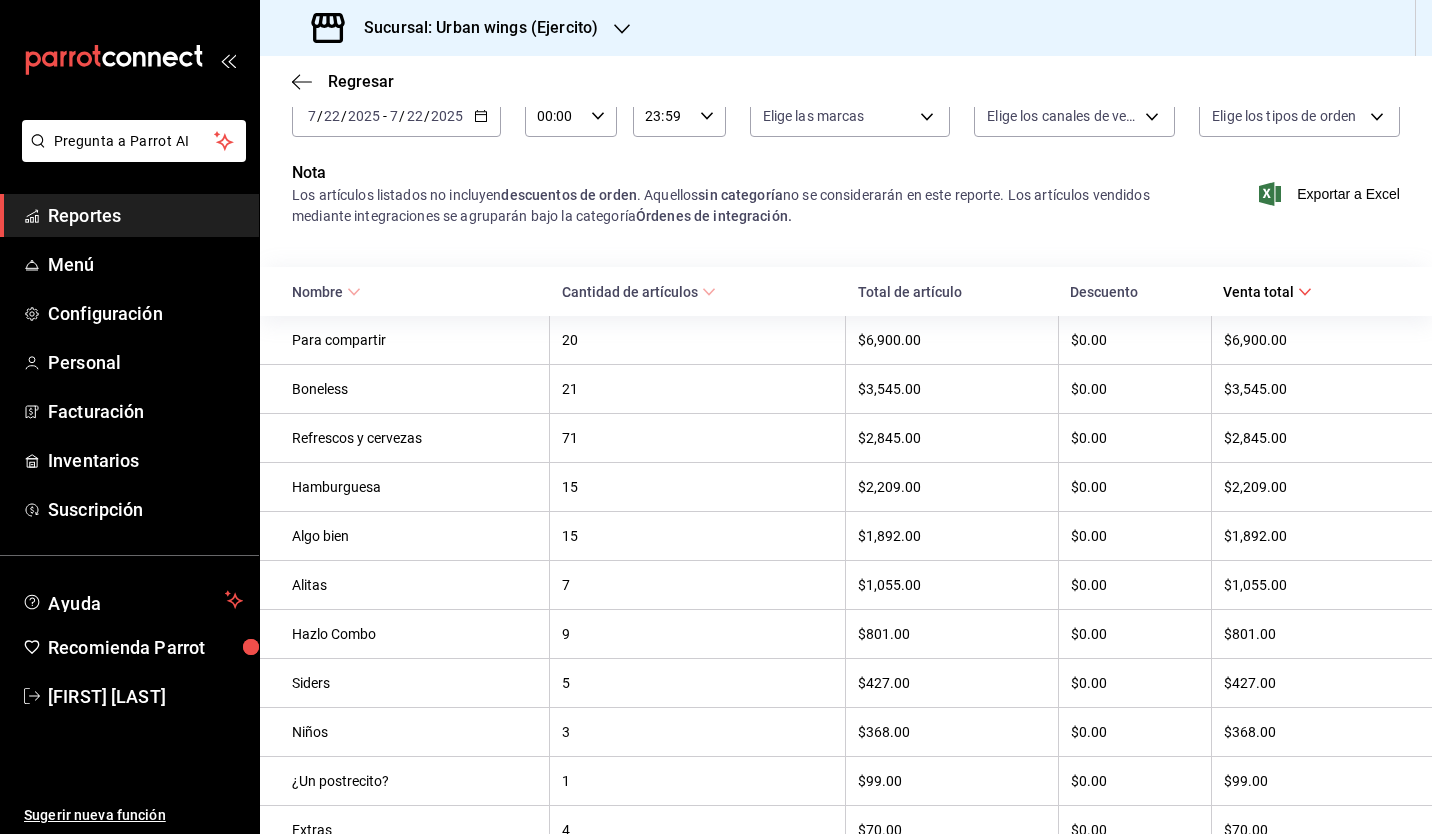 scroll, scrollTop: 0, scrollLeft: 0, axis: both 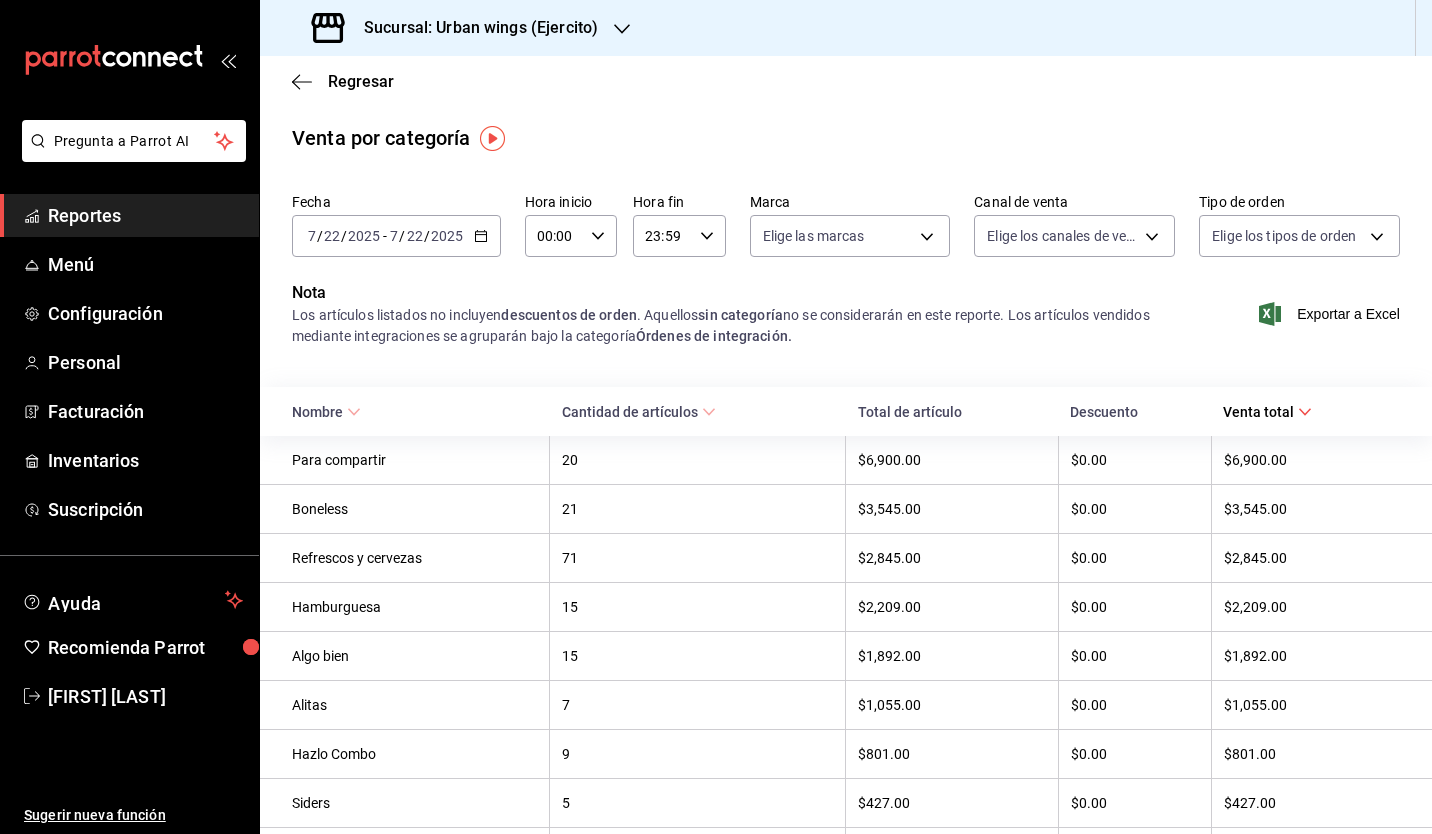 click 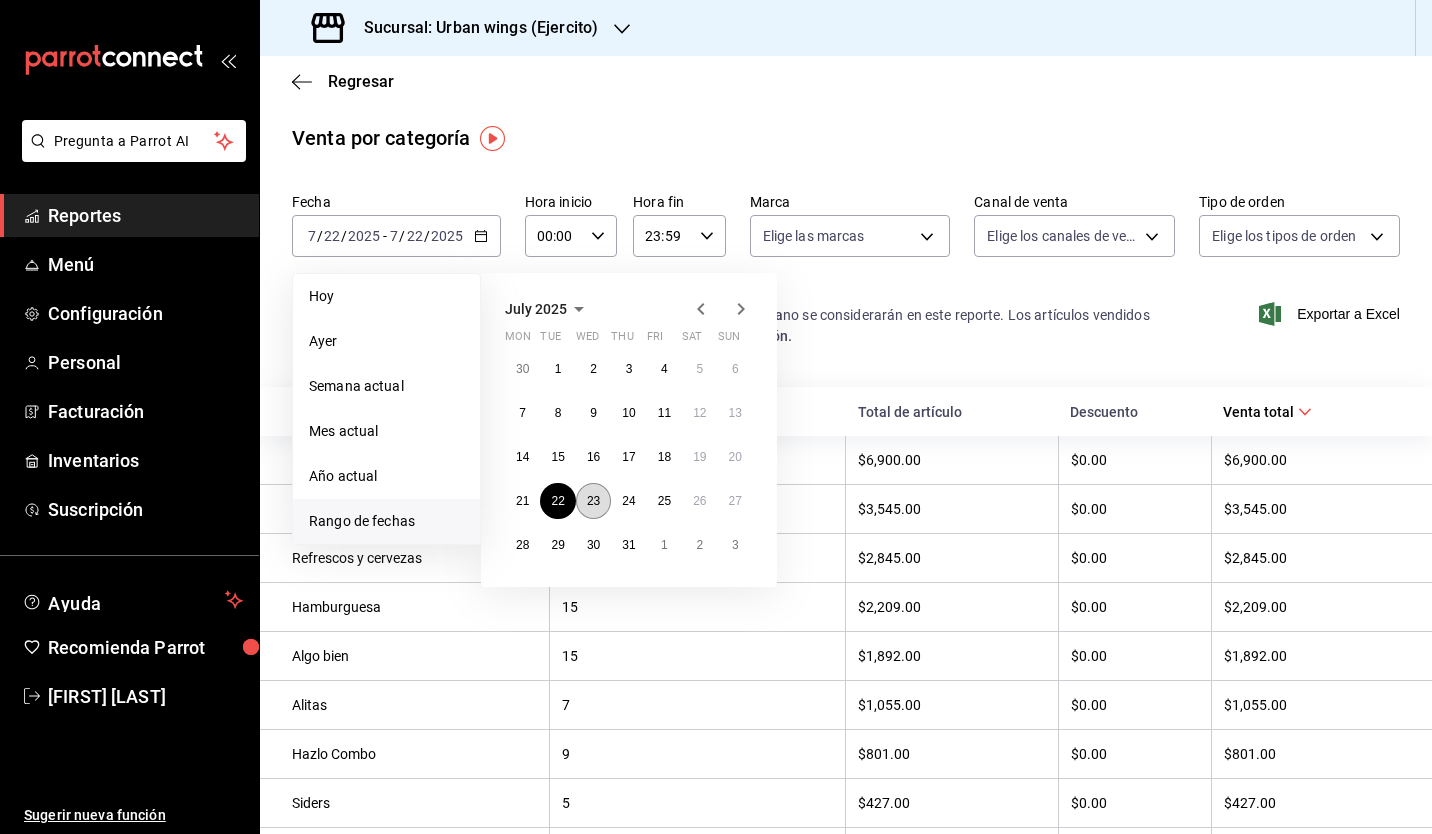 click on "23" at bounding box center [593, 501] 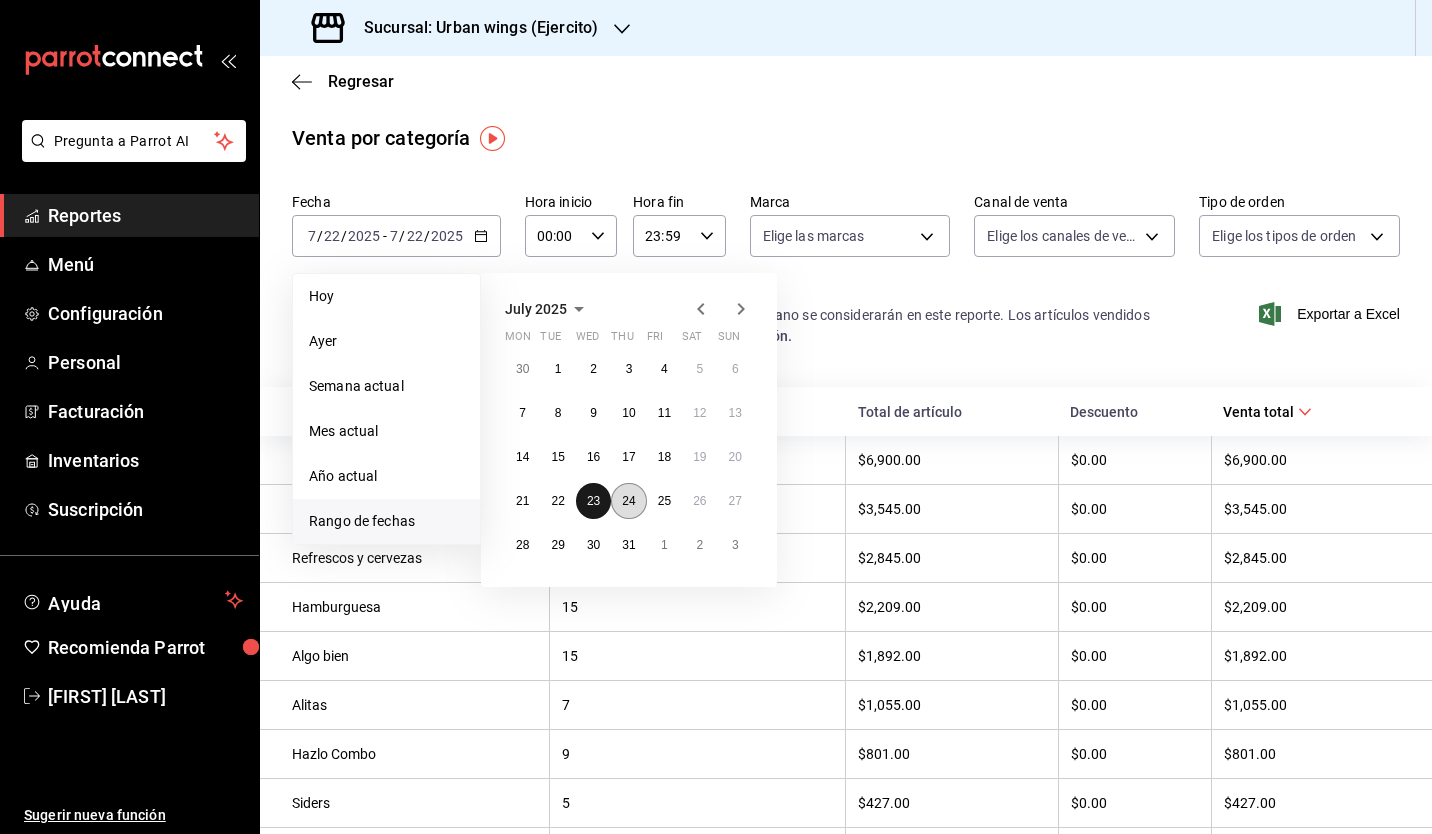 type 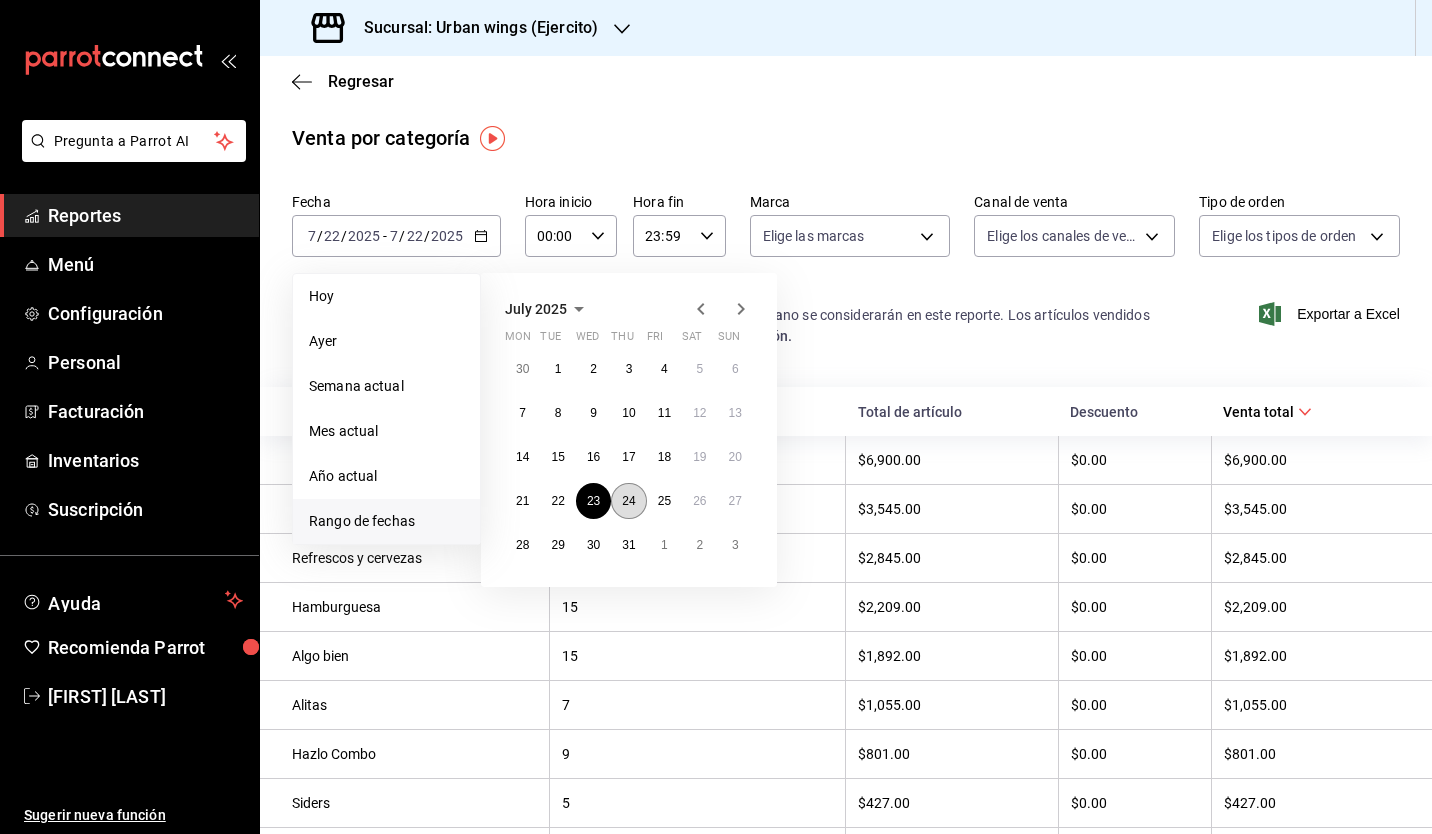click on "24" at bounding box center (628, 501) 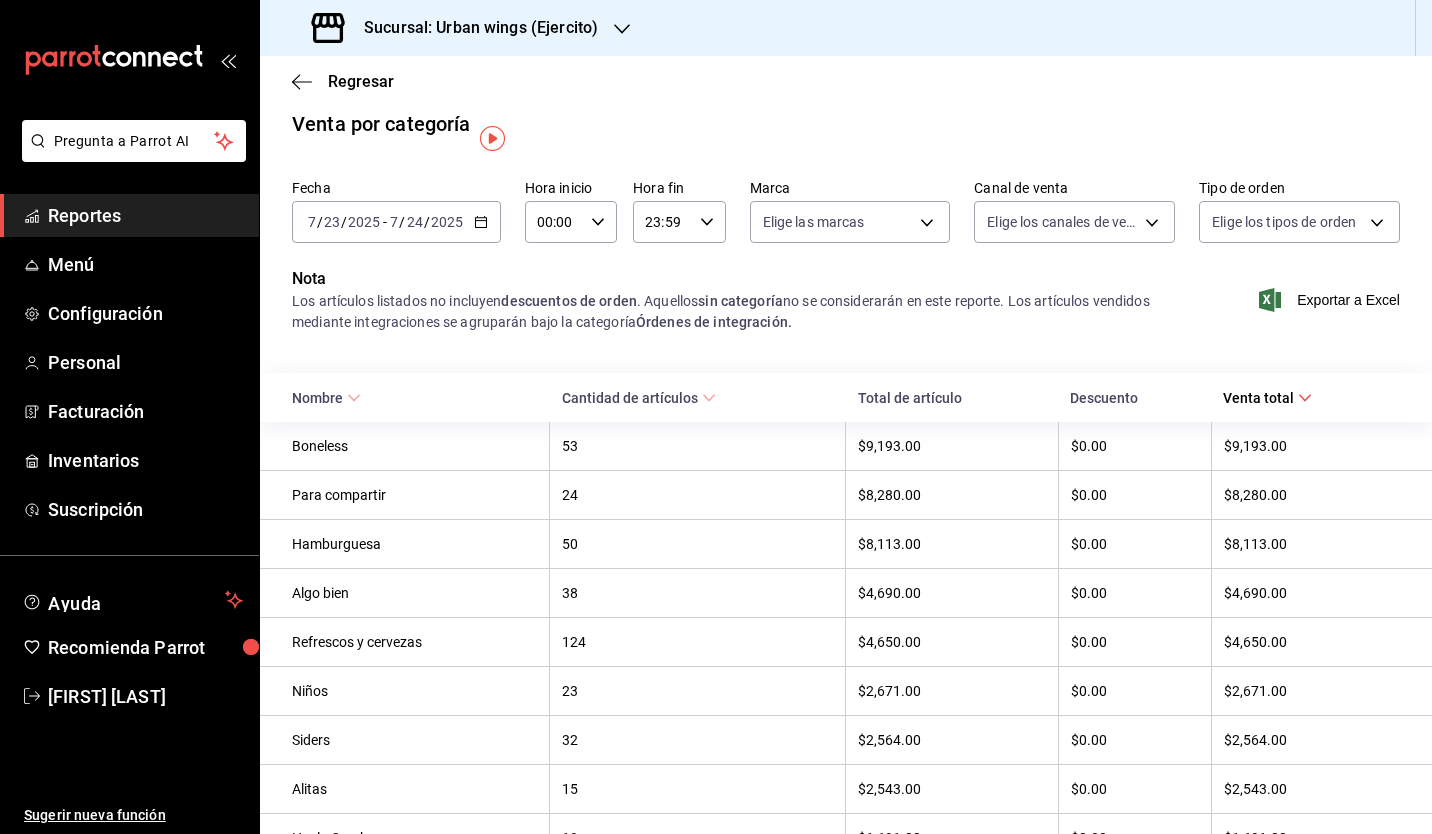 scroll, scrollTop: 0, scrollLeft: 0, axis: both 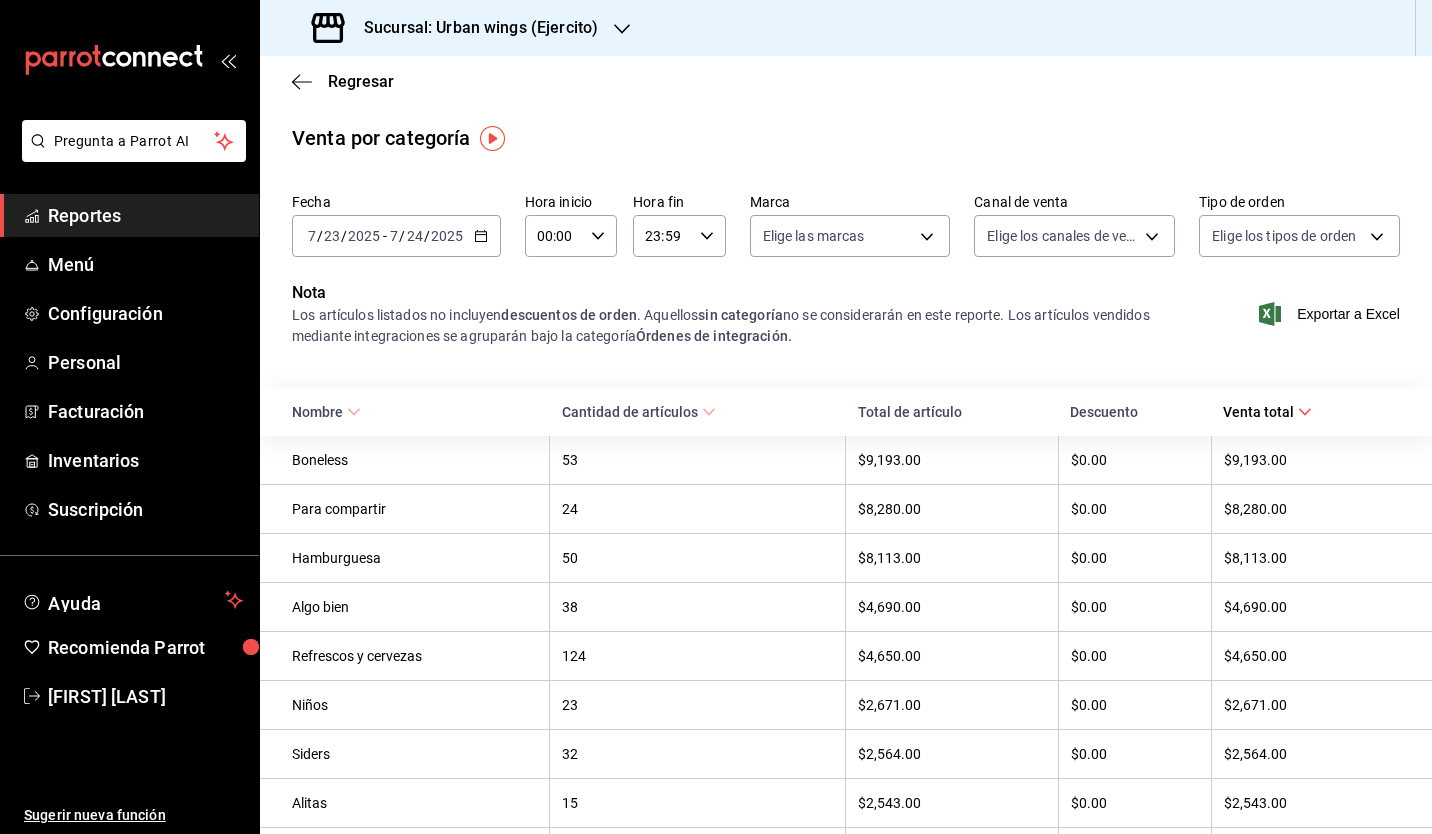 click 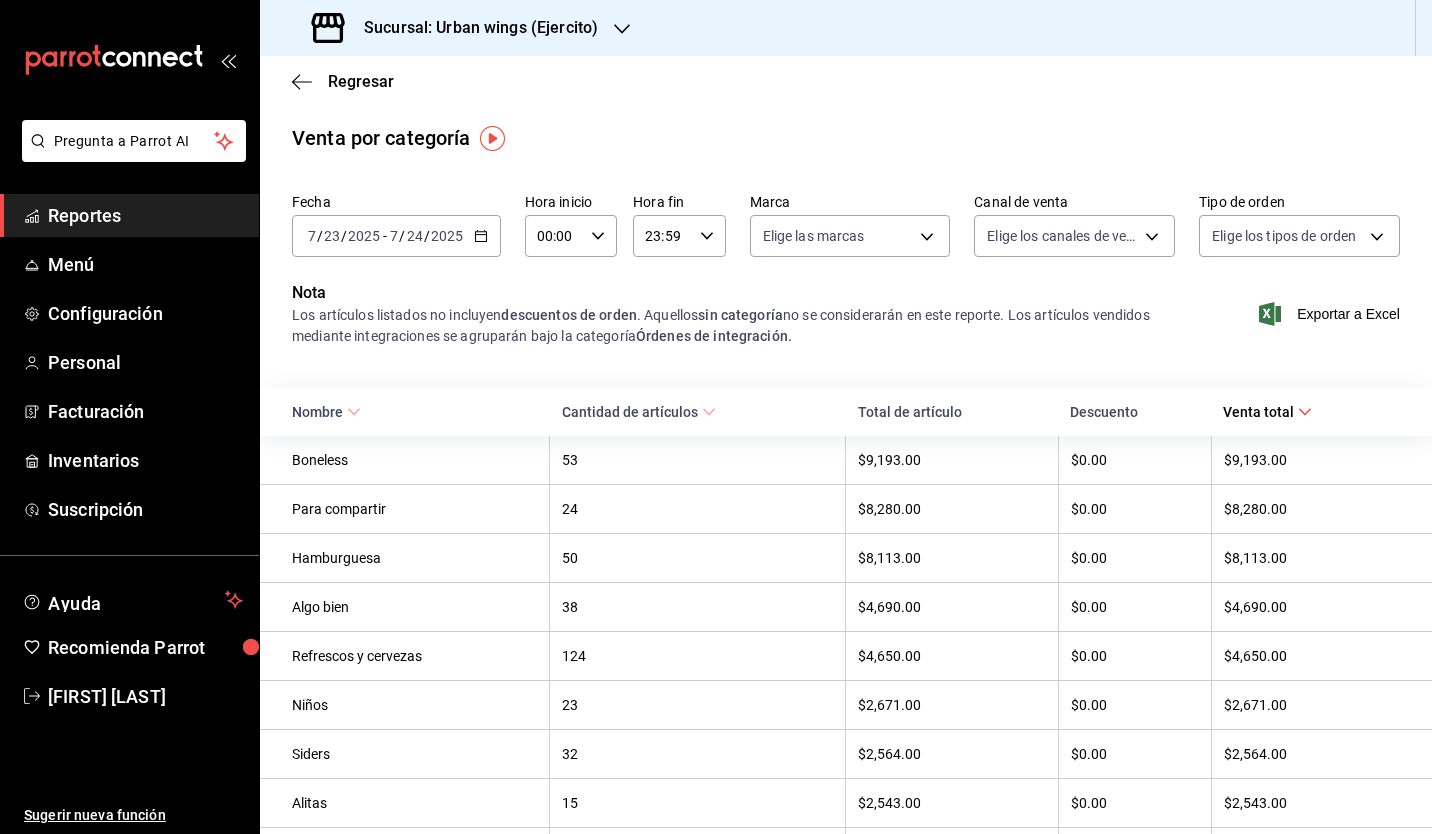 click on "124" at bounding box center [697, 656] 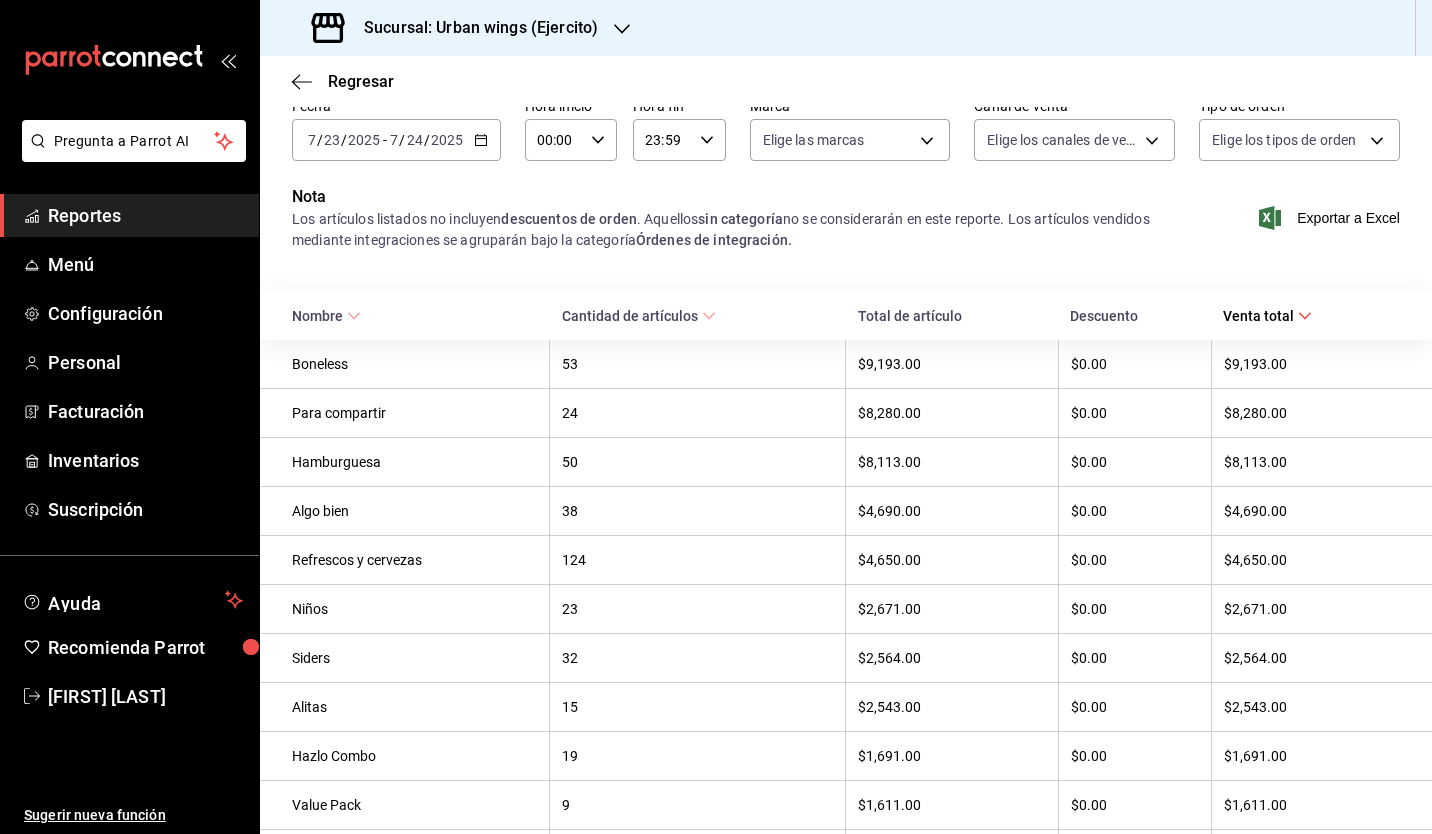 scroll, scrollTop: 0, scrollLeft: 0, axis: both 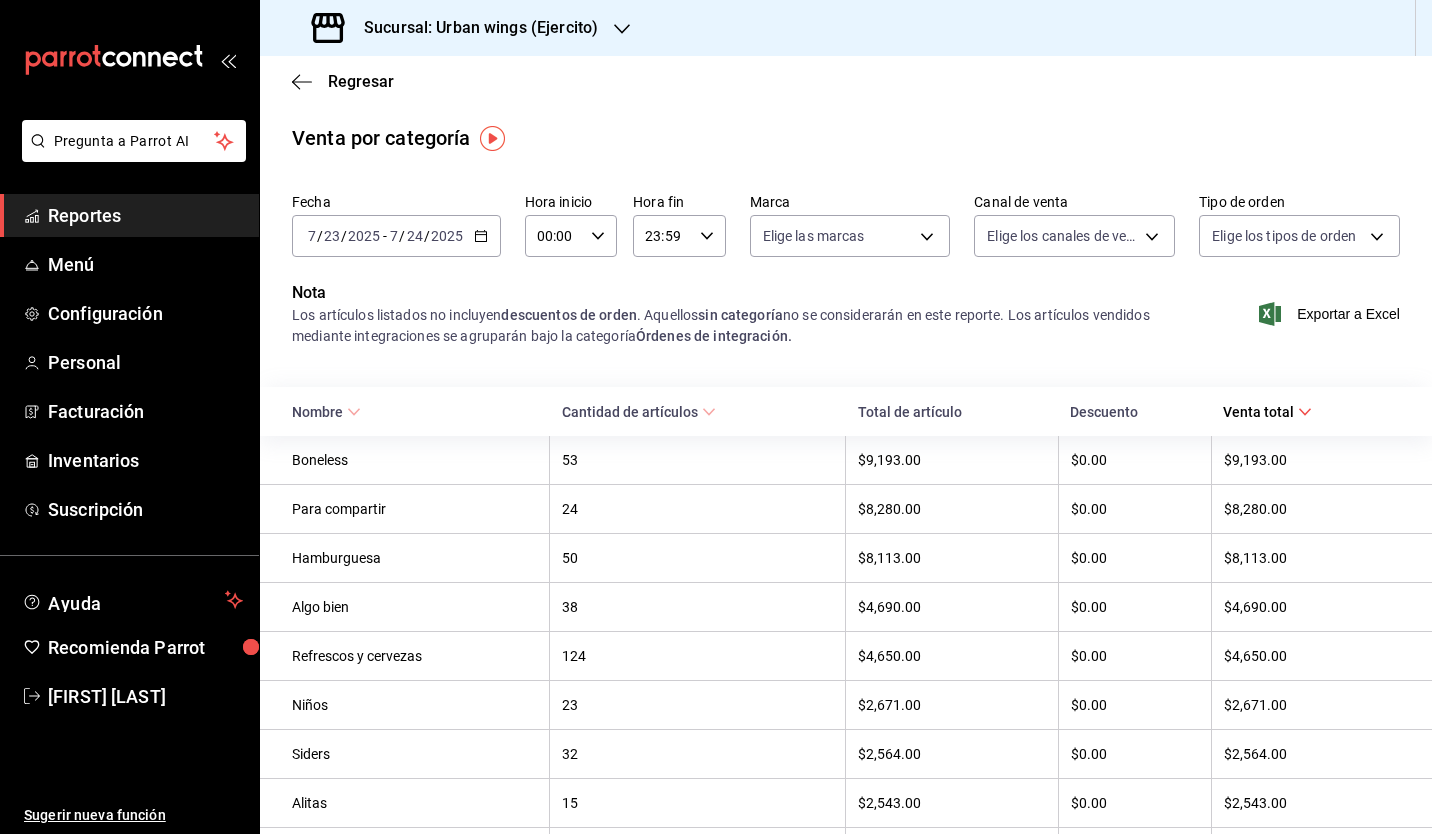 type 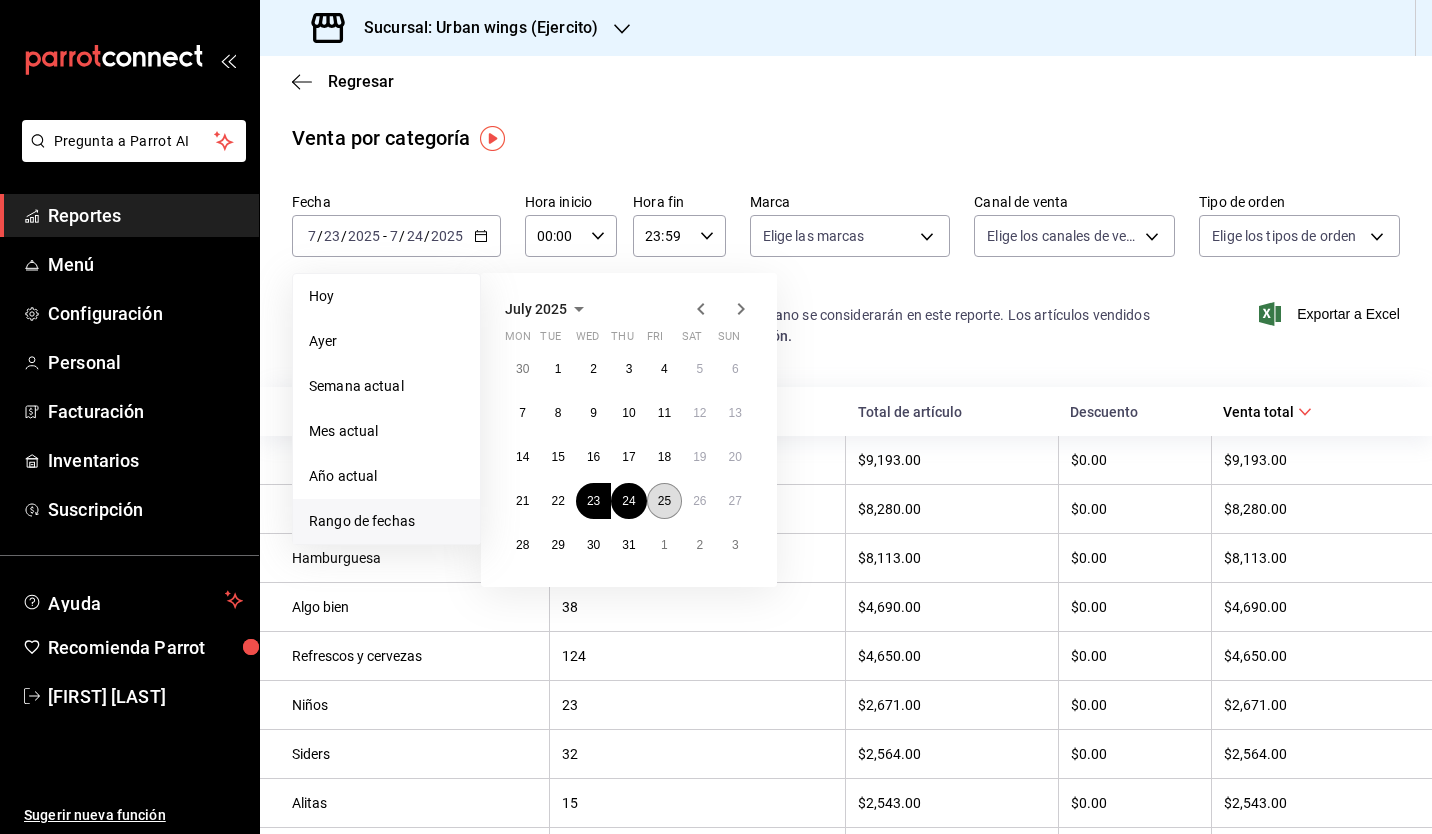 click on "25" at bounding box center [664, 501] 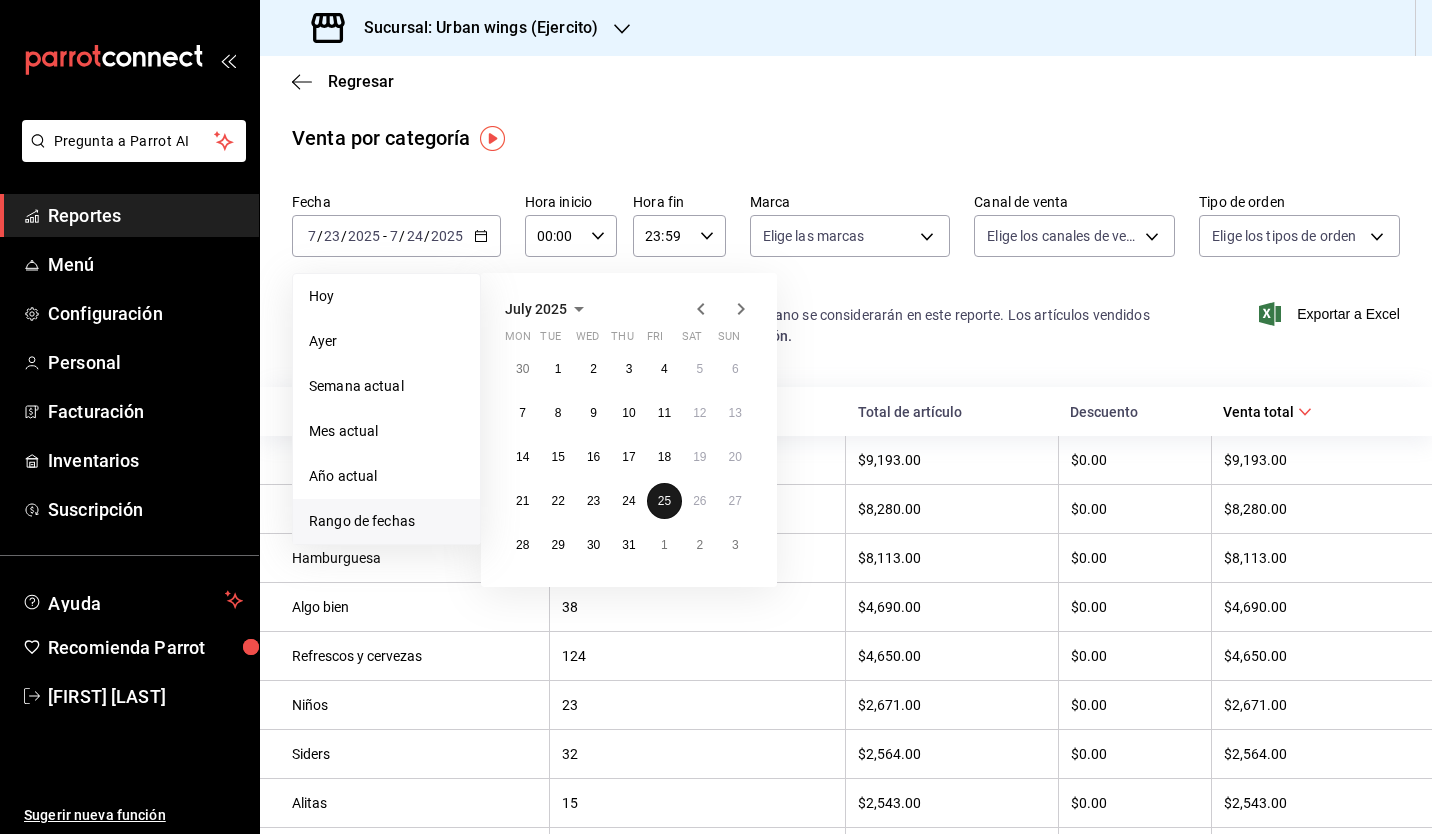 click on "25" at bounding box center [664, 501] 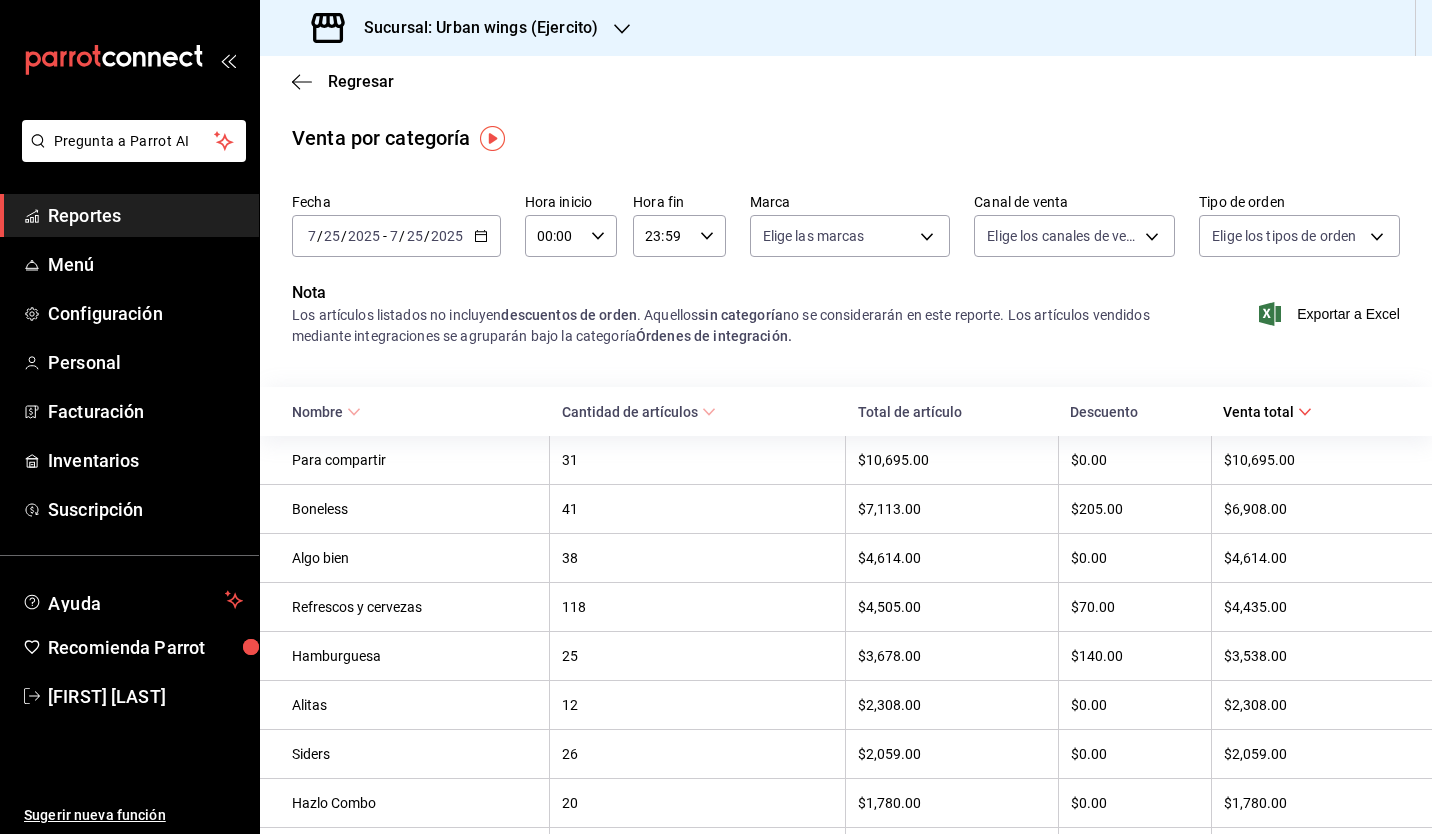 click 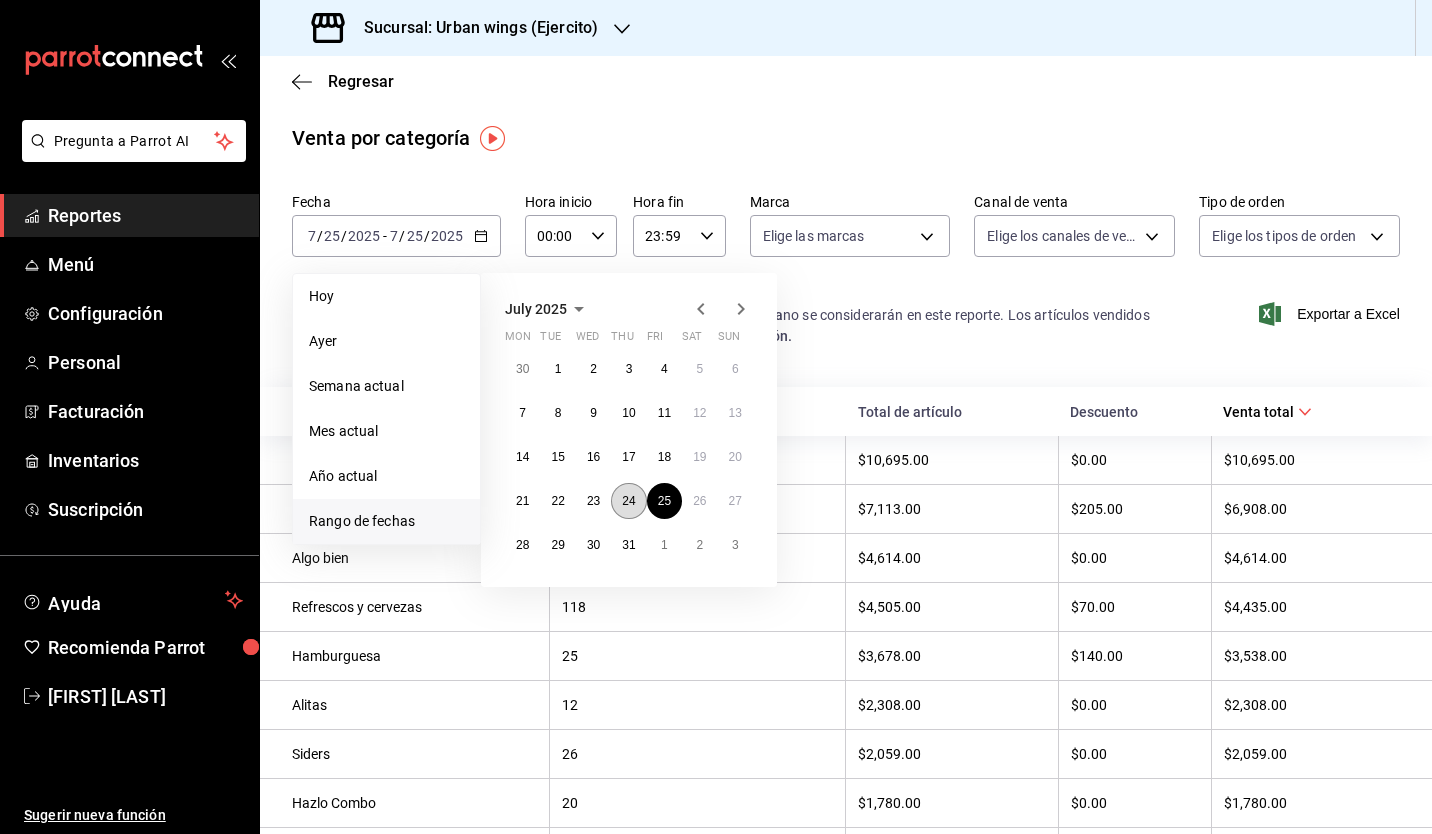 click on "24" at bounding box center [628, 501] 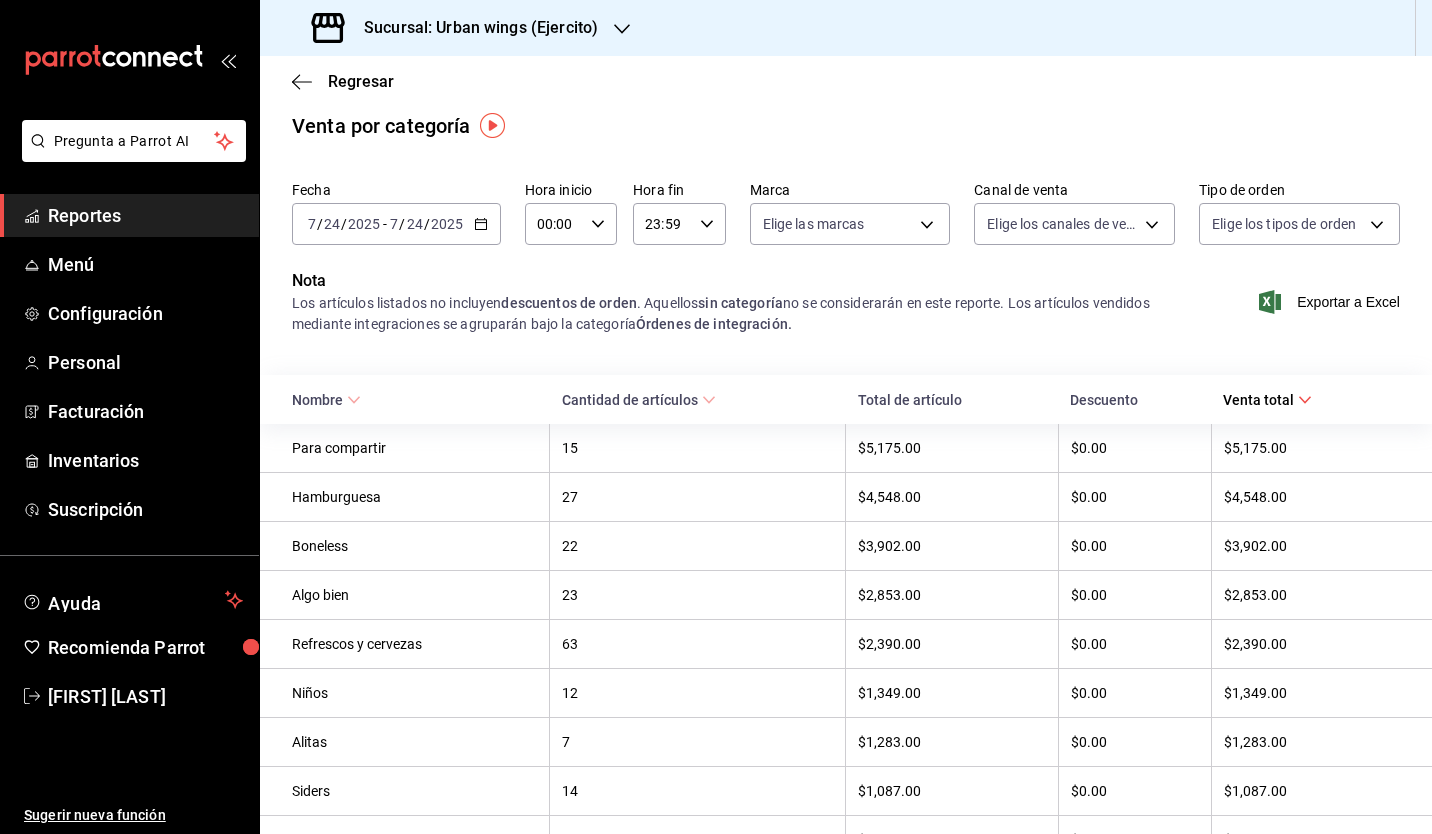 scroll, scrollTop: 8, scrollLeft: 0, axis: vertical 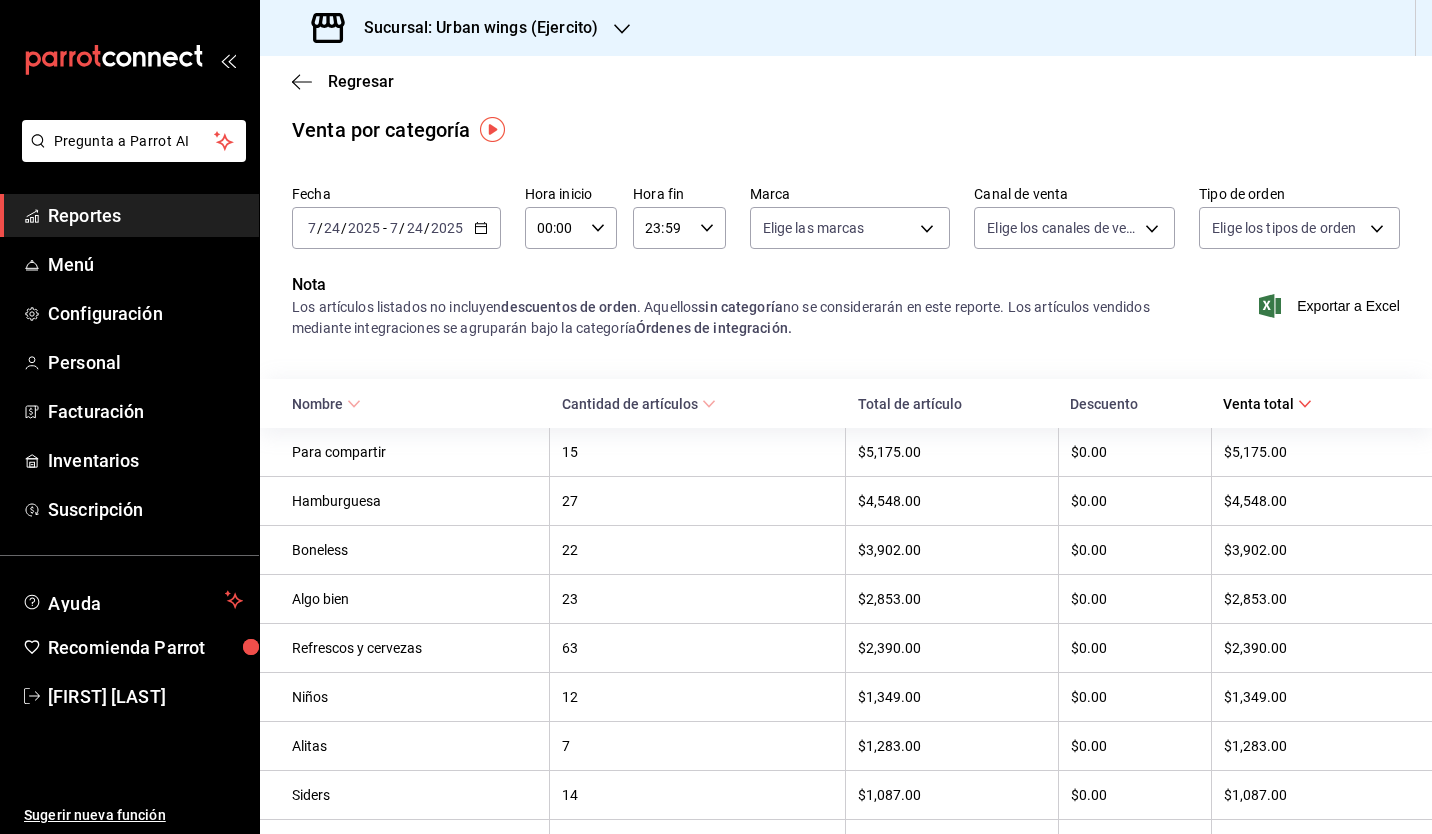 click 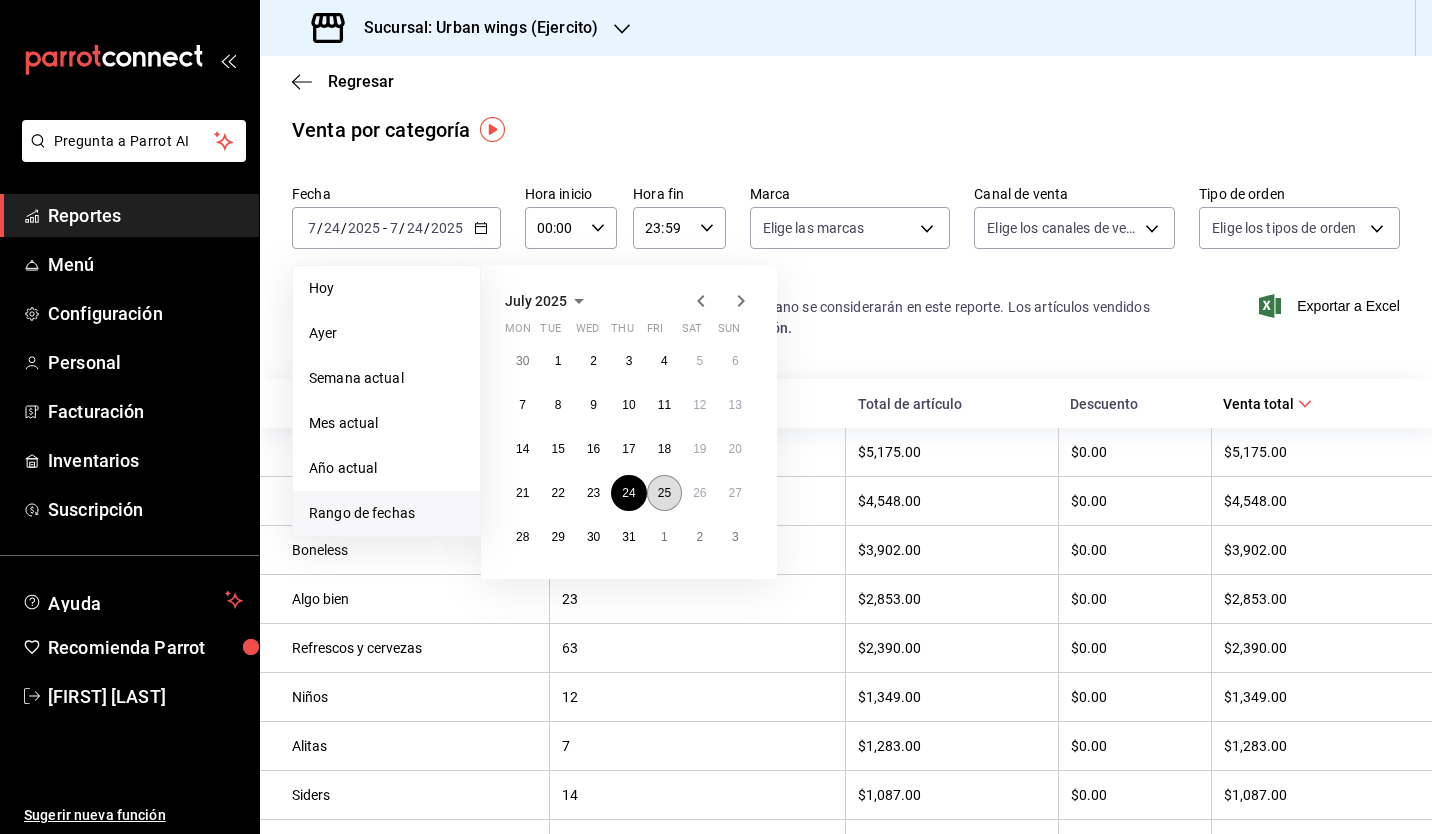 click on "25" at bounding box center (664, 493) 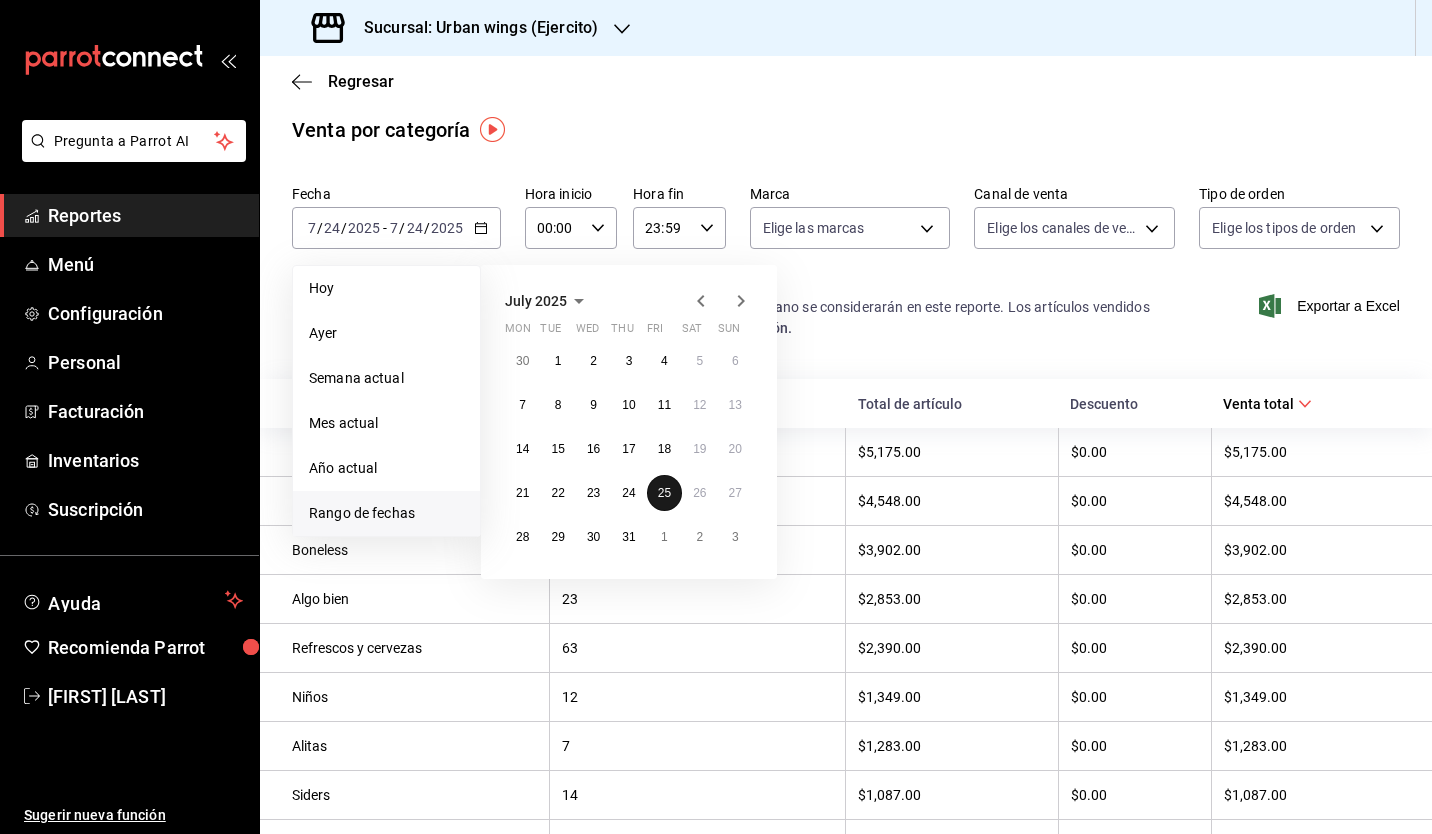 click on "25" at bounding box center (664, 493) 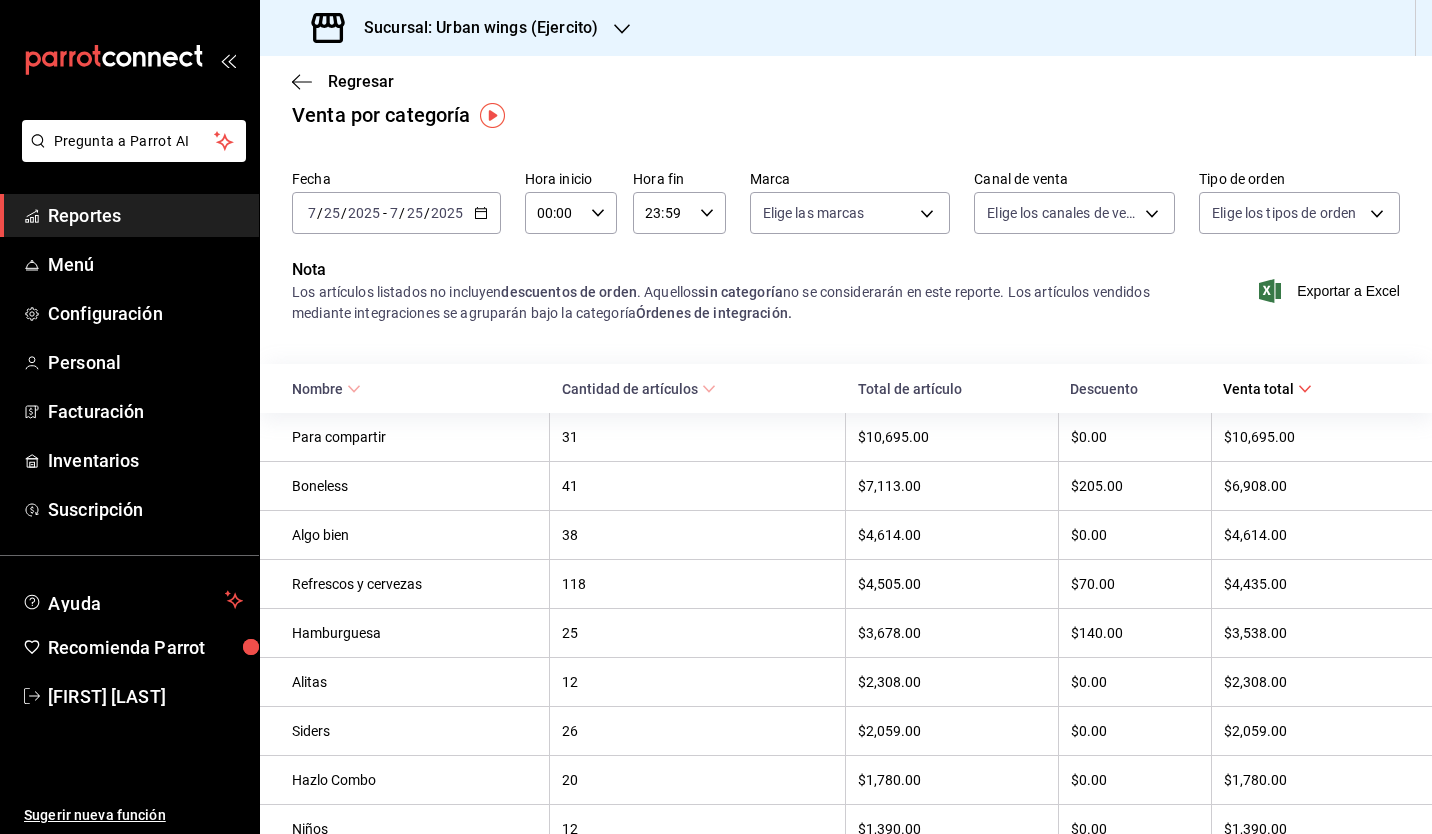 scroll, scrollTop: 0, scrollLeft: 0, axis: both 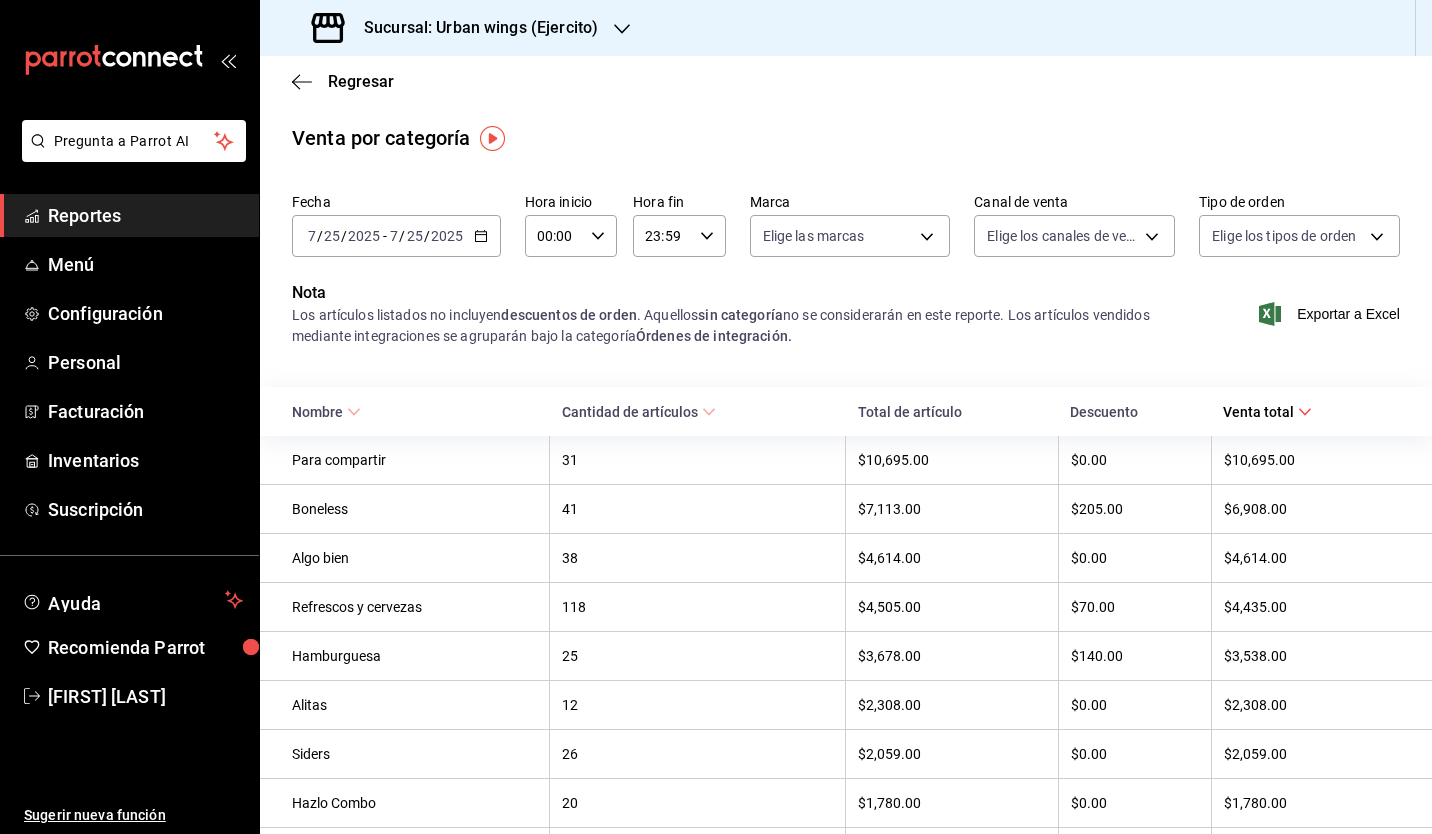 click on "[YEAR]-[MONTH]-[DAY] [MONTH] / [DAY] / [YEAR] - [YEAR]-[MONTH]-[DAY] [MONTH] / [DAY] / [YEAR]" at bounding box center (396, 236) 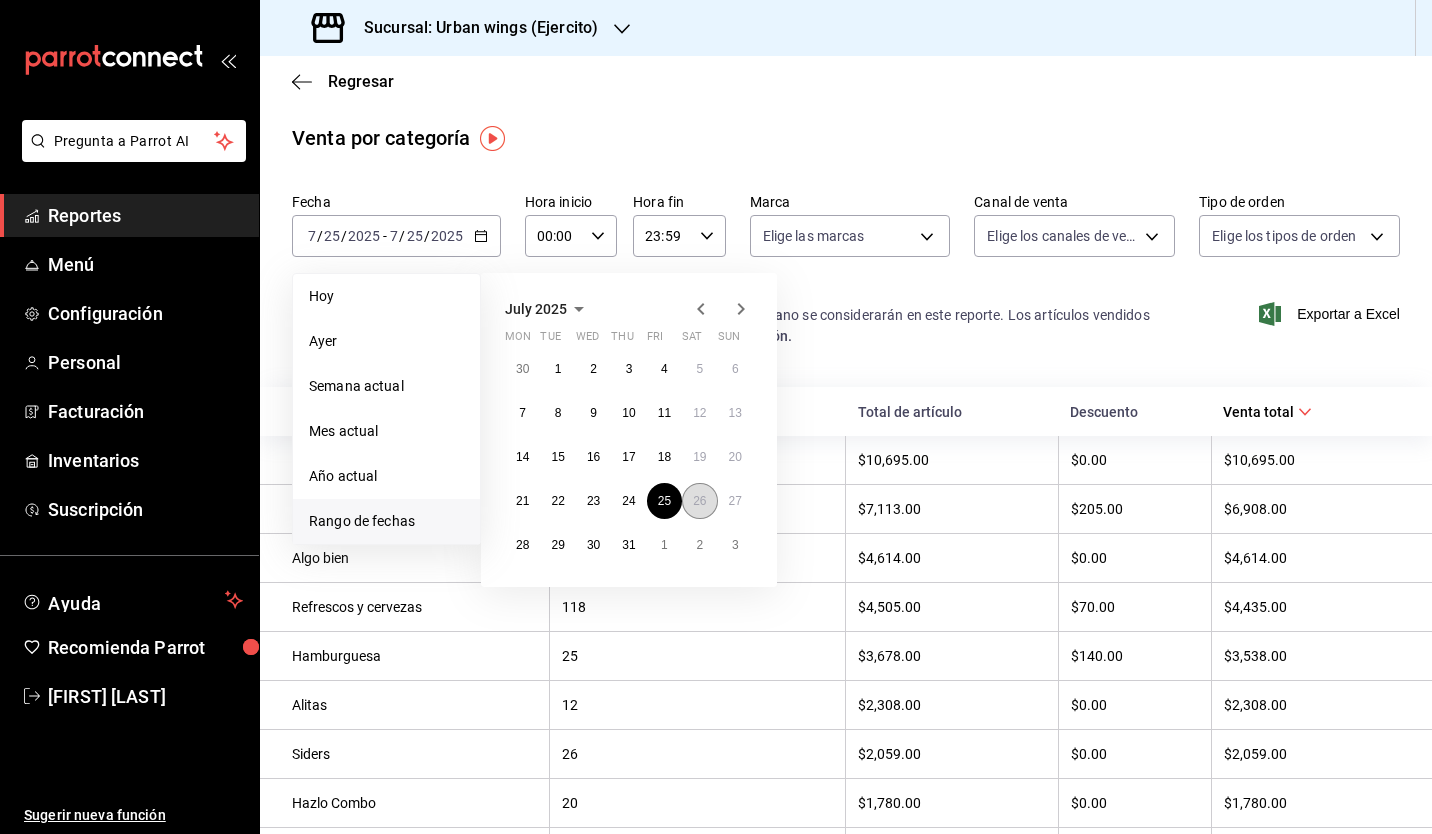 click on "26" at bounding box center [699, 501] 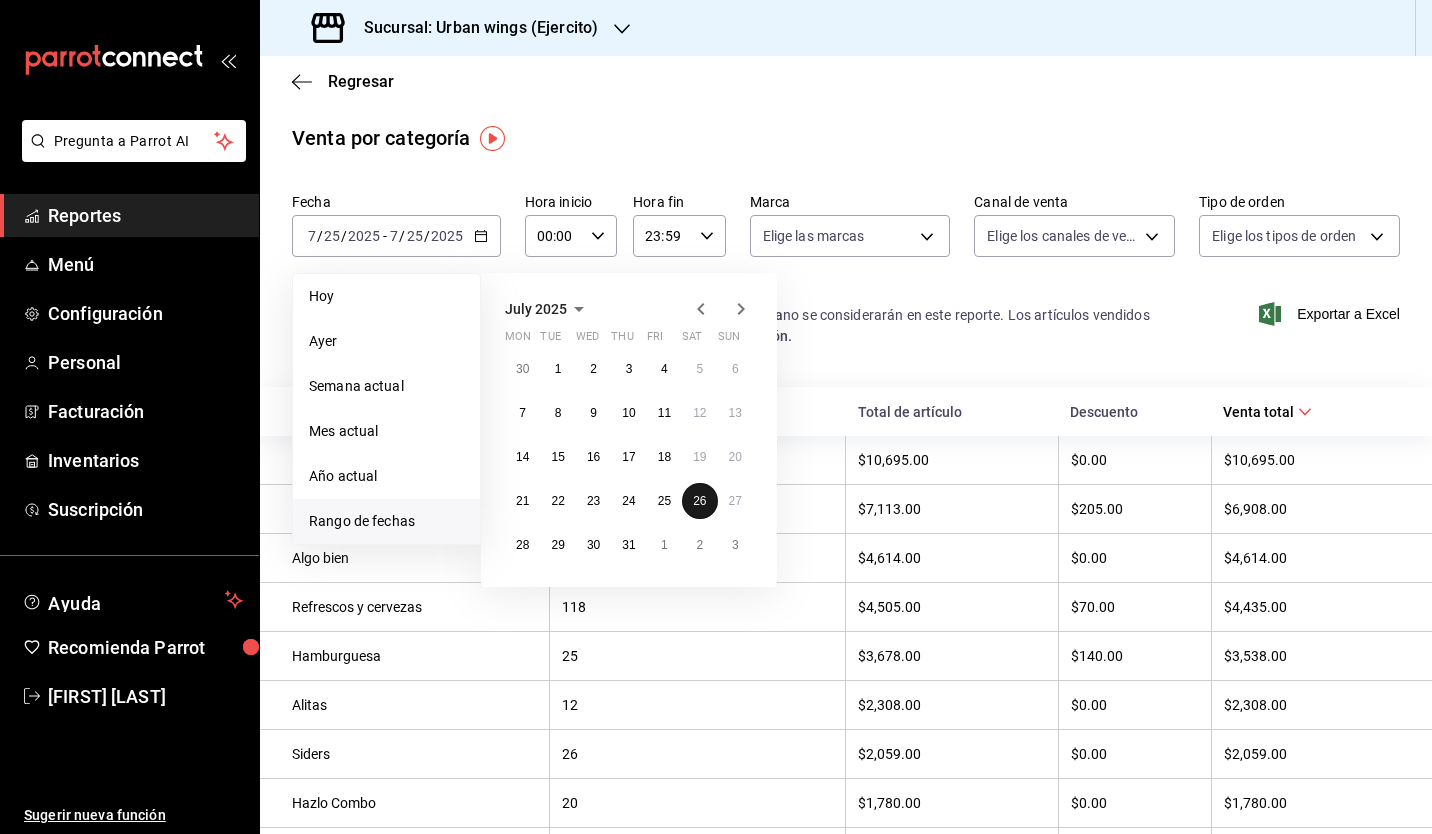 click on "26" at bounding box center (699, 501) 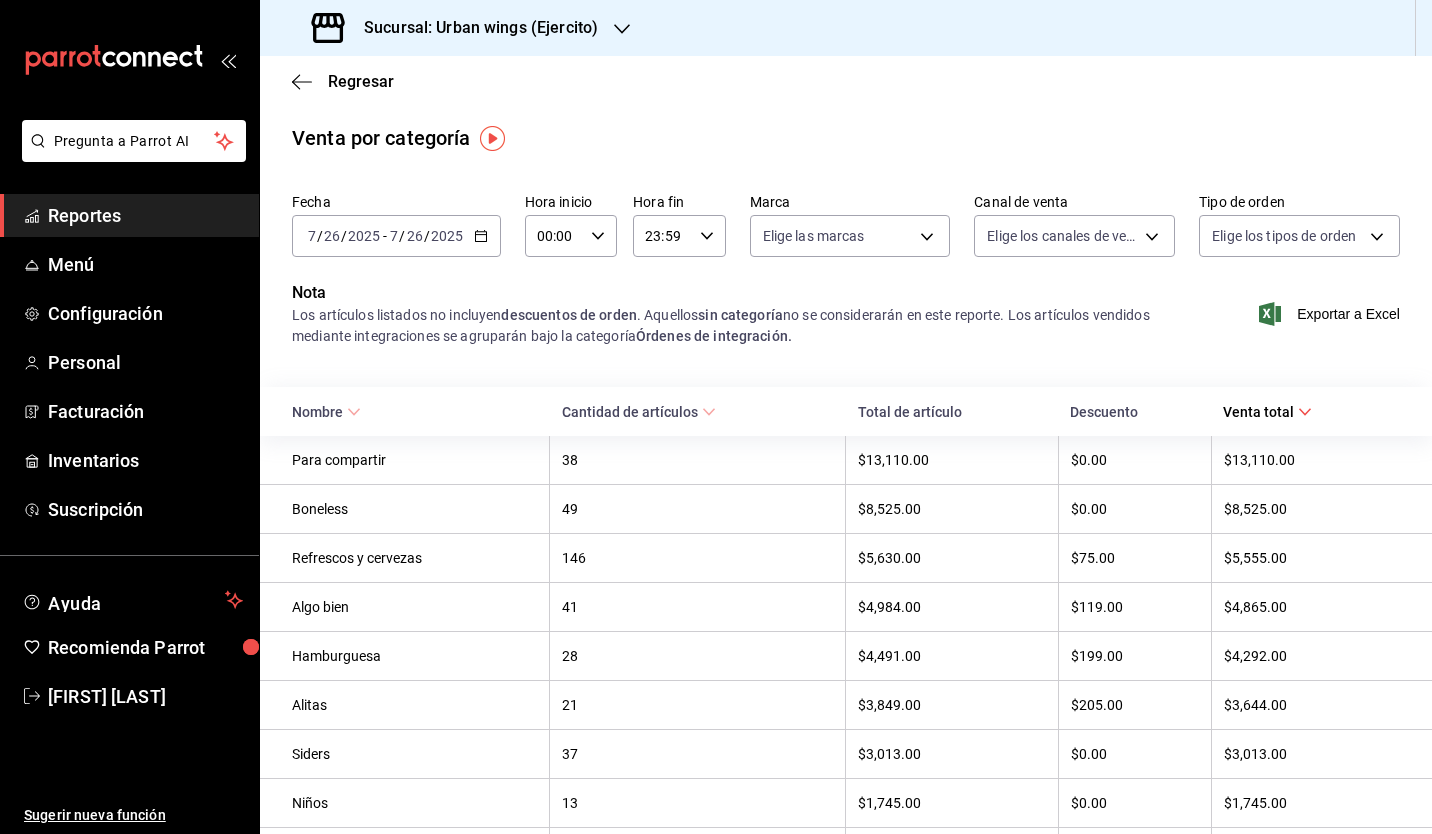 click on "[YEAR]-[MONTH]-[DAY] [MONTH] / [DAY] / [YEAR] - [YEAR]-[MONTH]-[DAY] [MONTH] / [DAY] / [YEAR]" at bounding box center (396, 236) 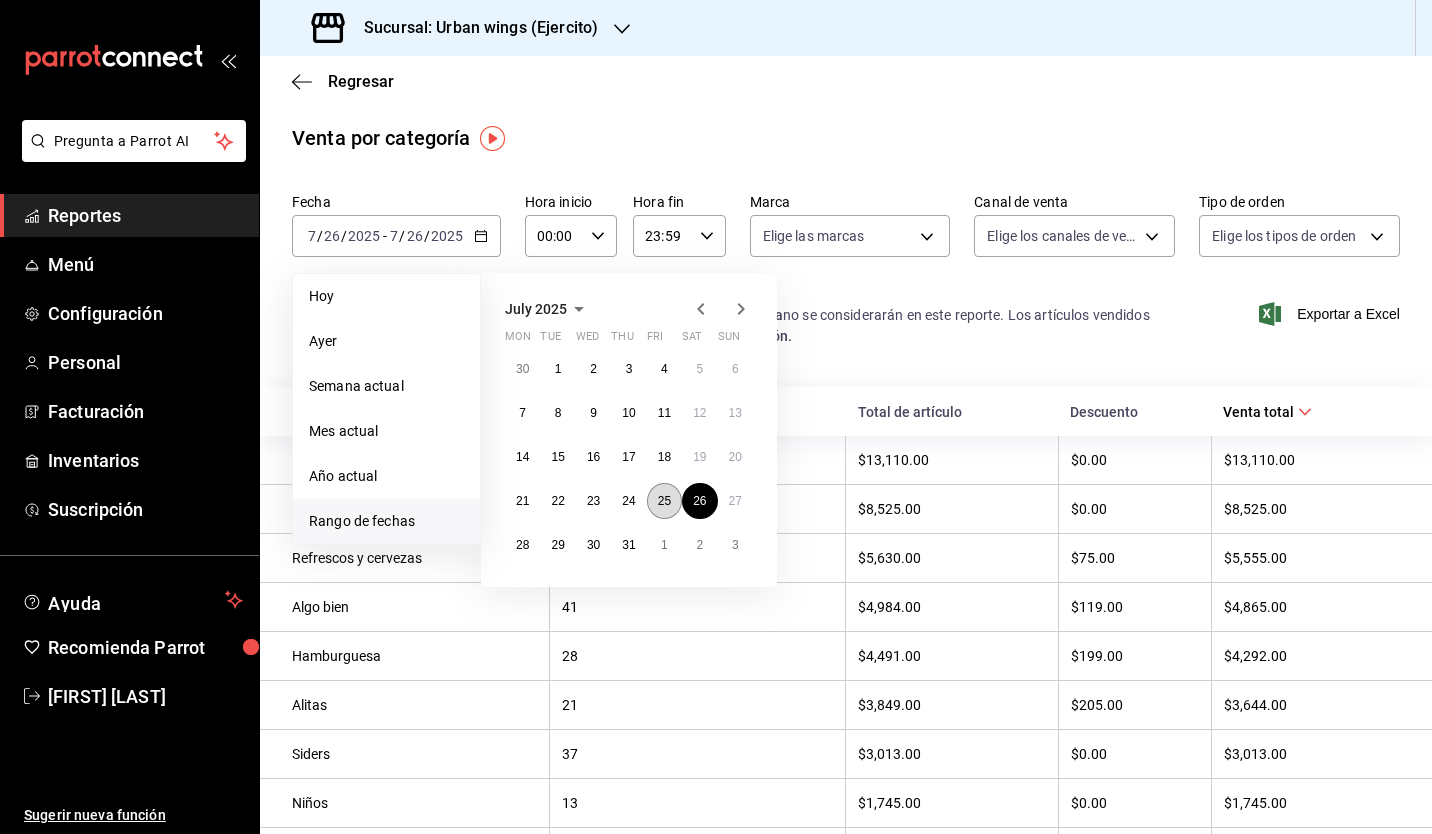 click on "25" at bounding box center [664, 501] 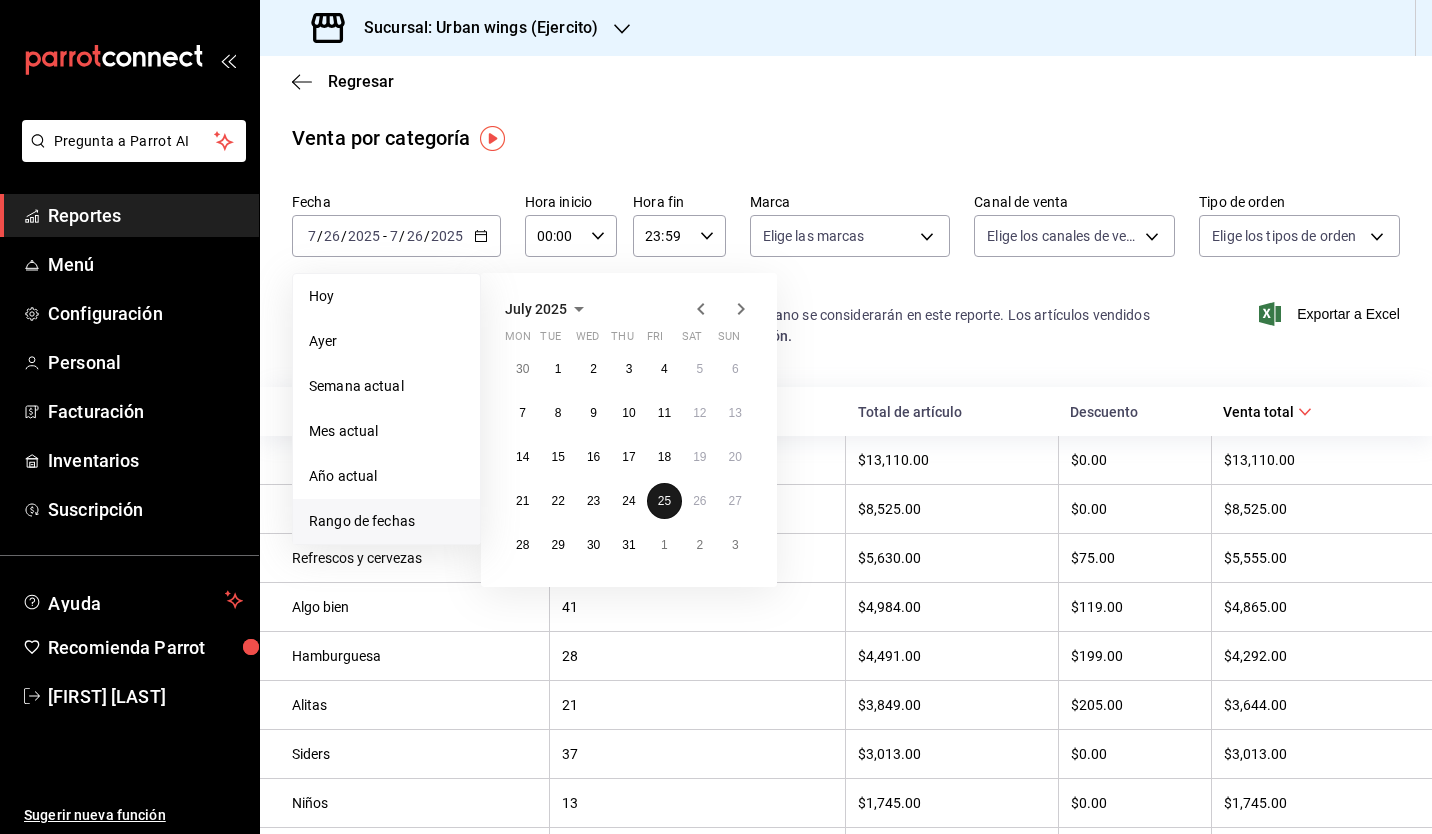 click on "25" at bounding box center (664, 501) 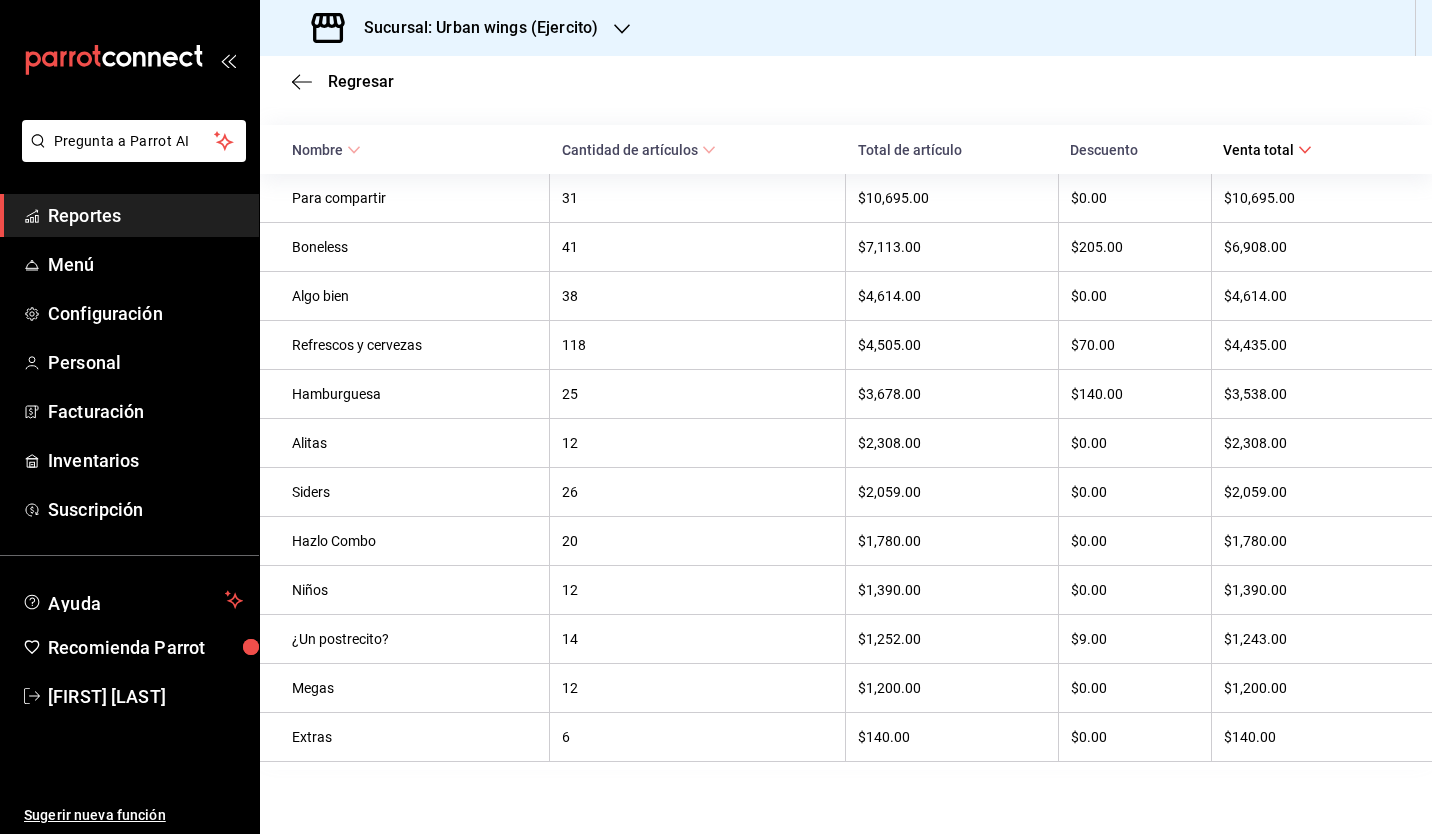 scroll, scrollTop: 0, scrollLeft: 0, axis: both 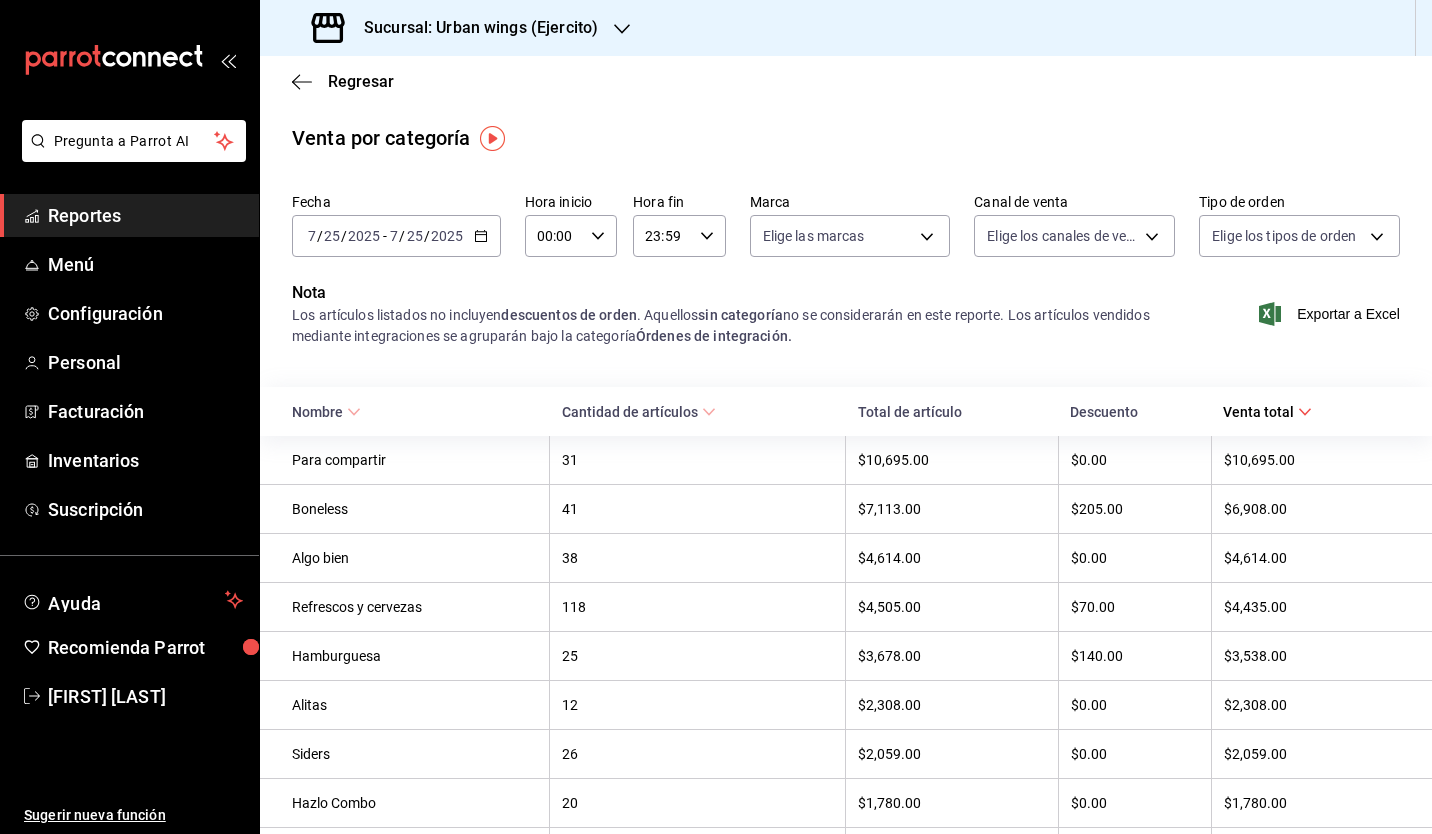 click on "[YEAR]-[MONTH]-[DAY] [MONTH] / [DAY] / [YEAR] - [YEAR]-[MONTH]-[DAY] [MONTH] / [DAY] / [YEAR]" at bounding box center [396, 236] 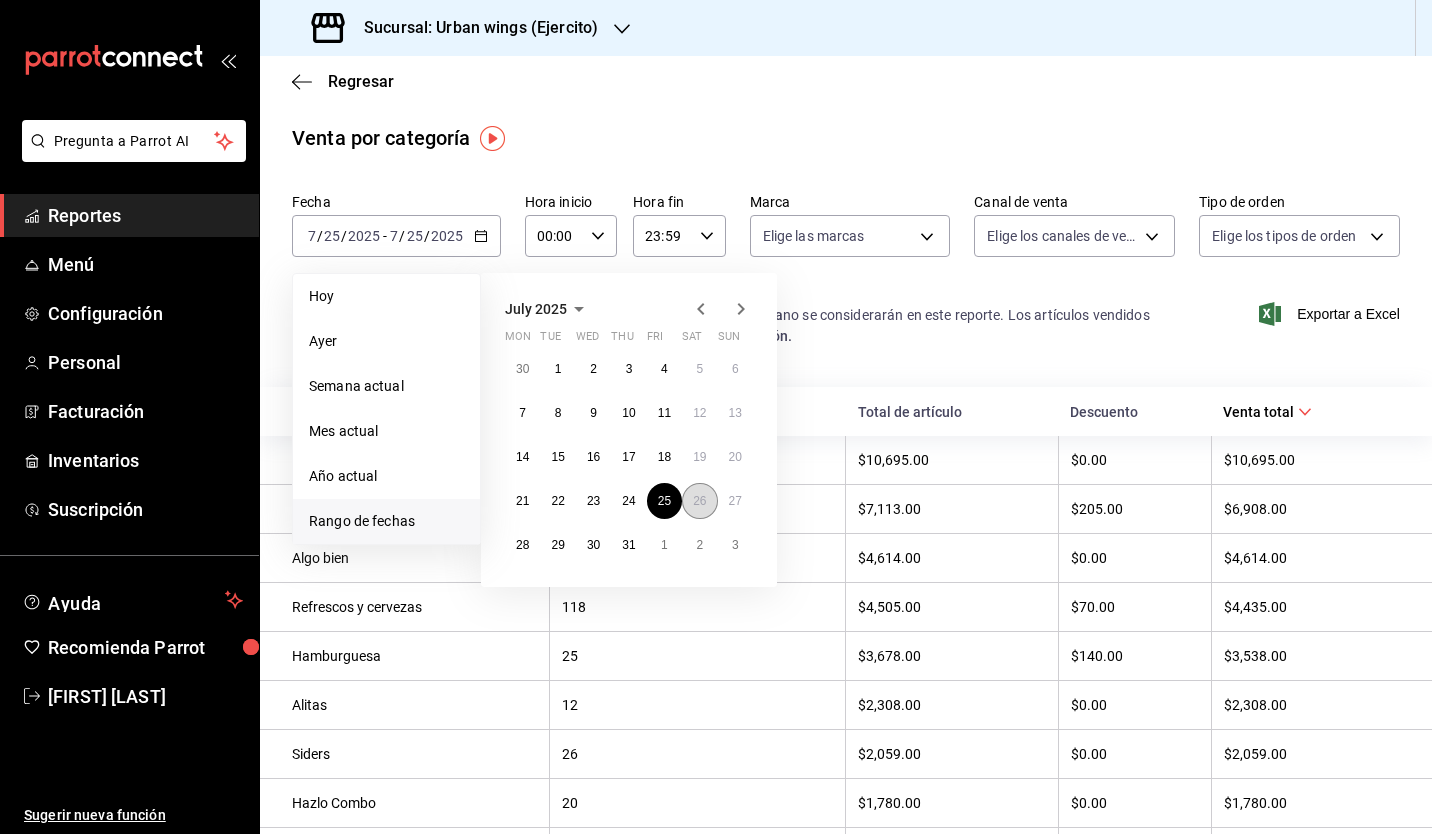 click on "26" at bounding box center [699, 501] 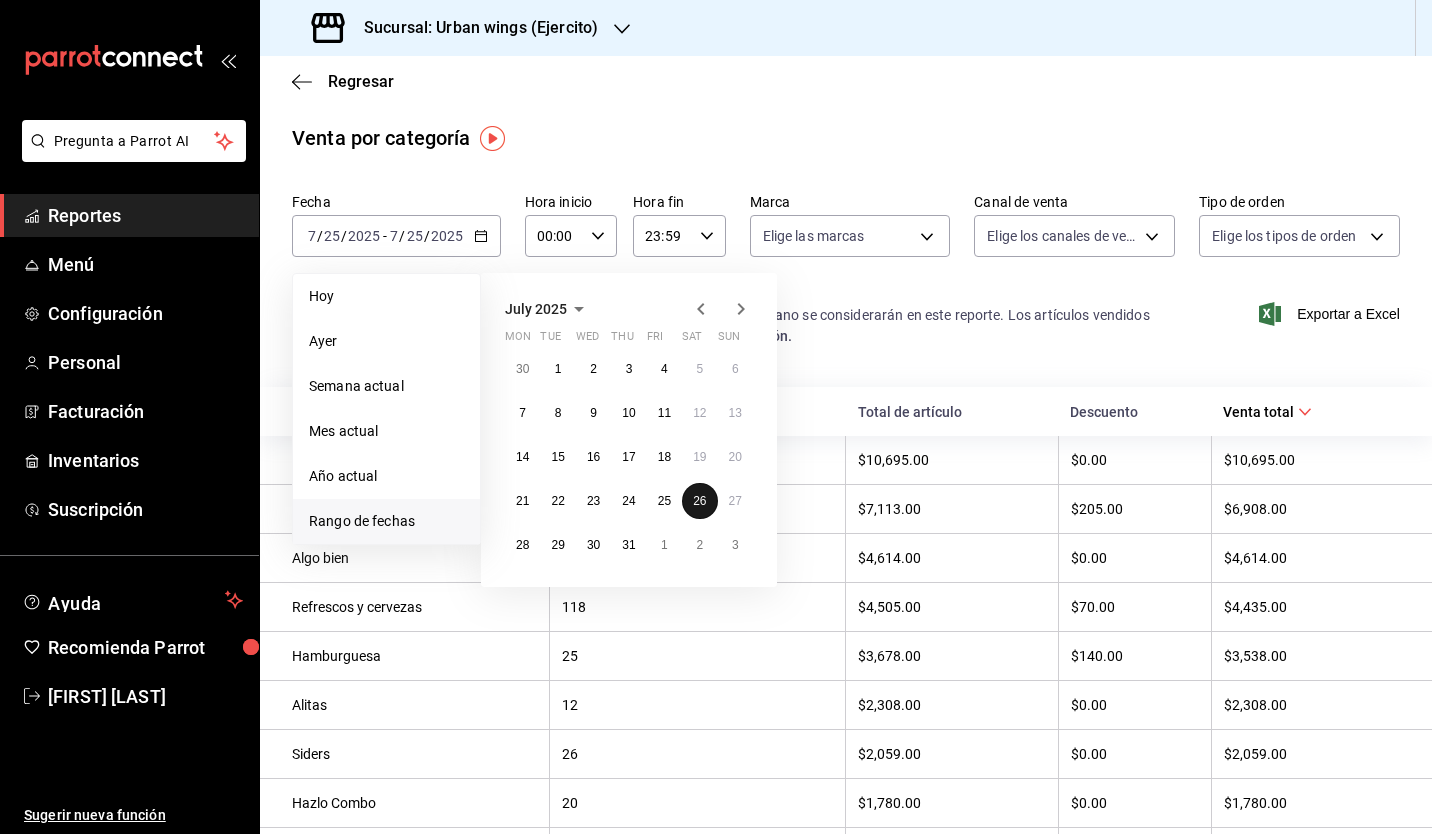 click on "26" at bounding box center (699, 501) 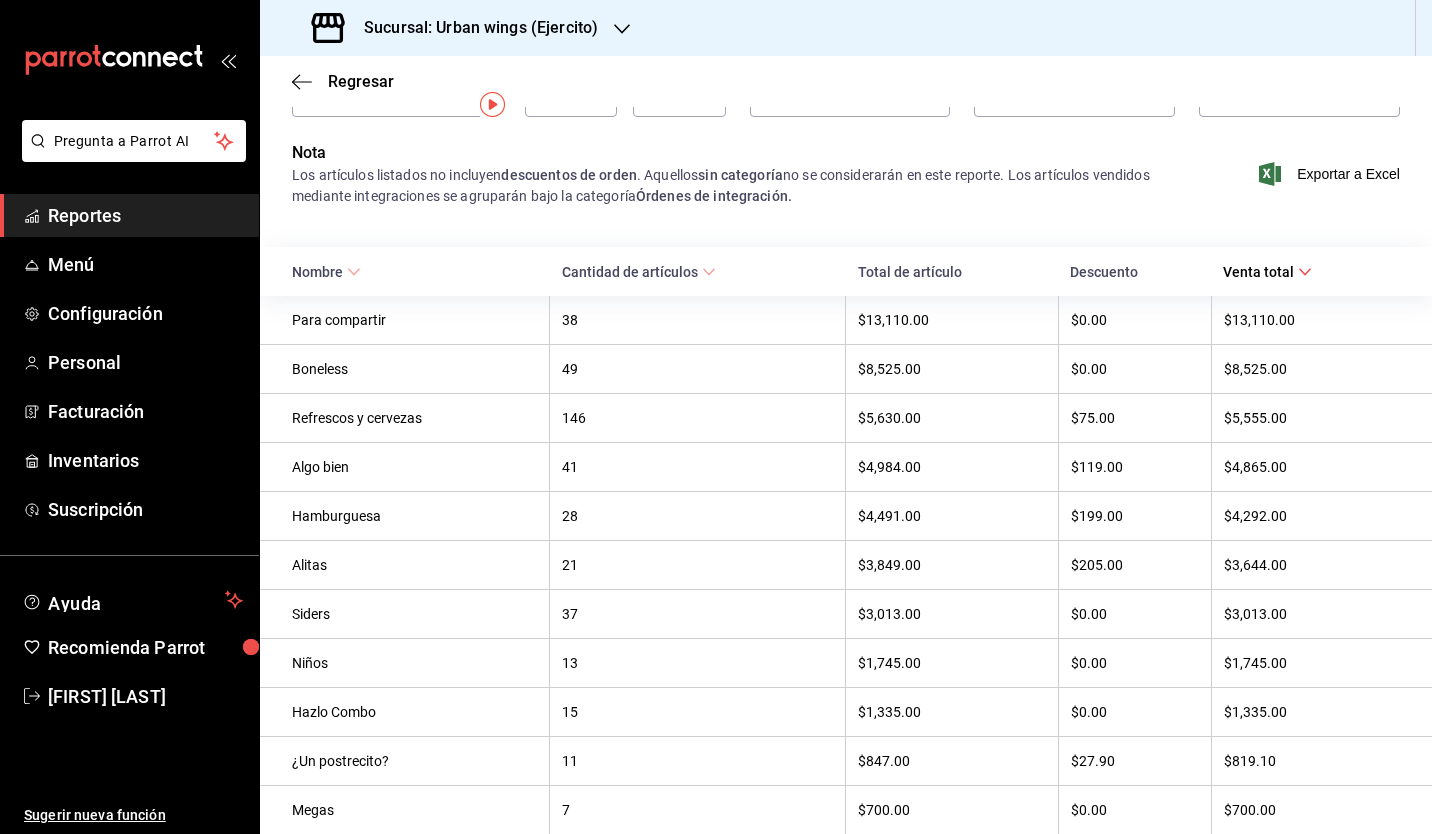 scroll, scrollTop: 6, scrollLeft: 0, axis: vertical 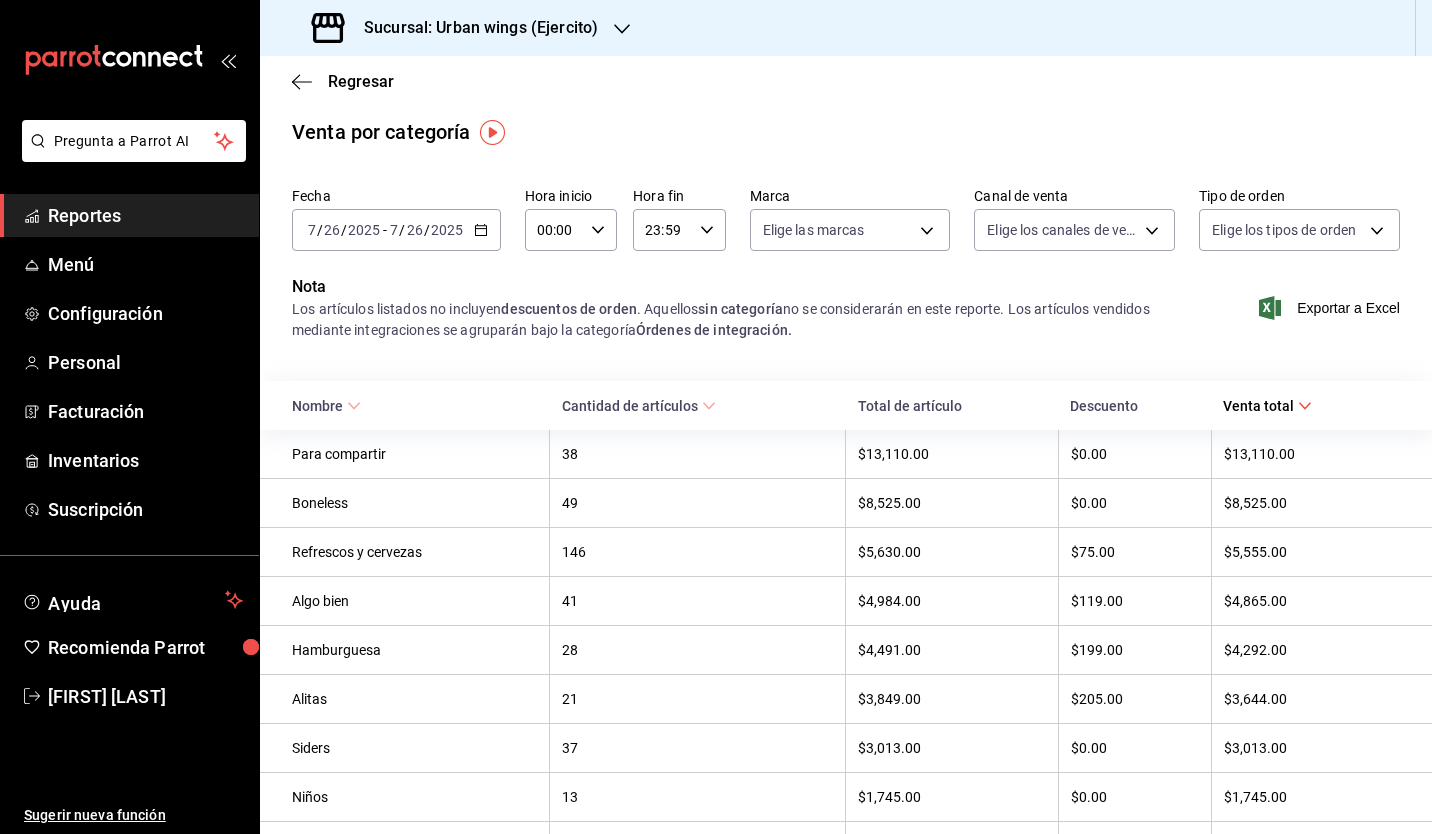 click on "[YEAR]-[MONTH]-[DAY] [MONTH] / [DAY] / [YEAR] - [YEAR]-[MONTH]-[DAY] [MONTH] / [DAY] / [YEAR]" at bounding box center [396, 230] 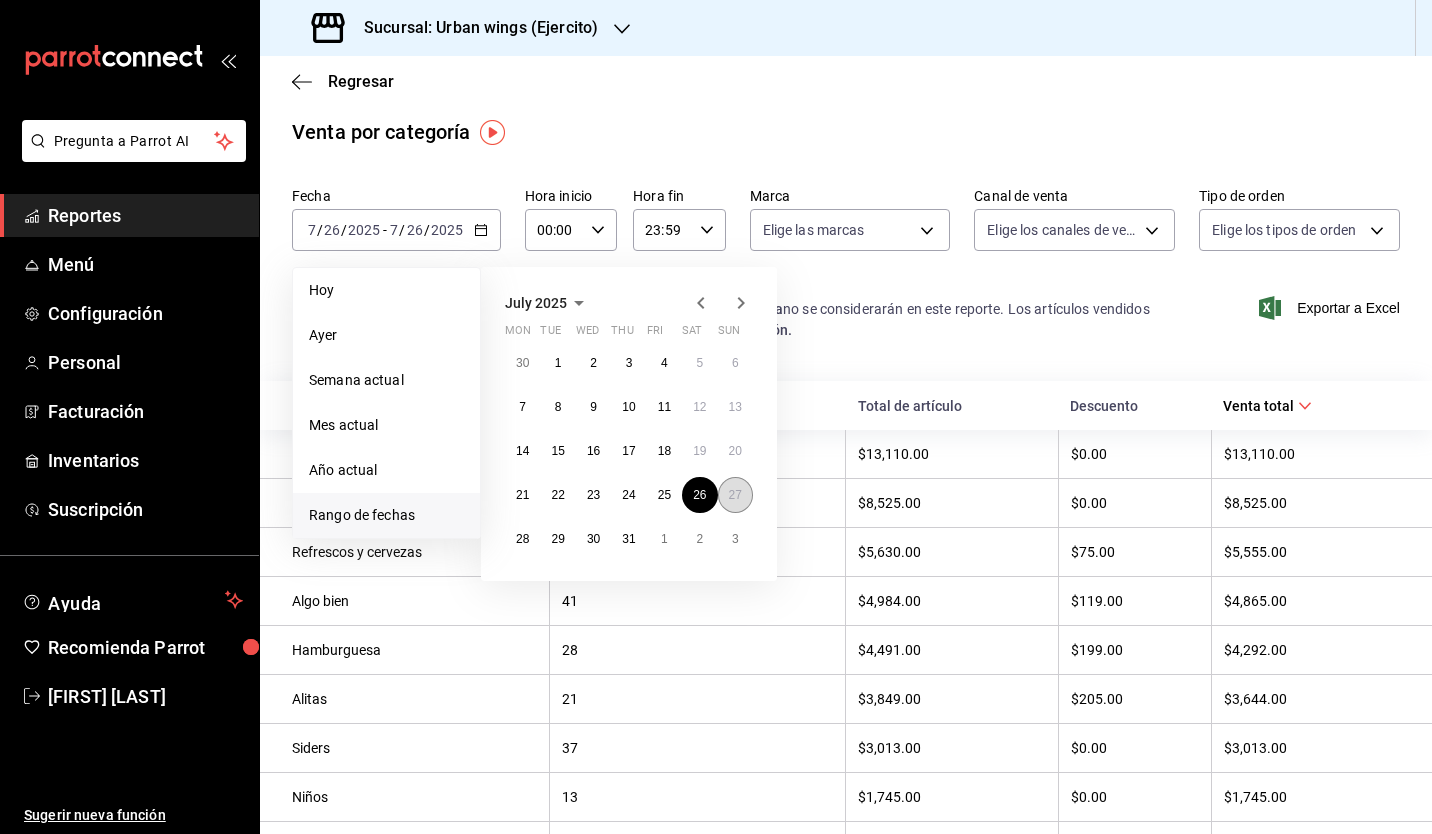 click on "27" at bounding box center (735, 495) 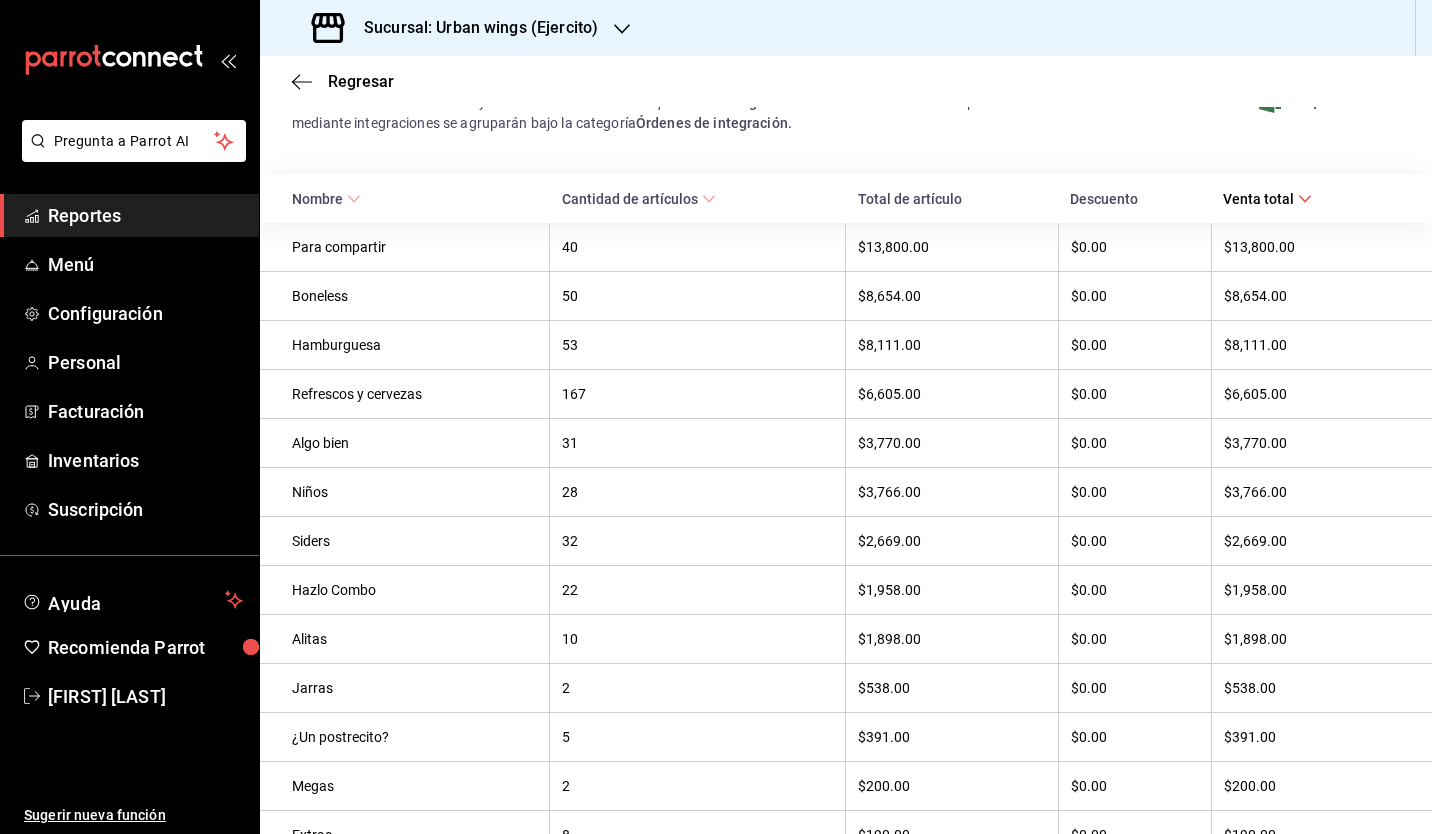 scroll, scrollTop: 0, scrollLeft: 0, axis: both 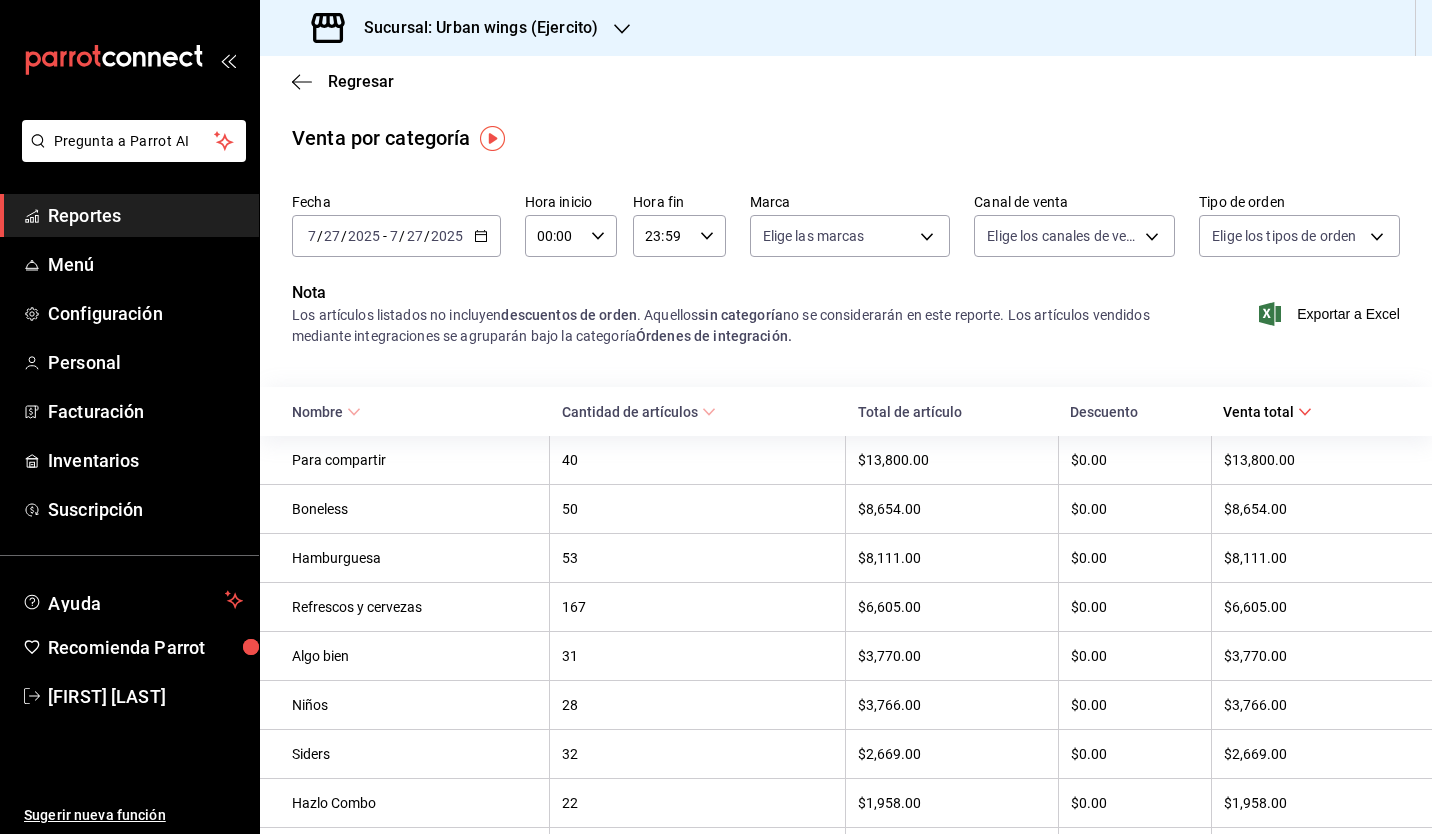 click on "[YEAR]-[MONTH]-[DAY] [MONTH] / [DAY] / [YEAR] - [YEAR]-[MONTH]-[DAY] [MONTH] / [DAY] / [YEAR]" at bounding box center [396, 236] 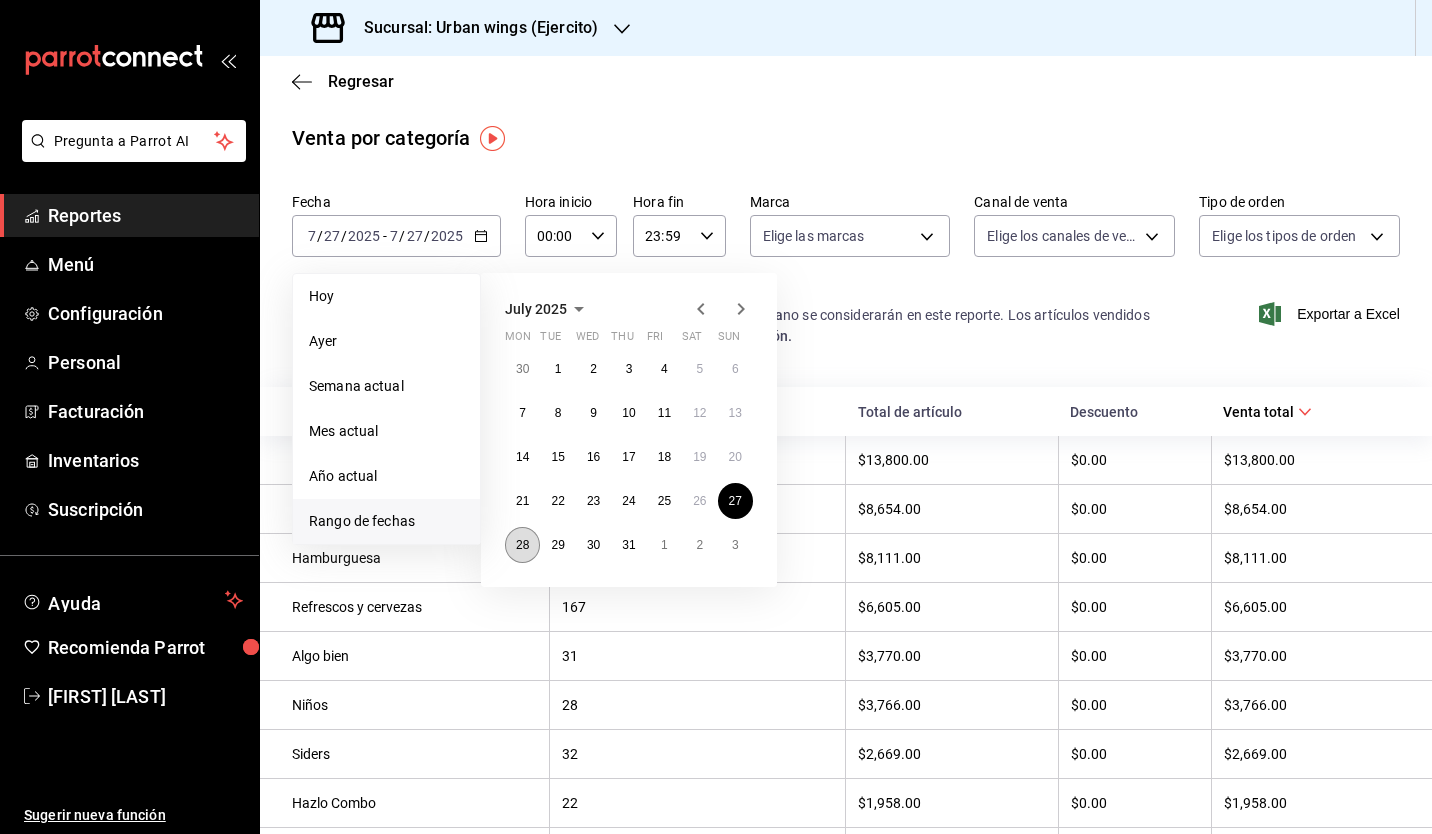 click on "28" at bounding box center [522, 545] 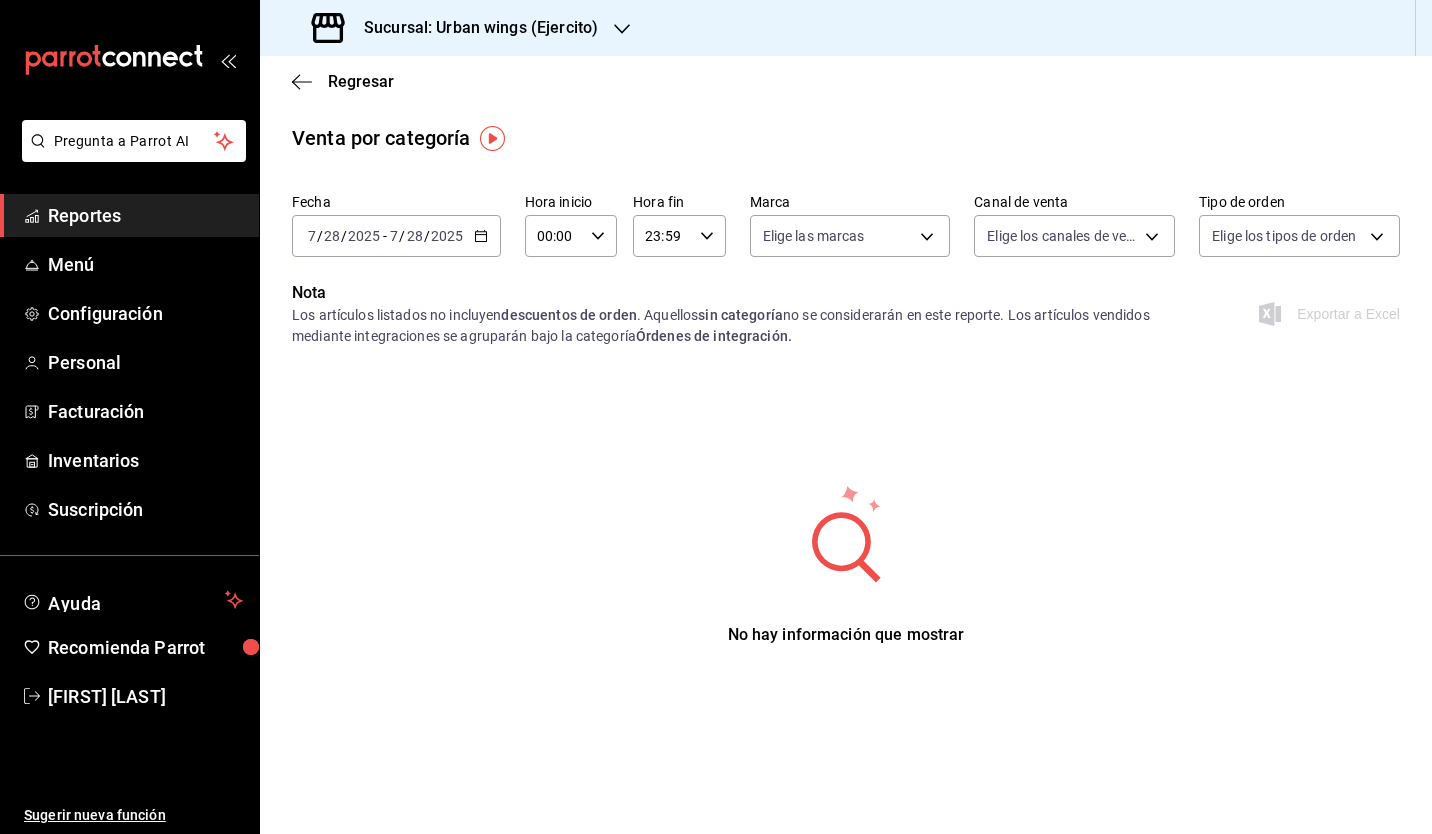 click 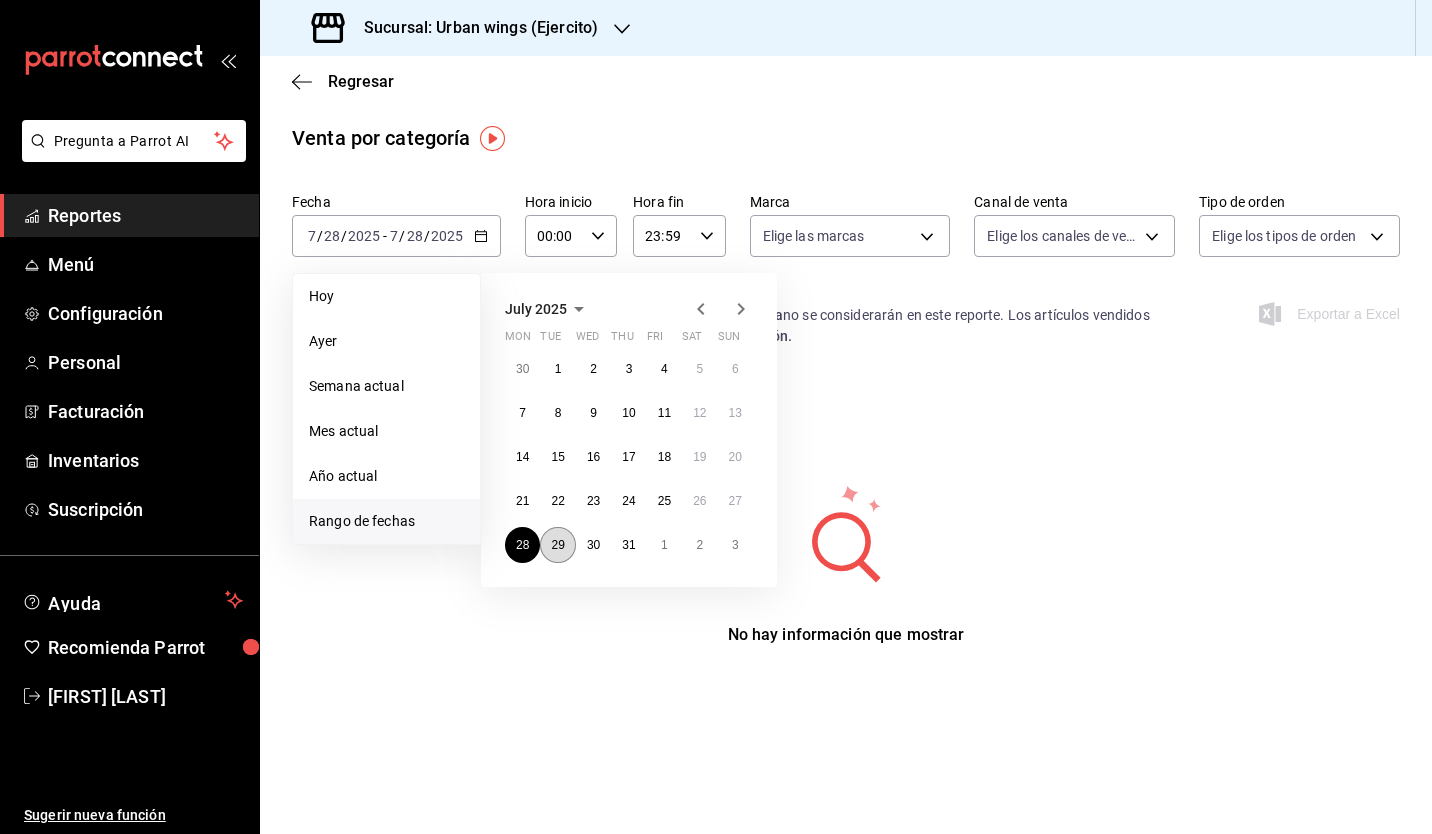 click on "29" at bounding box center (557, 545) 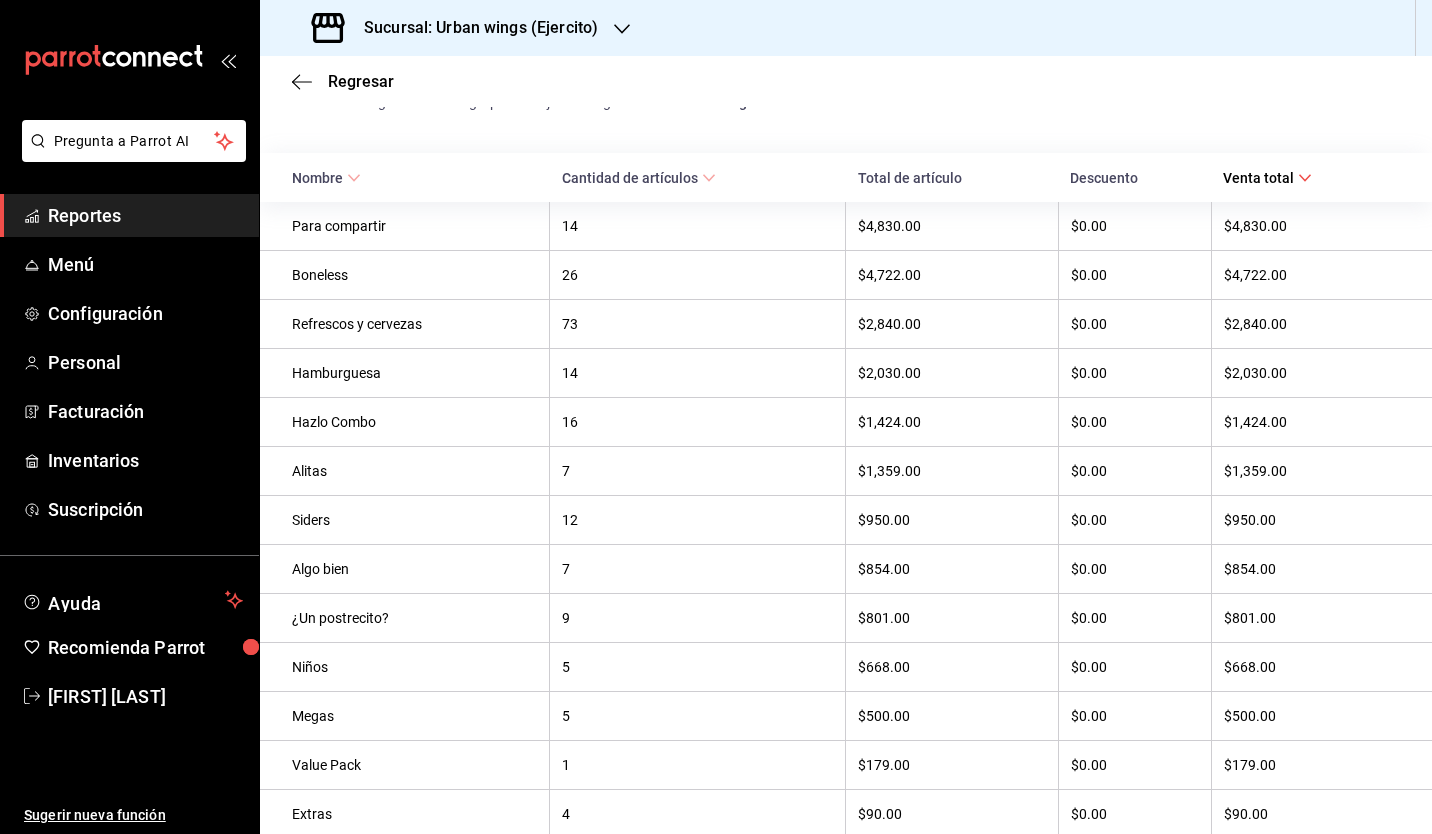 scroll, scrollTop: 0, scrollLeft: 0, axis: both 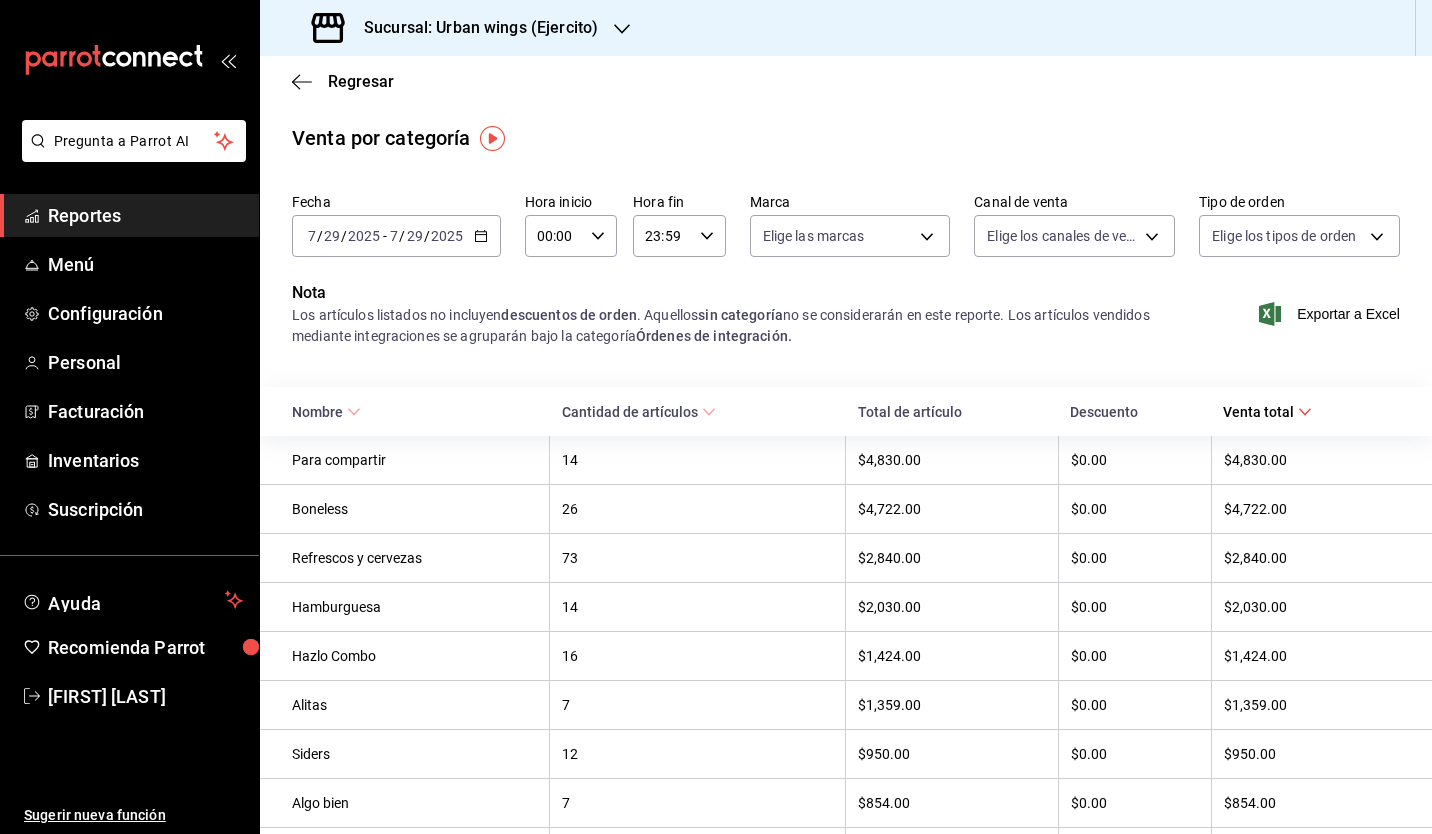 click 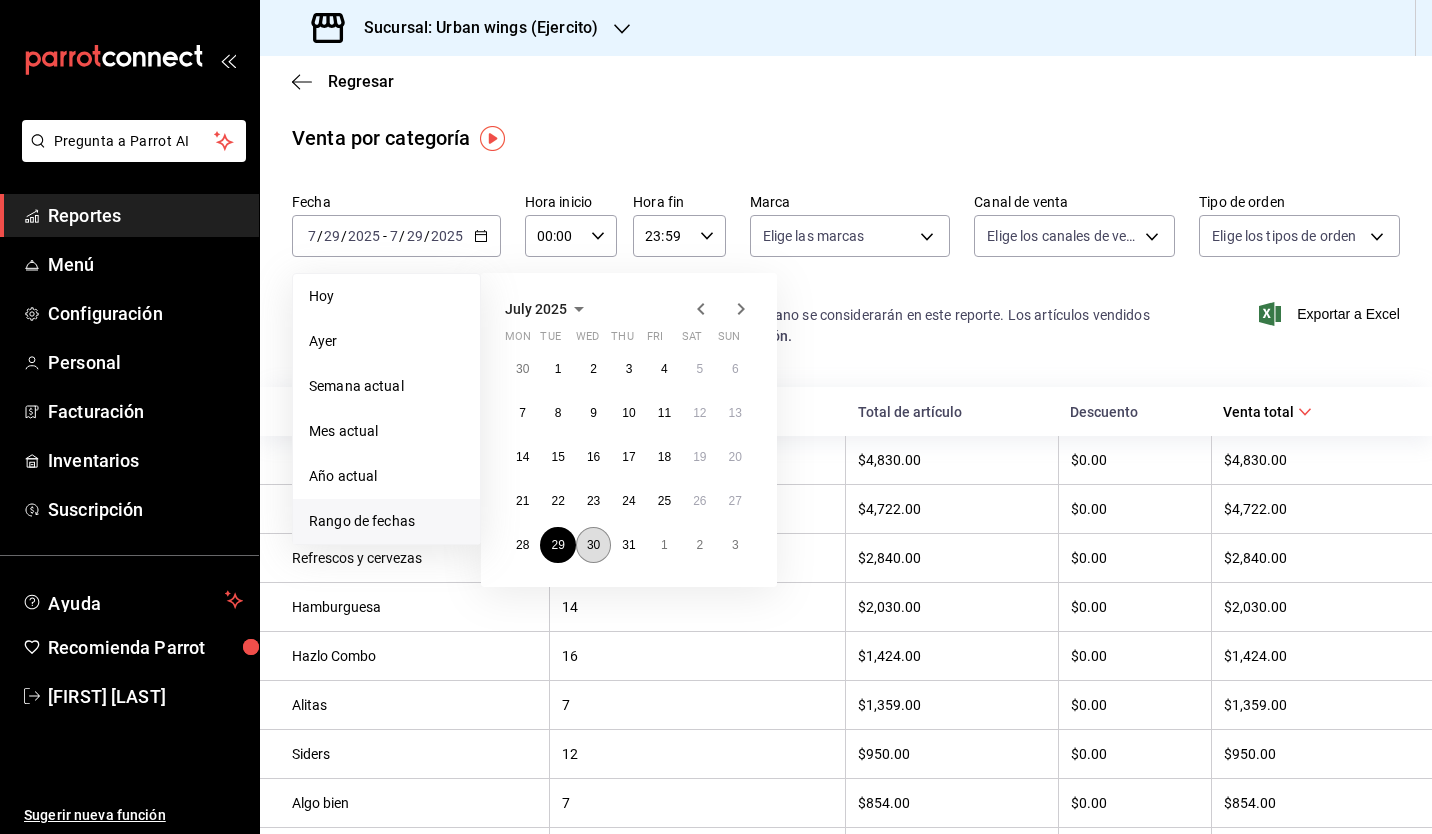 click on "30" at bounding box center [593, 545] 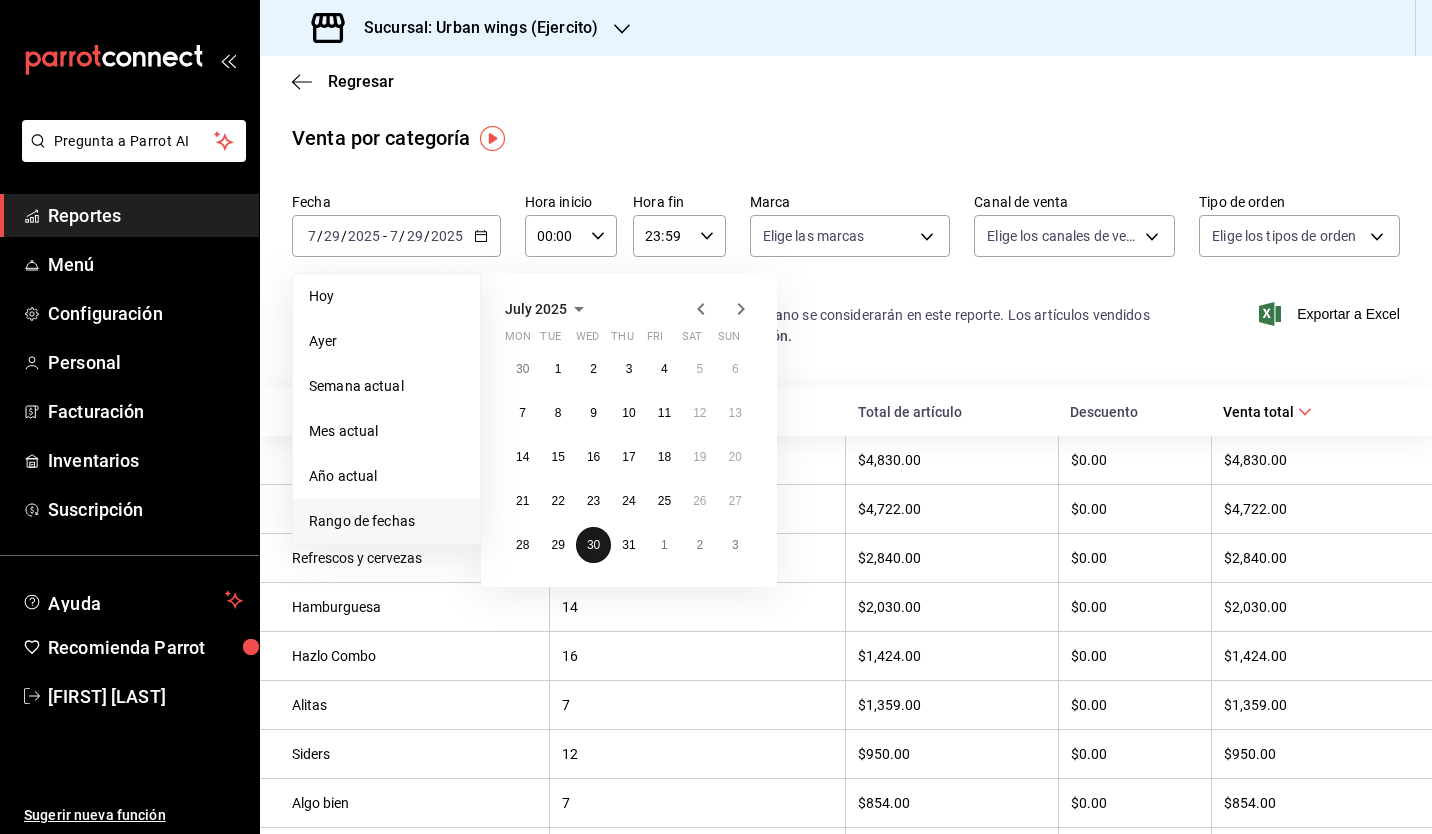 click on "30" at bounding box center (593, 545) 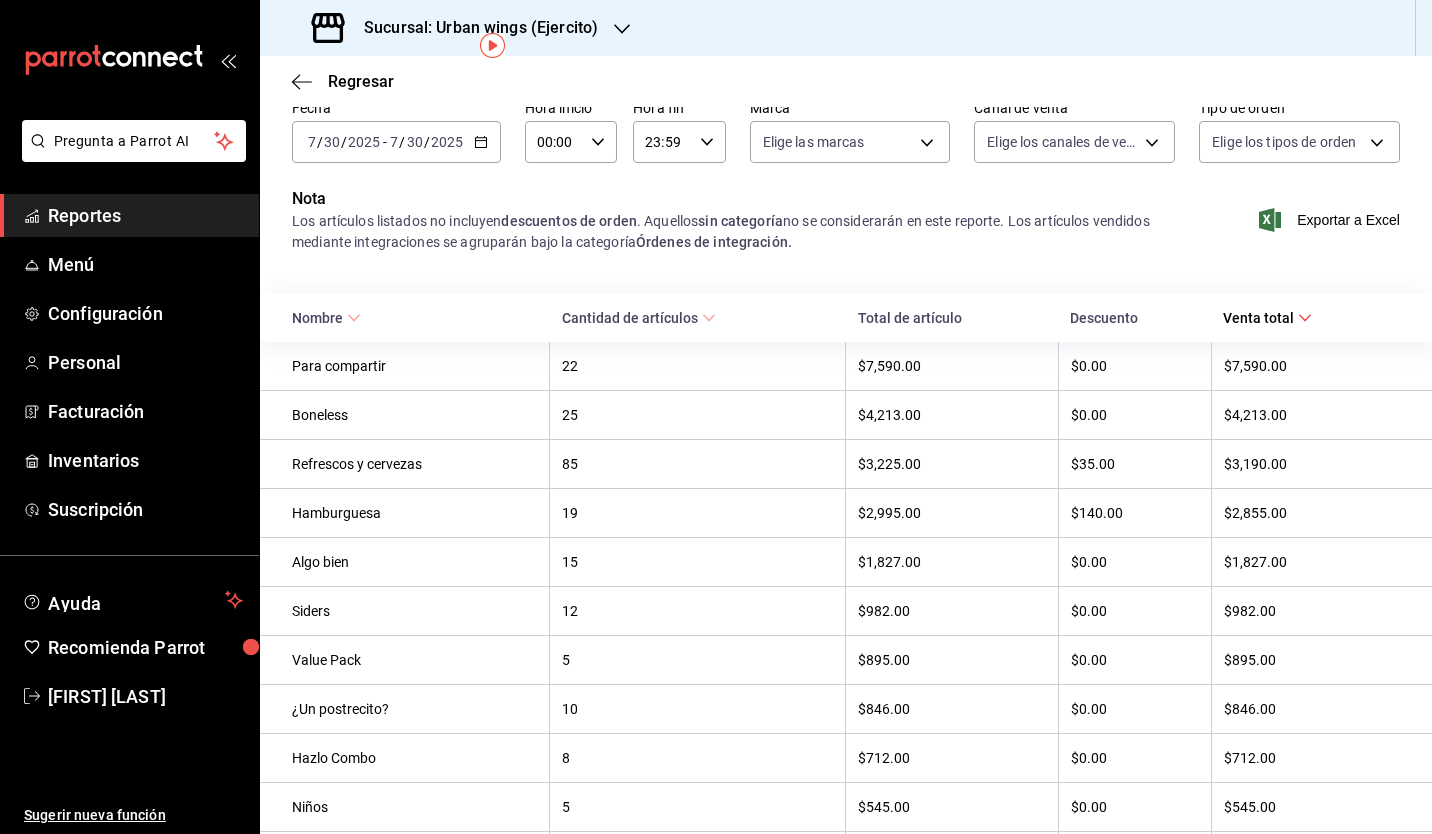 scroll, scrollTop: 94, scrollLeft: 0, axis: vertical 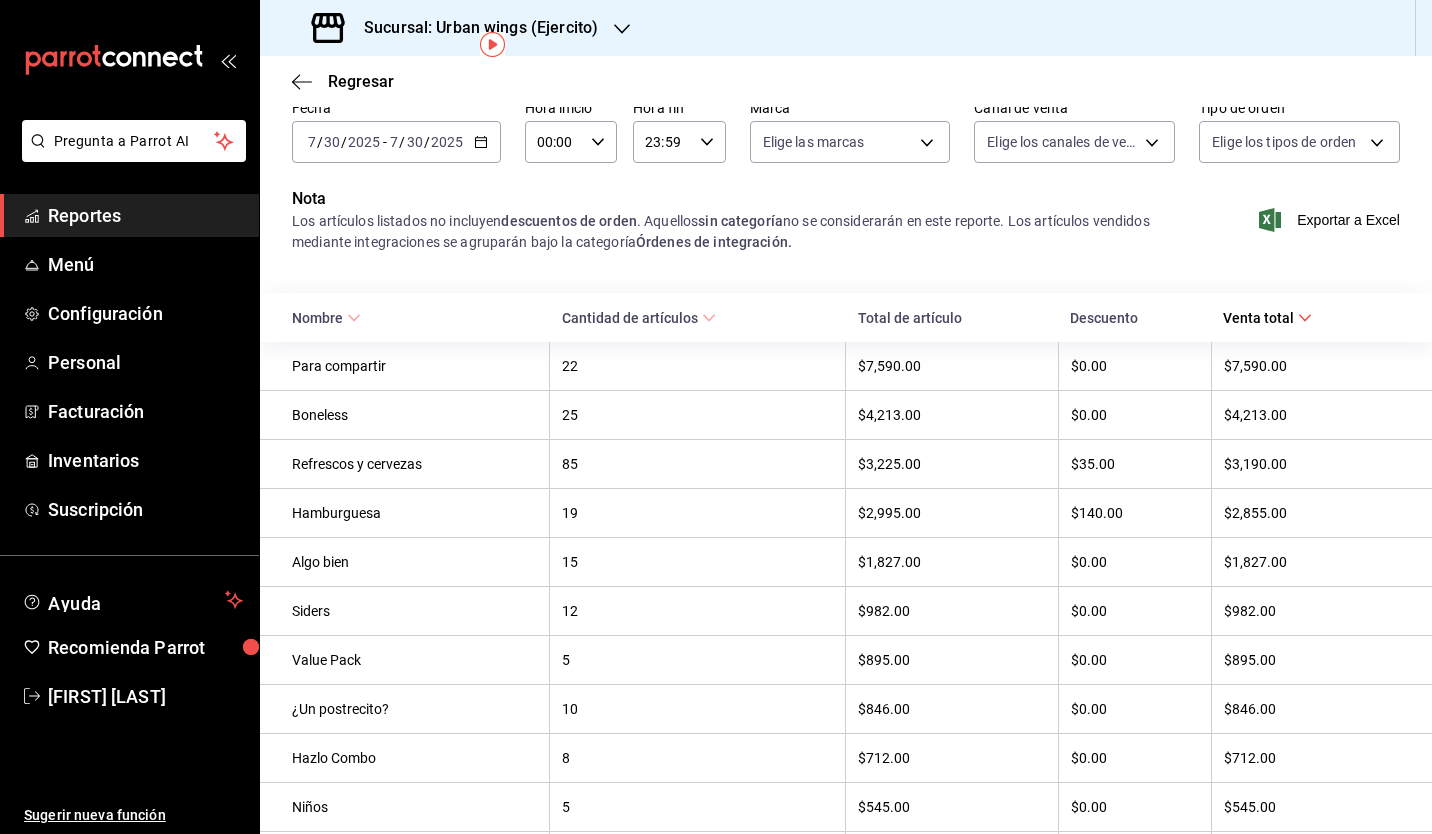 click 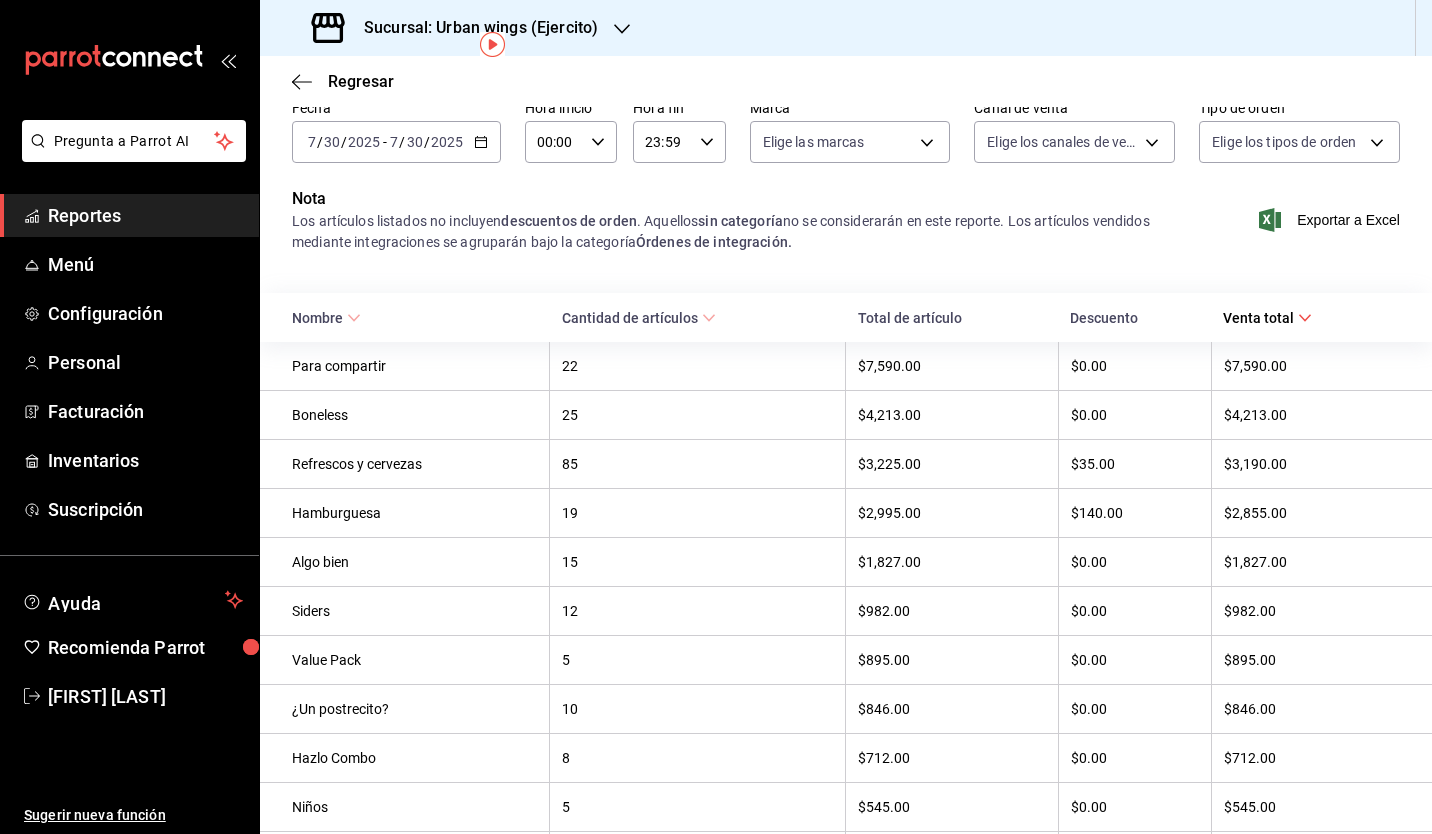 click on "Nota Los artículos listados no incluyen  descuentos de orden . Aquellos  sin categoría  no se considerarán en este reporte. Los artículos vendidos mediante integraciones se agruparán bajo la categoría  Órdenes de integración. Exportar a Excel" at bounding box center [846, 232] 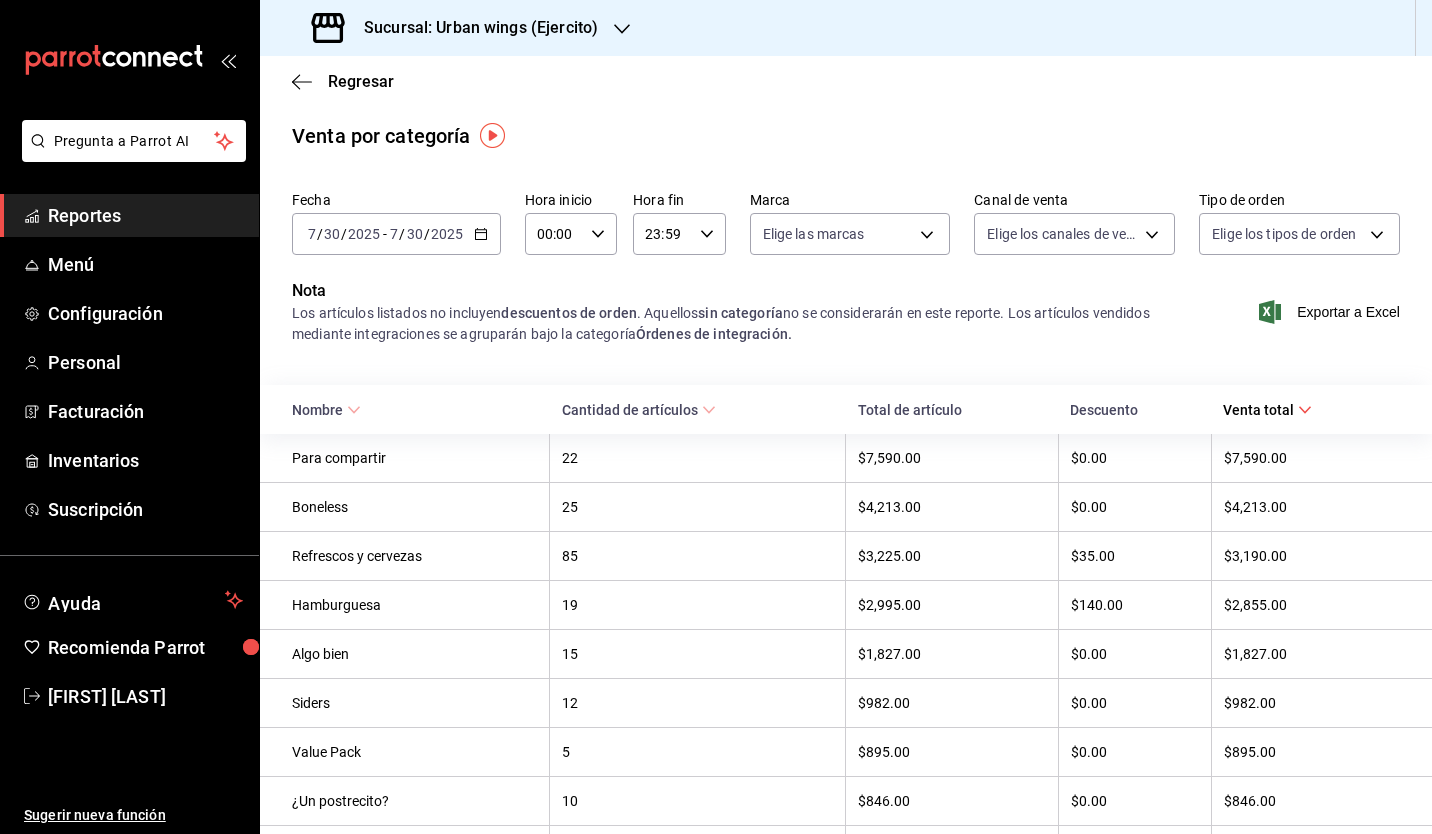 scroll, scrollTop: 2, scrollLeft: 0, axis: vertical 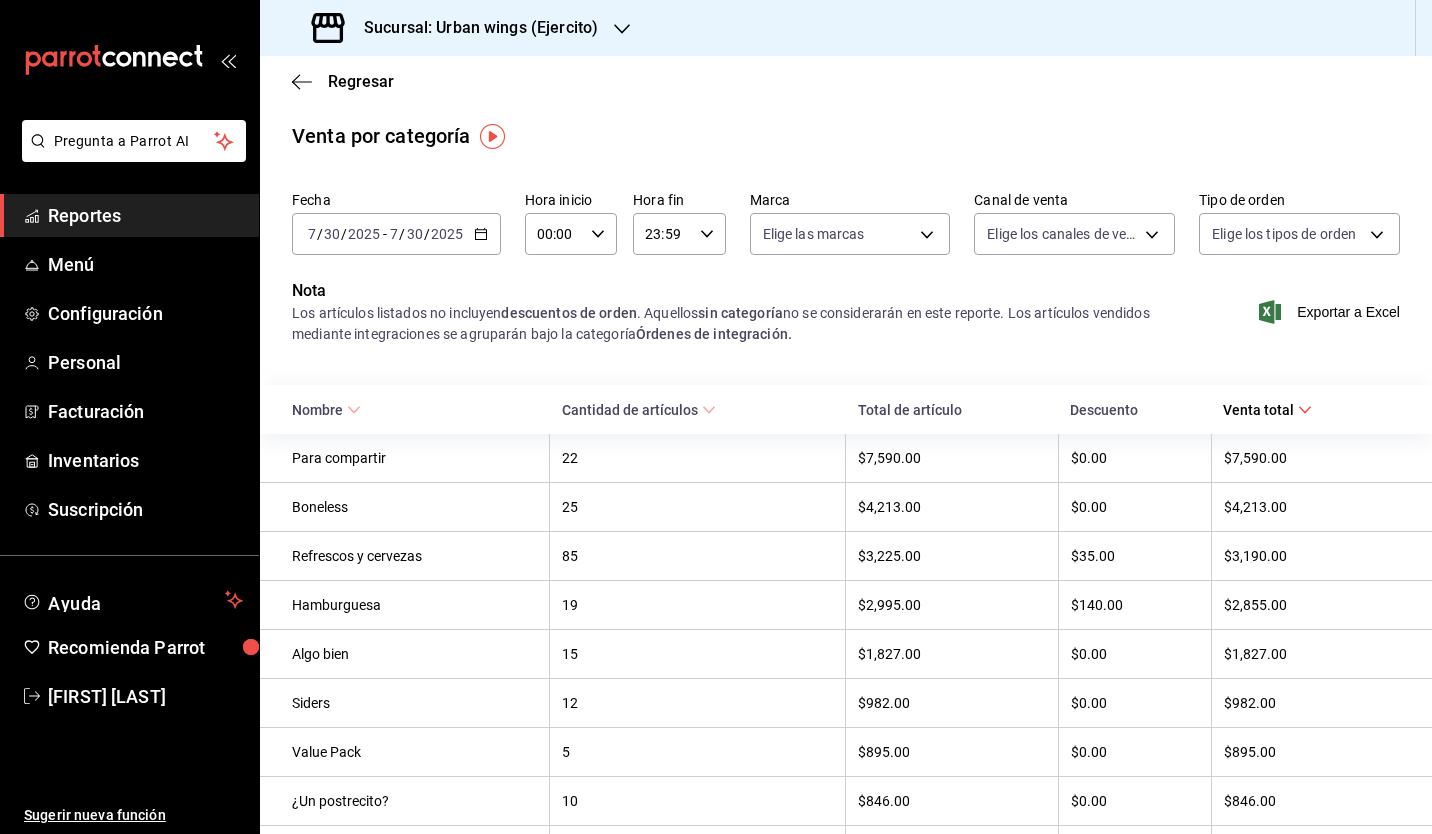 click 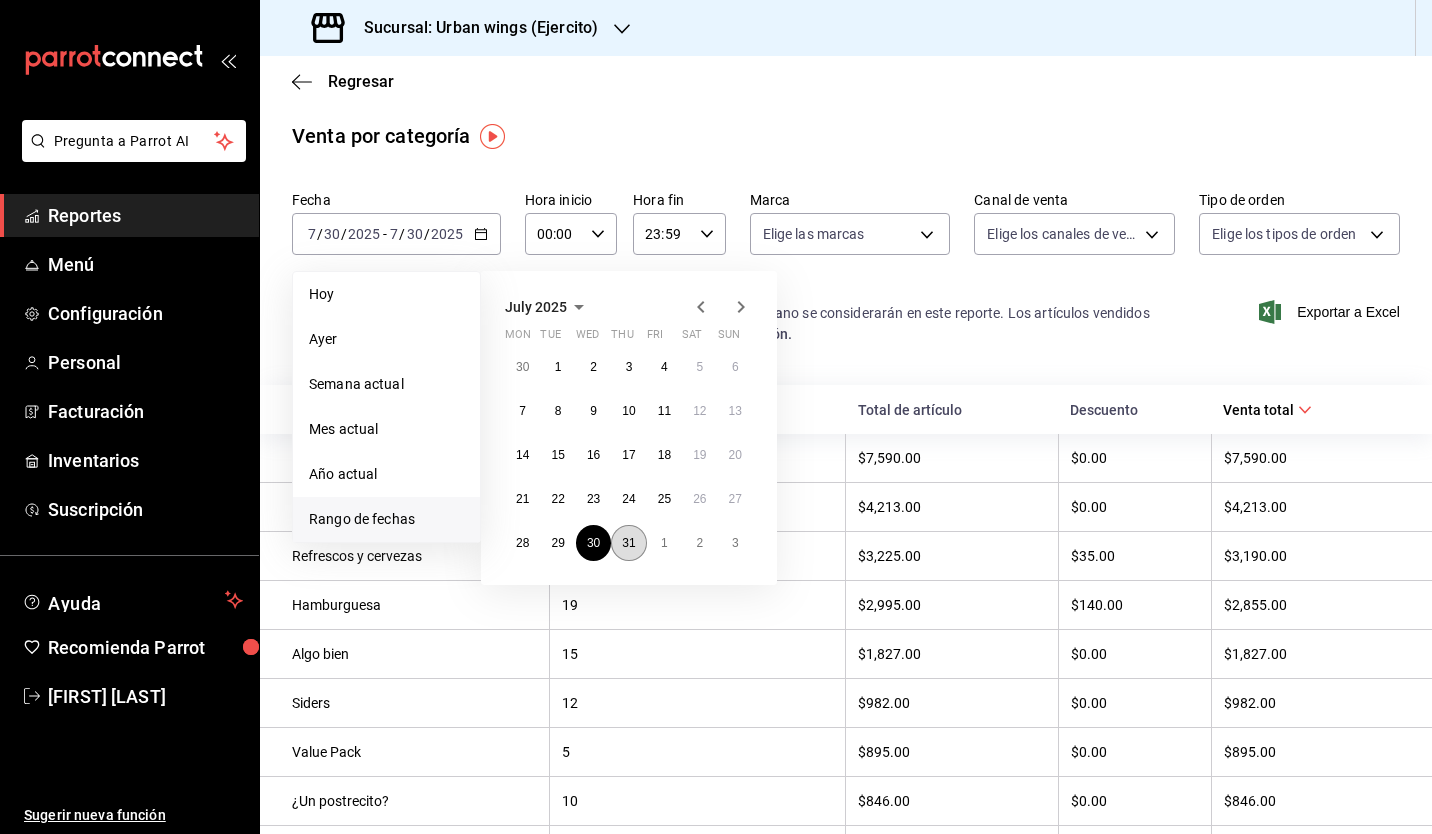 click on "31" at bounding box center (628, 543) 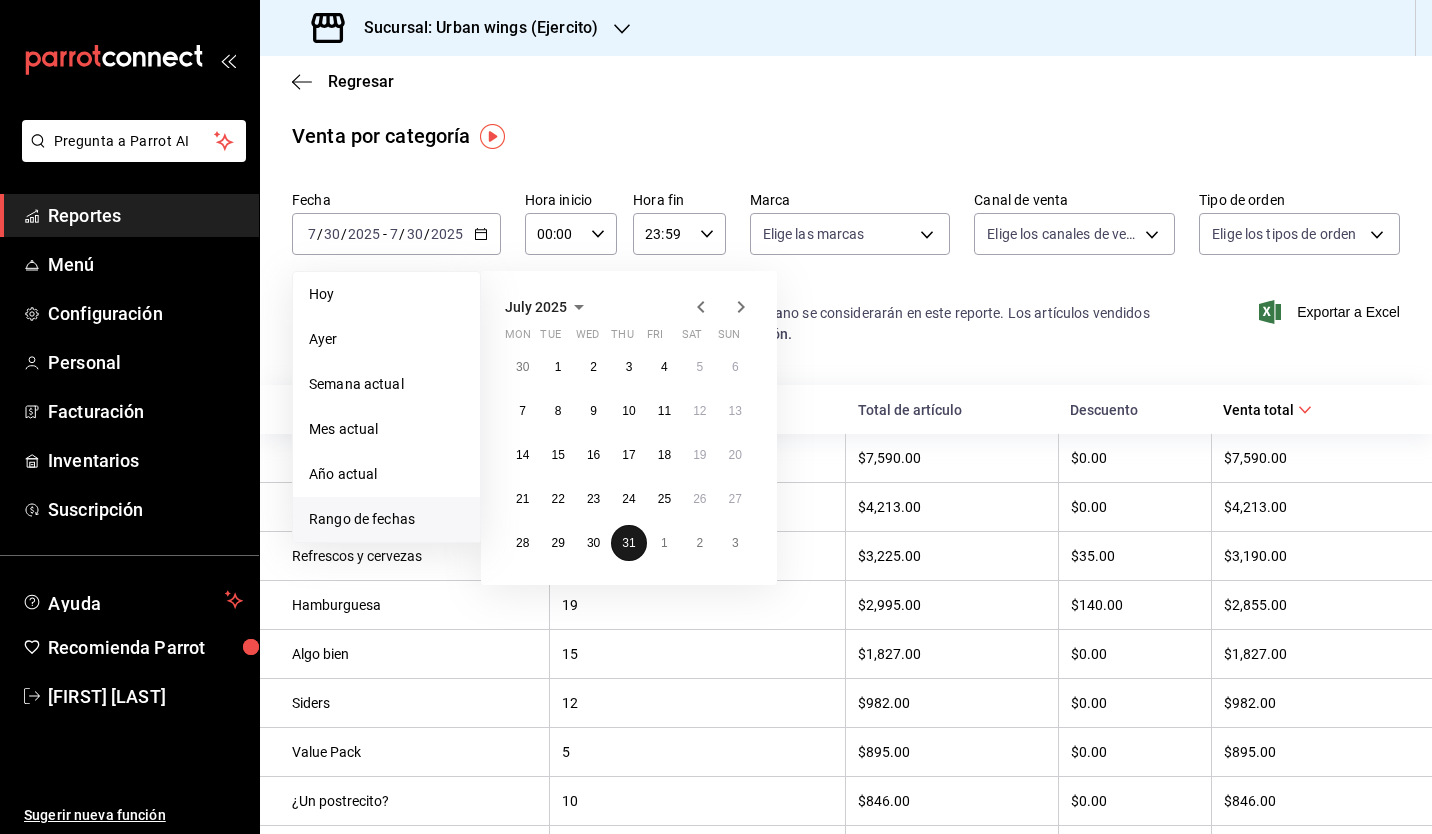 click on "31" at bounding box center [628, 543] 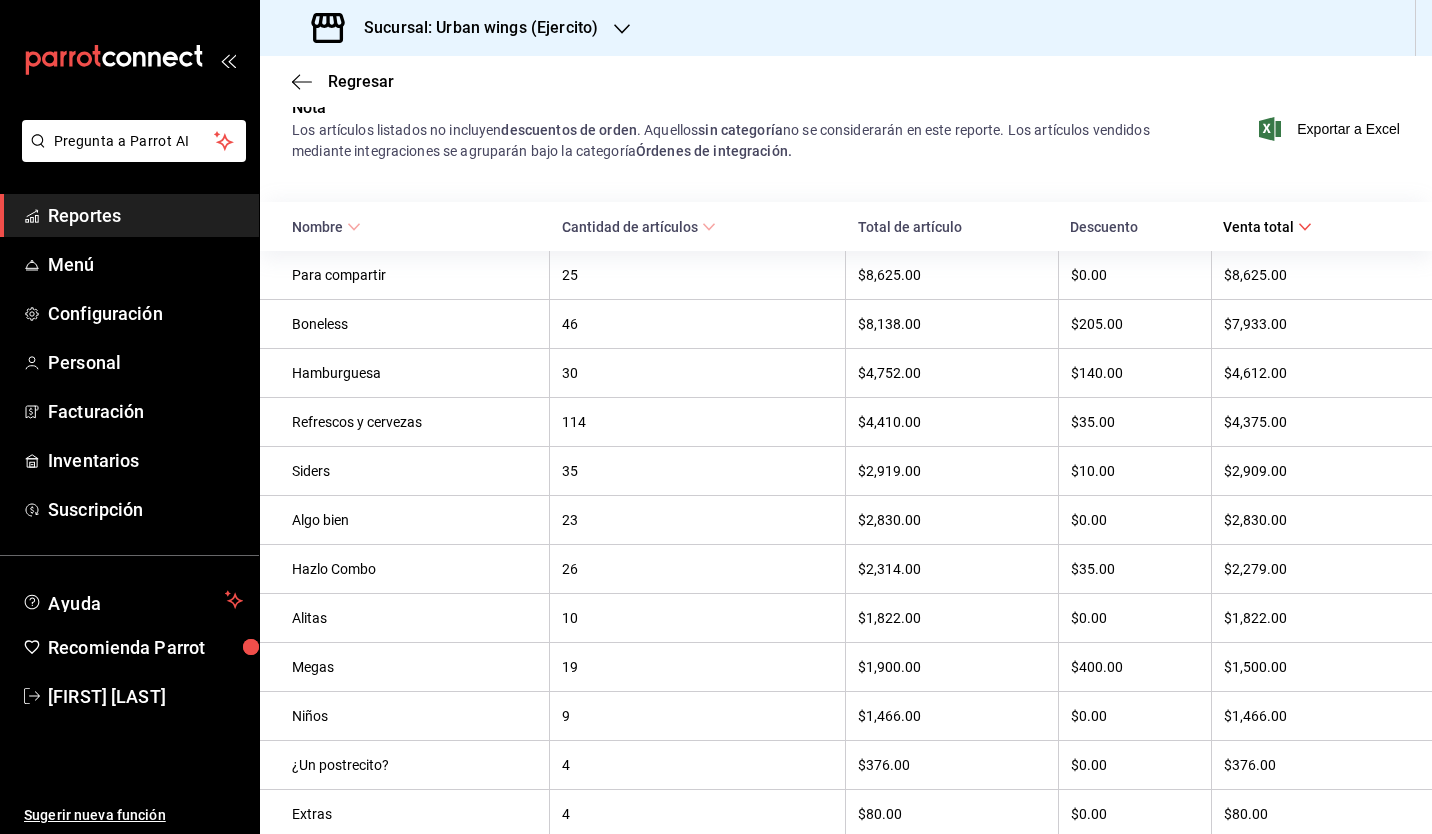 scroll, scrollTop: 0, scrollLeft: 0, axis: both 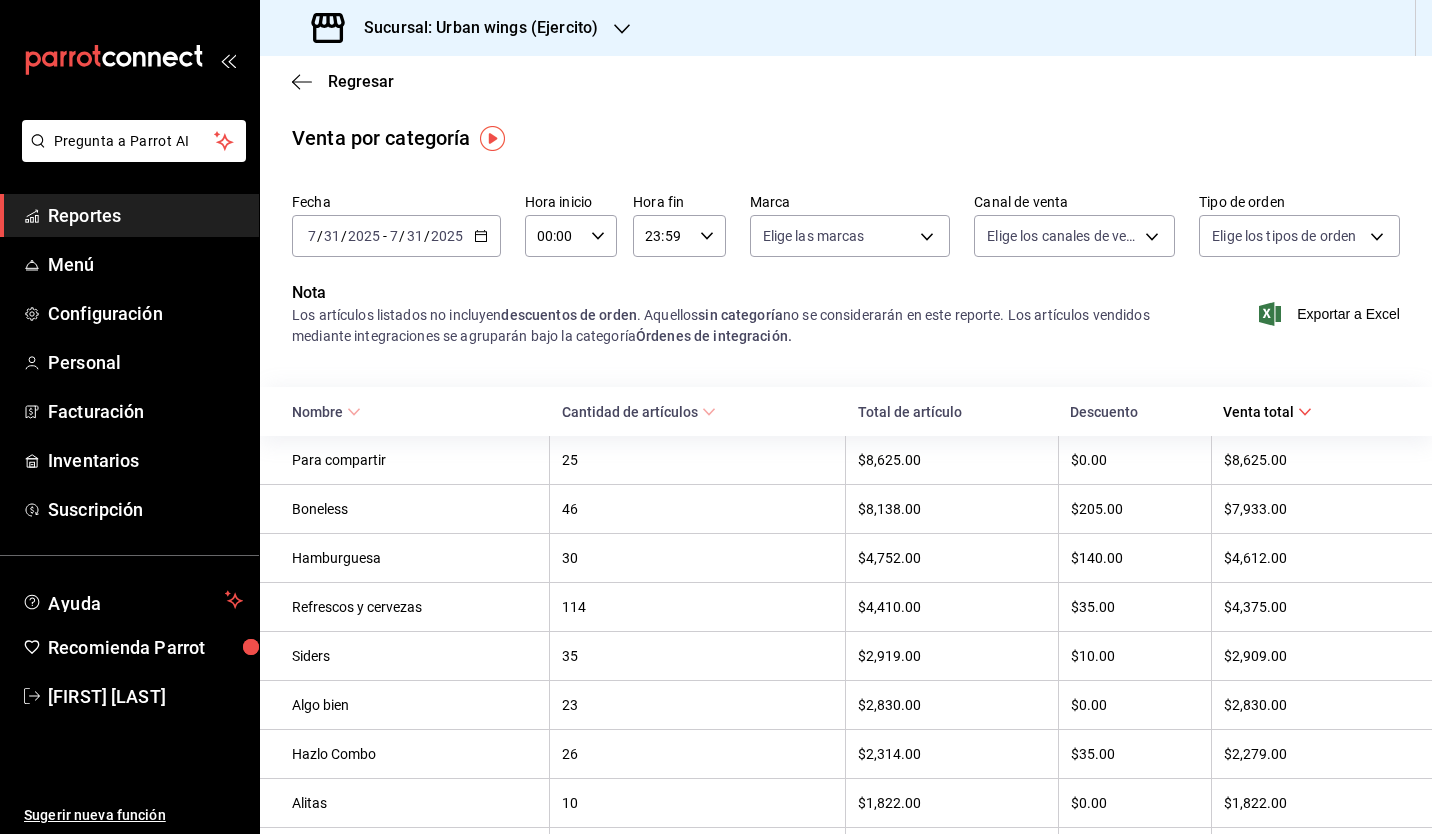 click on "Sucursal: Urban wings (Ejercito)" at bounding box center [457, 28] 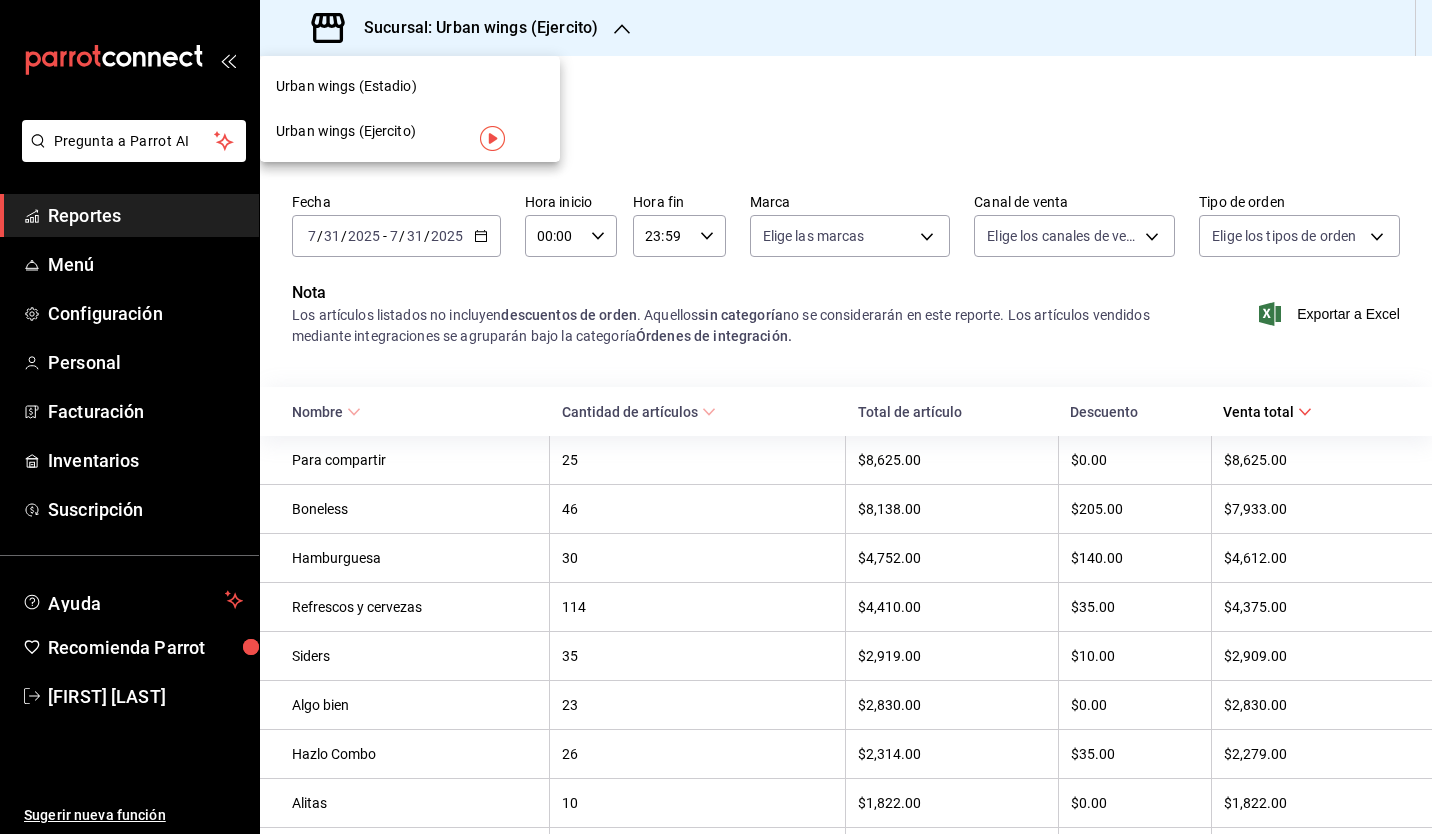 click on "Urban wings (Estadio)" at bounding box center (346, 86) 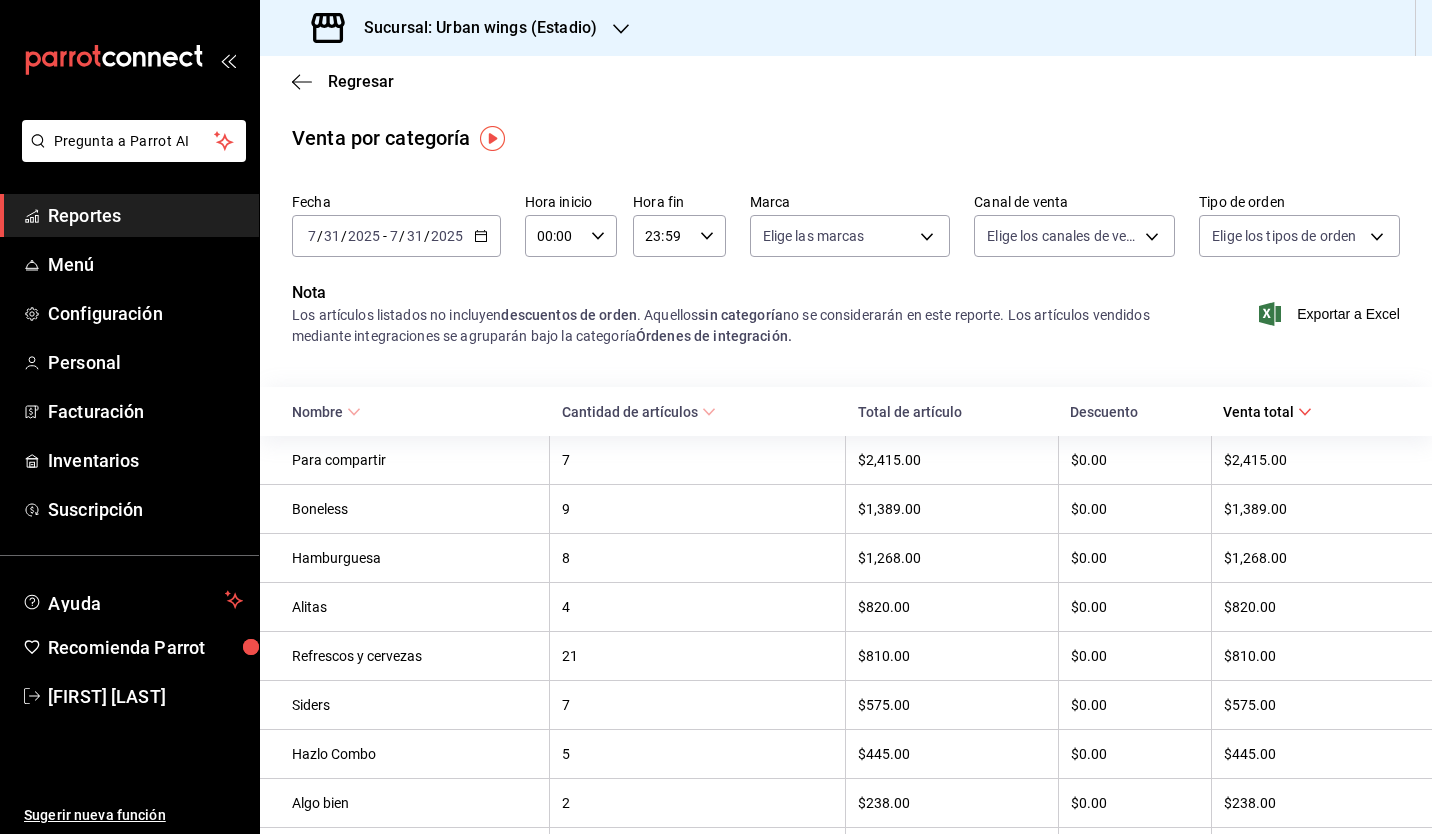 click on "[YEAR]-[MONTH]-[DAY] [MONTH] / [DAY] / [YEAR] - [YEAR]-[MONTH]-[DAY] [MONTH] / [DAY] / [YEAR]" at bounding box center [396, 236] 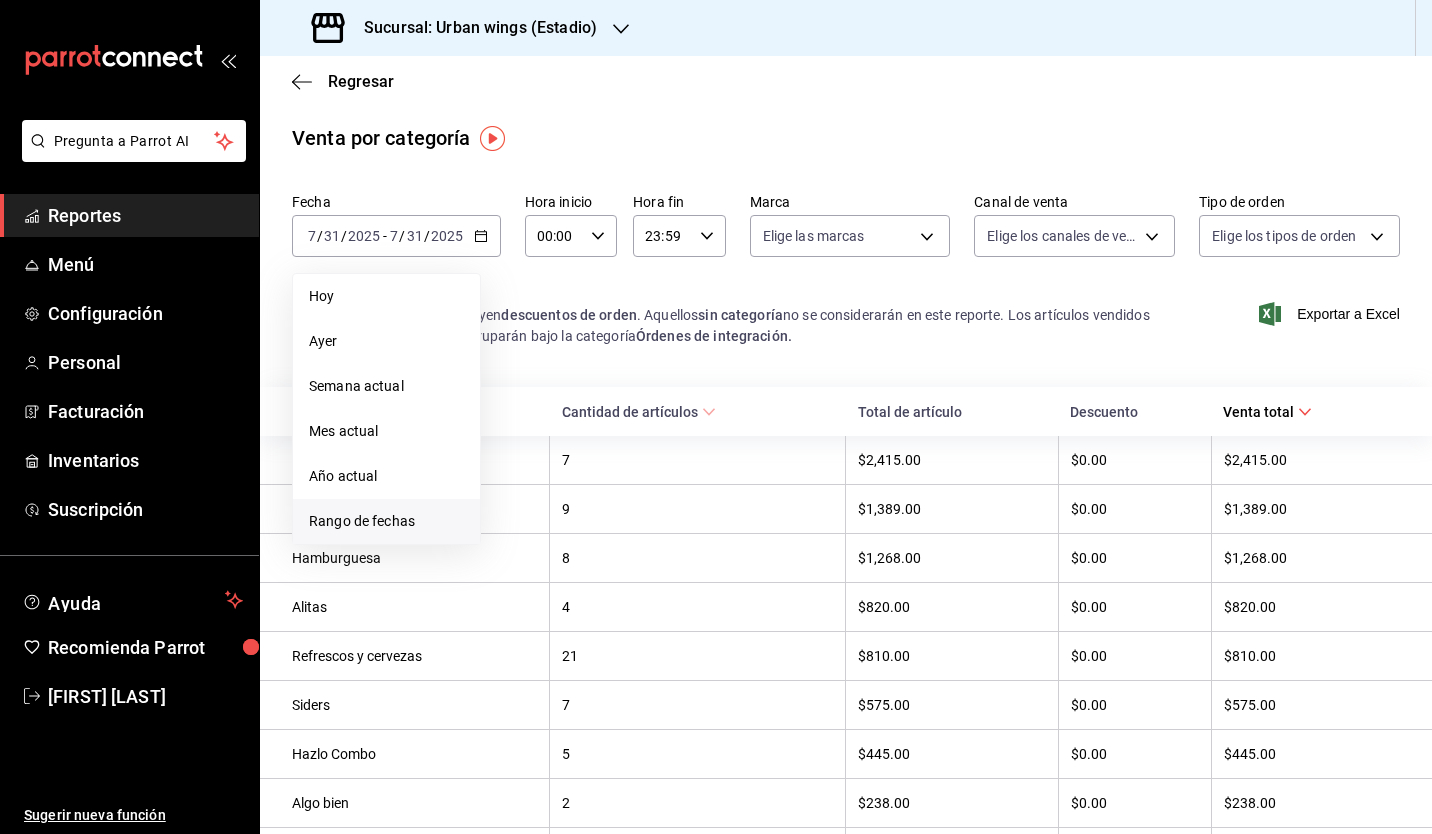 click on "Rango de fechas" at bounding box center (386, 521) 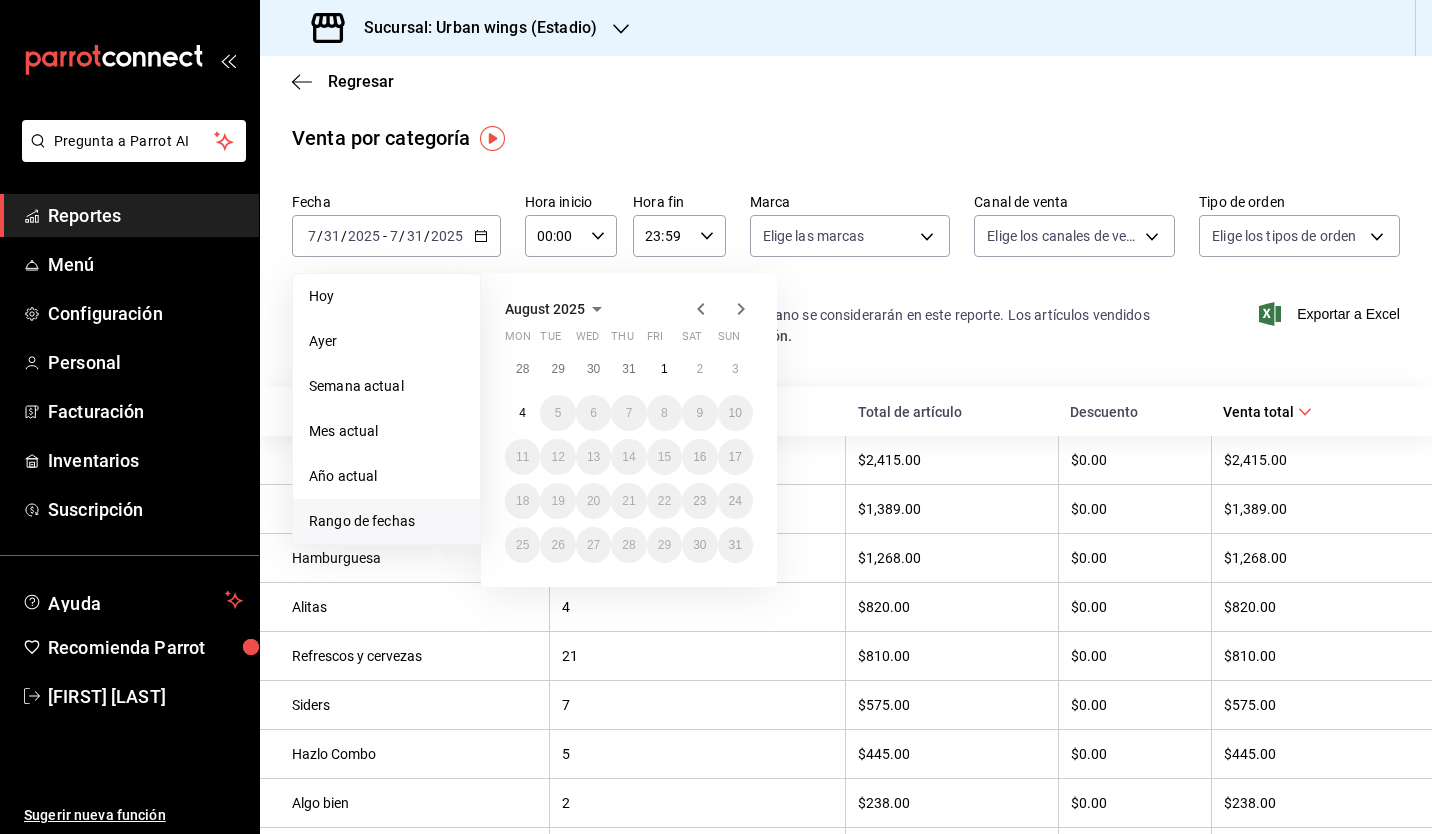 click 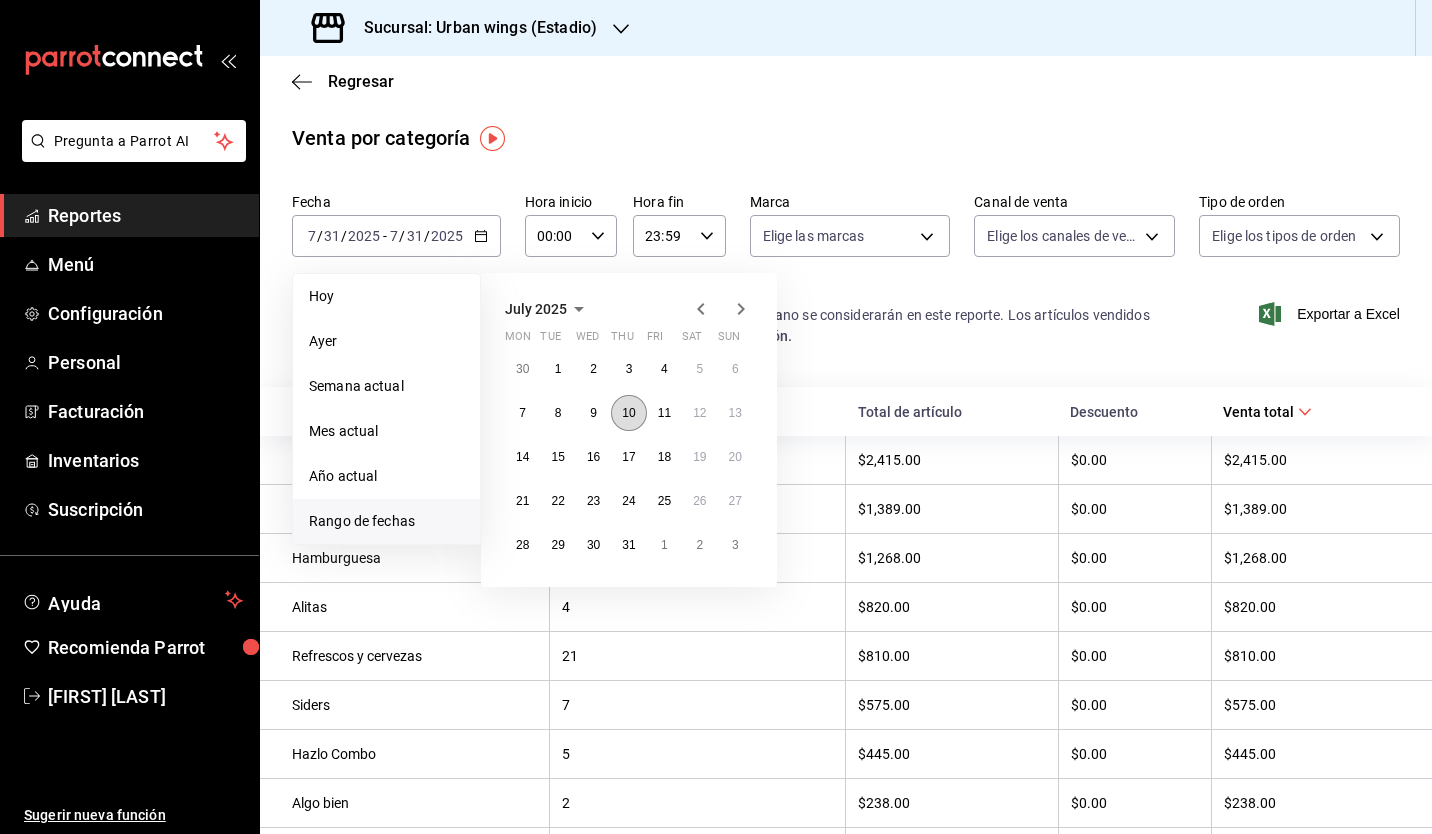 click on "10" at bounding box center [628, 413] 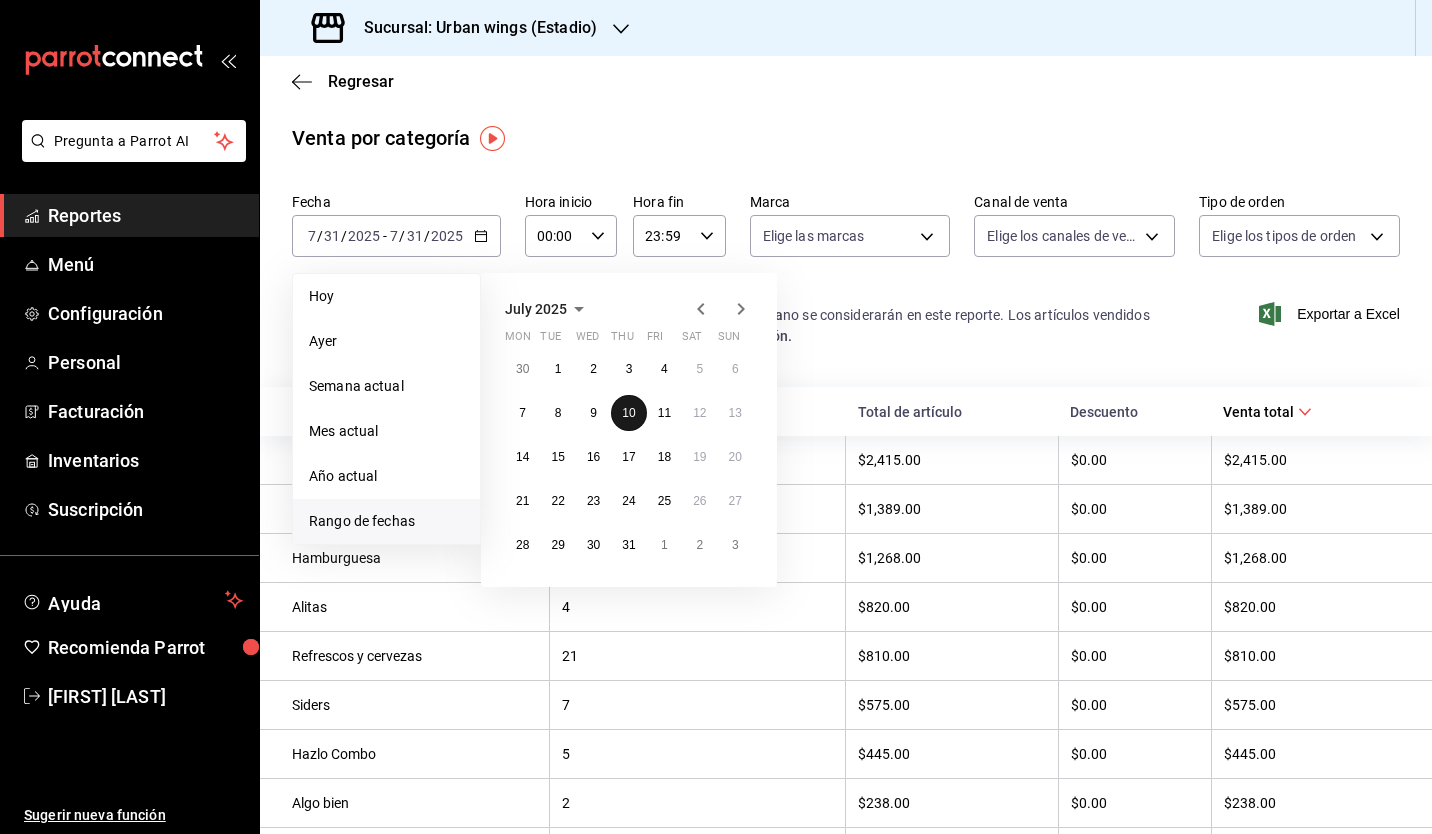 click on "10" at bounding box center (628, 413) 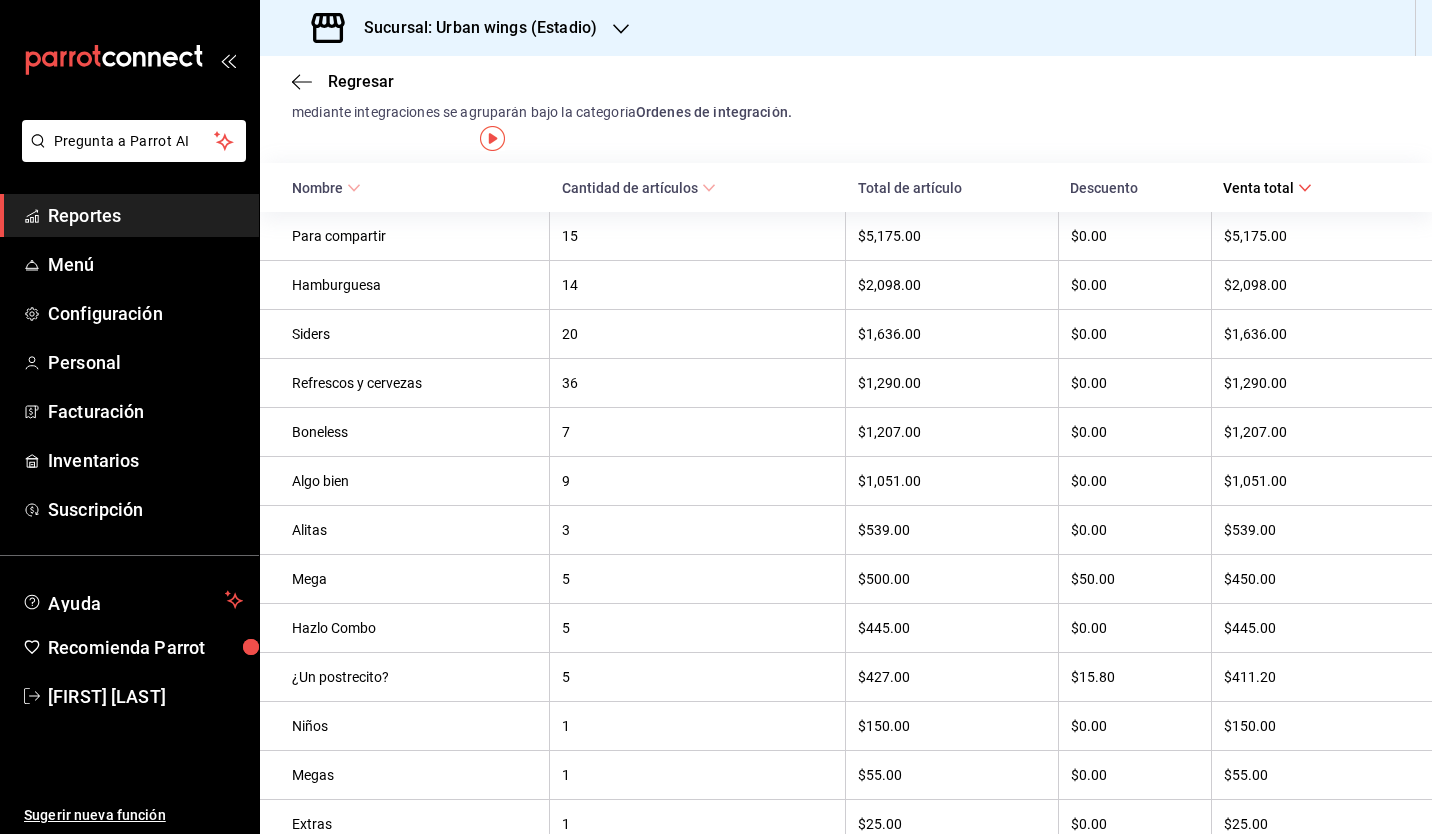 scroll, scrollTop: 0, scrollLeft: 0, axis: both 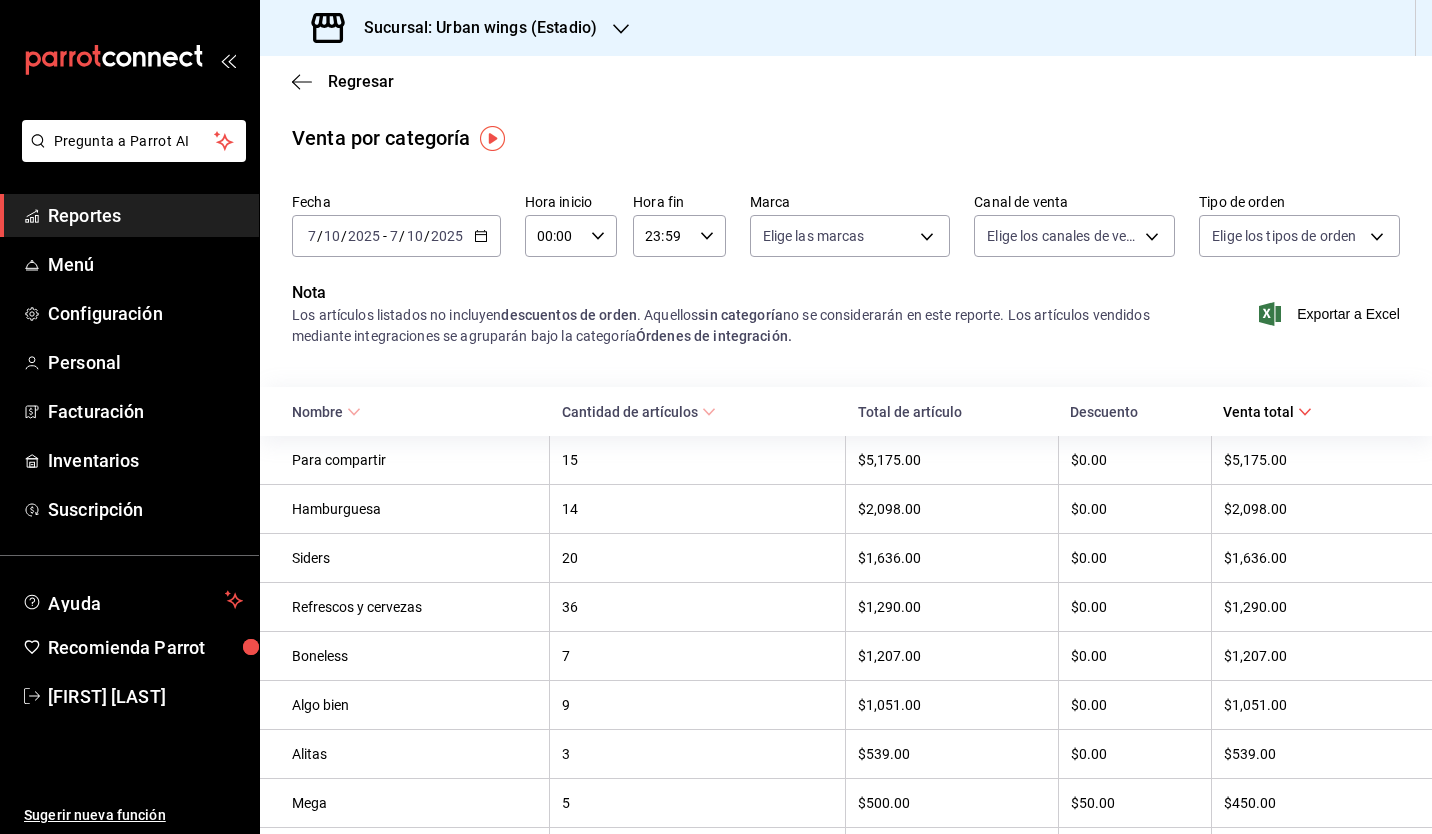 click on "[YEAR]-[MONTH]-[DAY] [MONTH] / [DAY] / [YEAR] - [YEAR]-[MONTH]-[DAY] [MONTH] / [DAY] / [YEAR]" at bounding box center [396, 236] 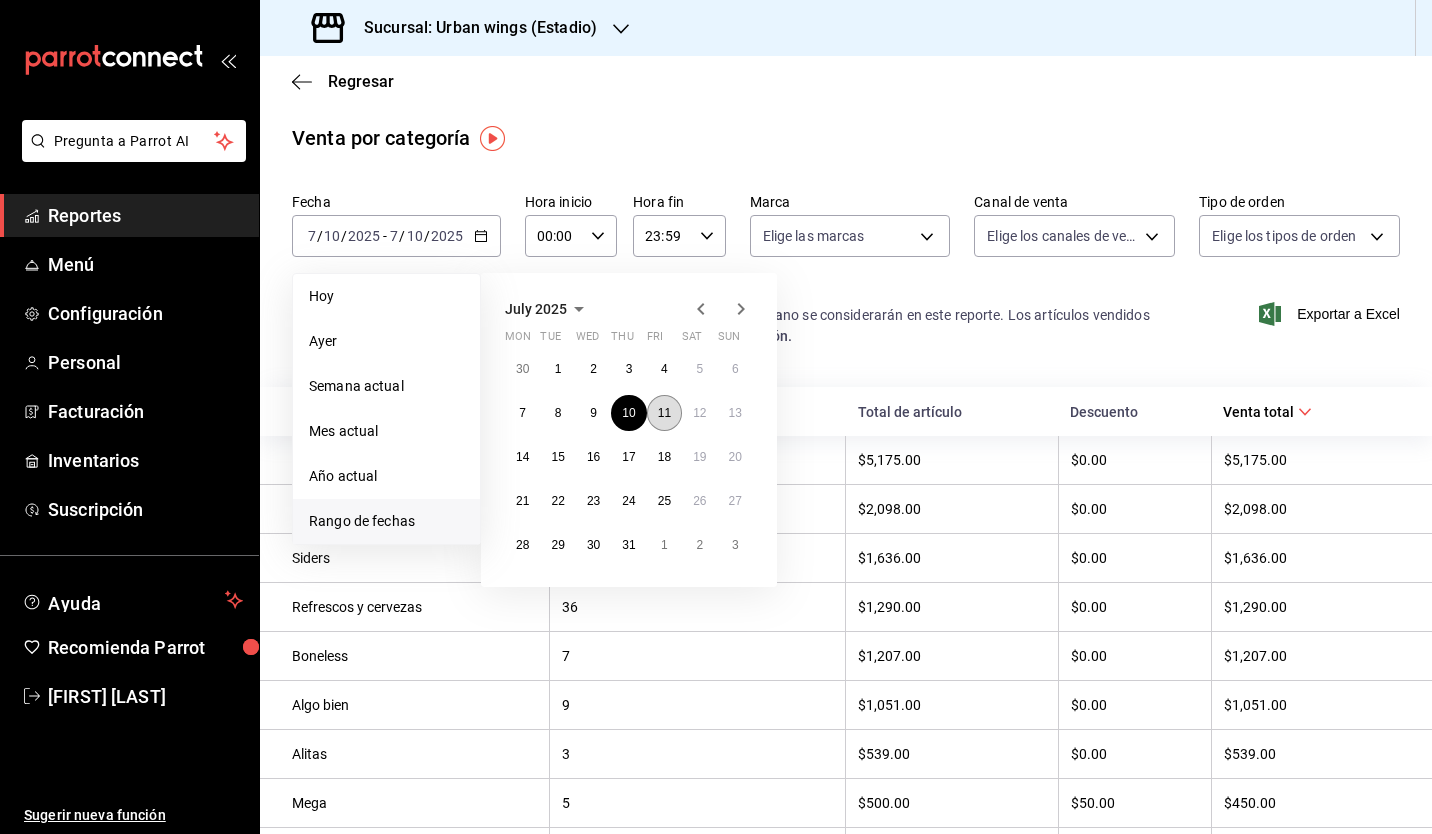 click on "11" at bounding box center [664, 413] 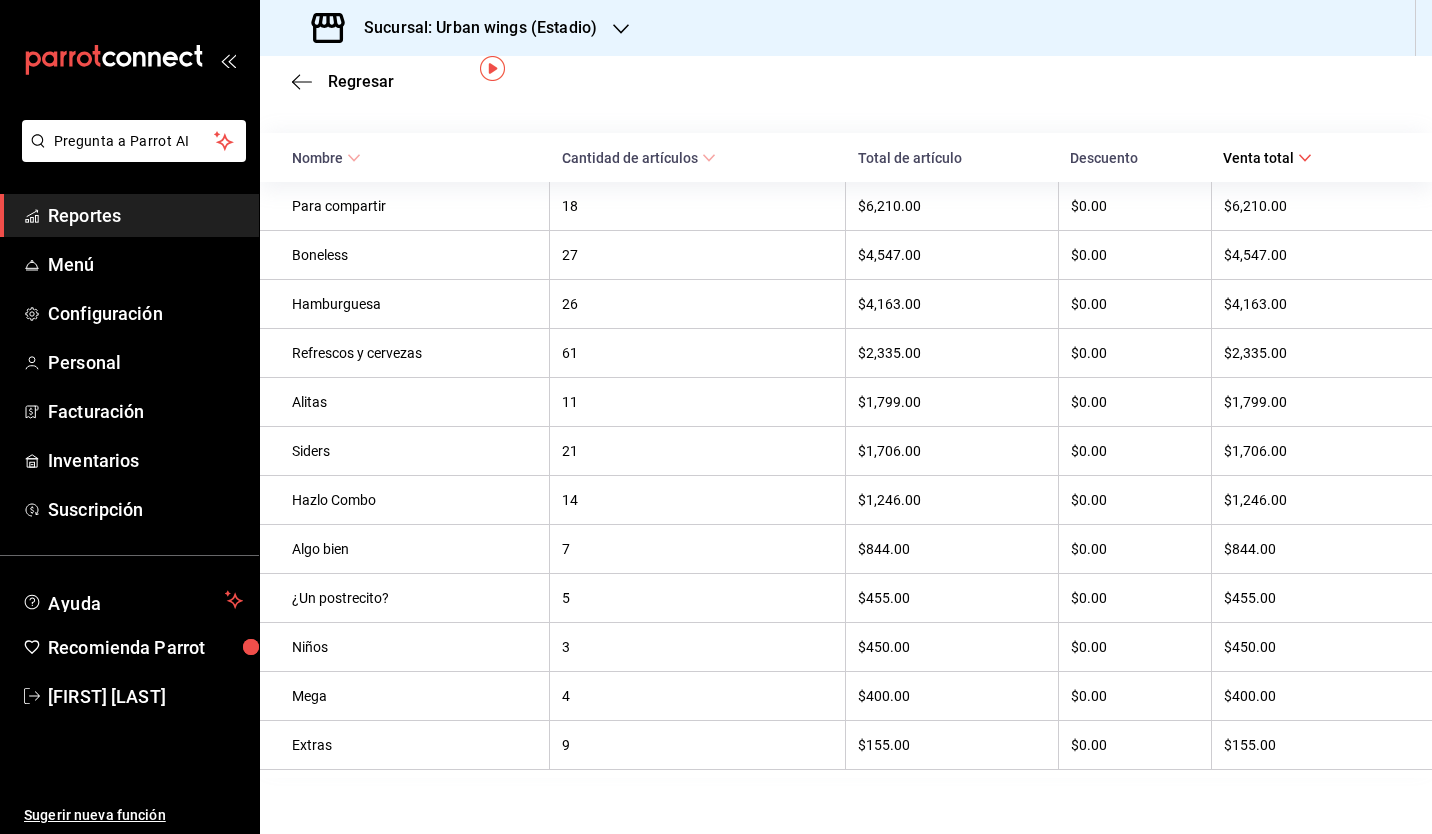 scroll, scrollTop: 0, scrollLeft: 0, axis: both 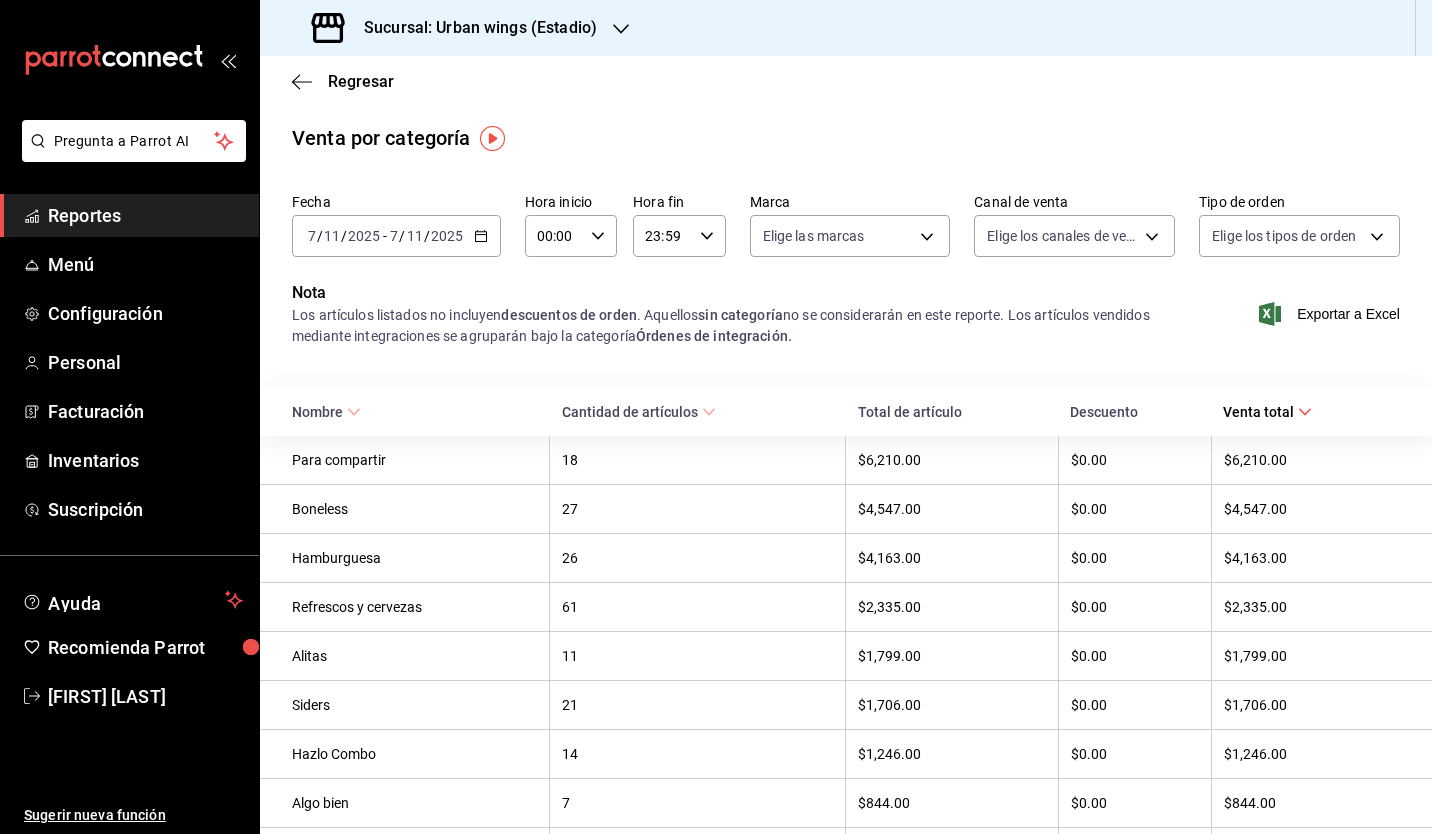 click 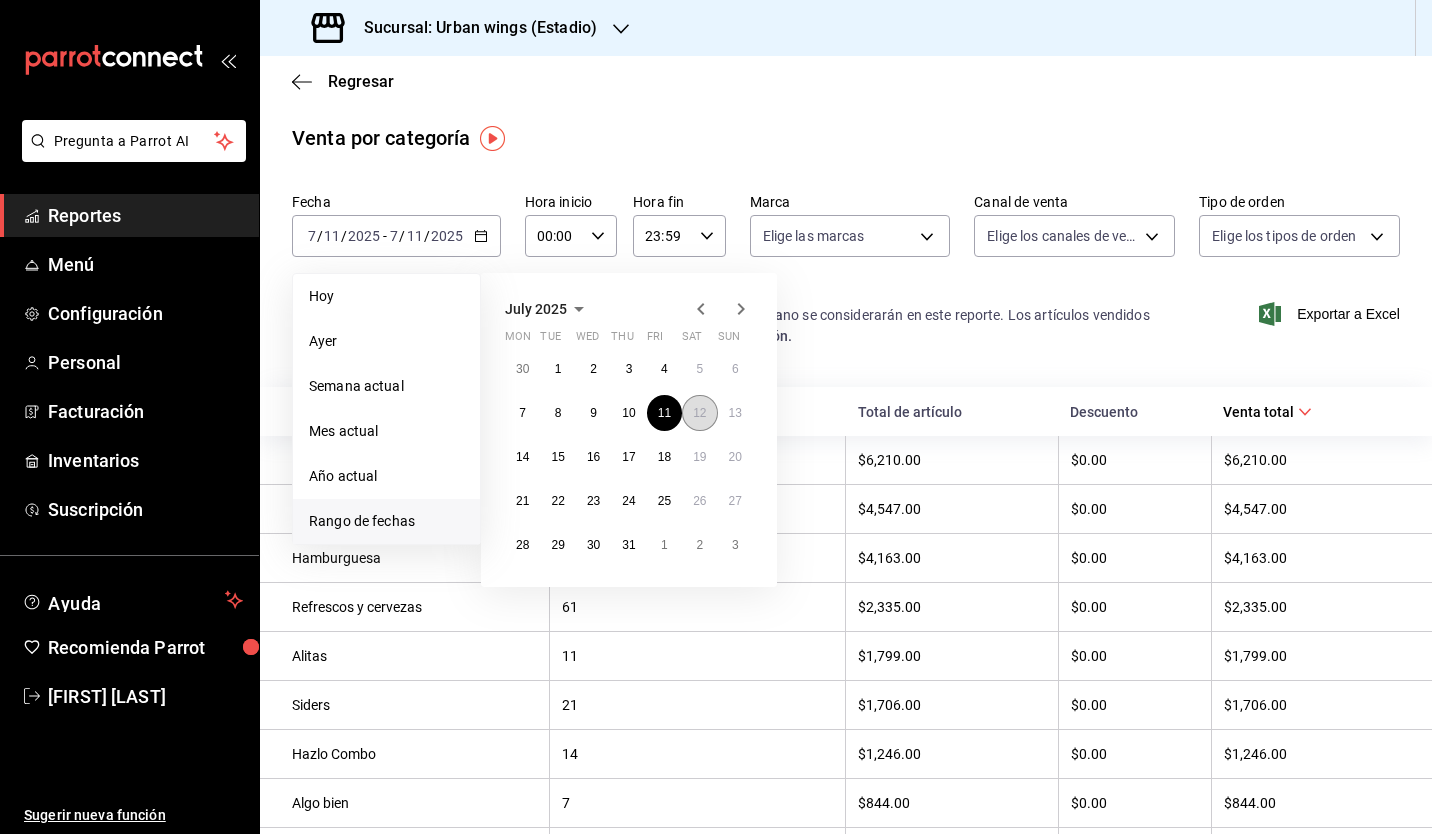 click on "12" at bounding box center (699, 413) 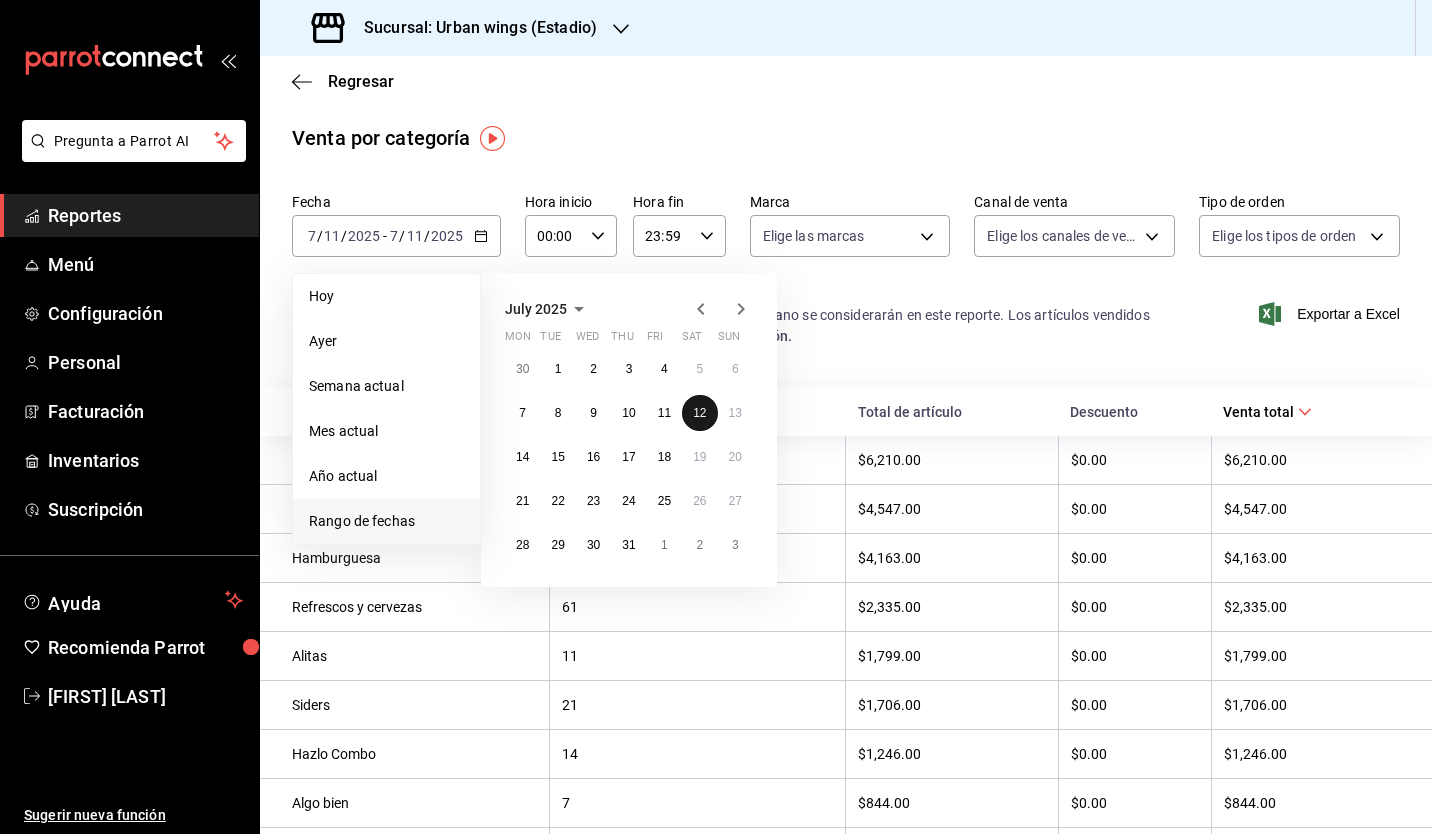 click on "12" at bounding box center (699, 413) 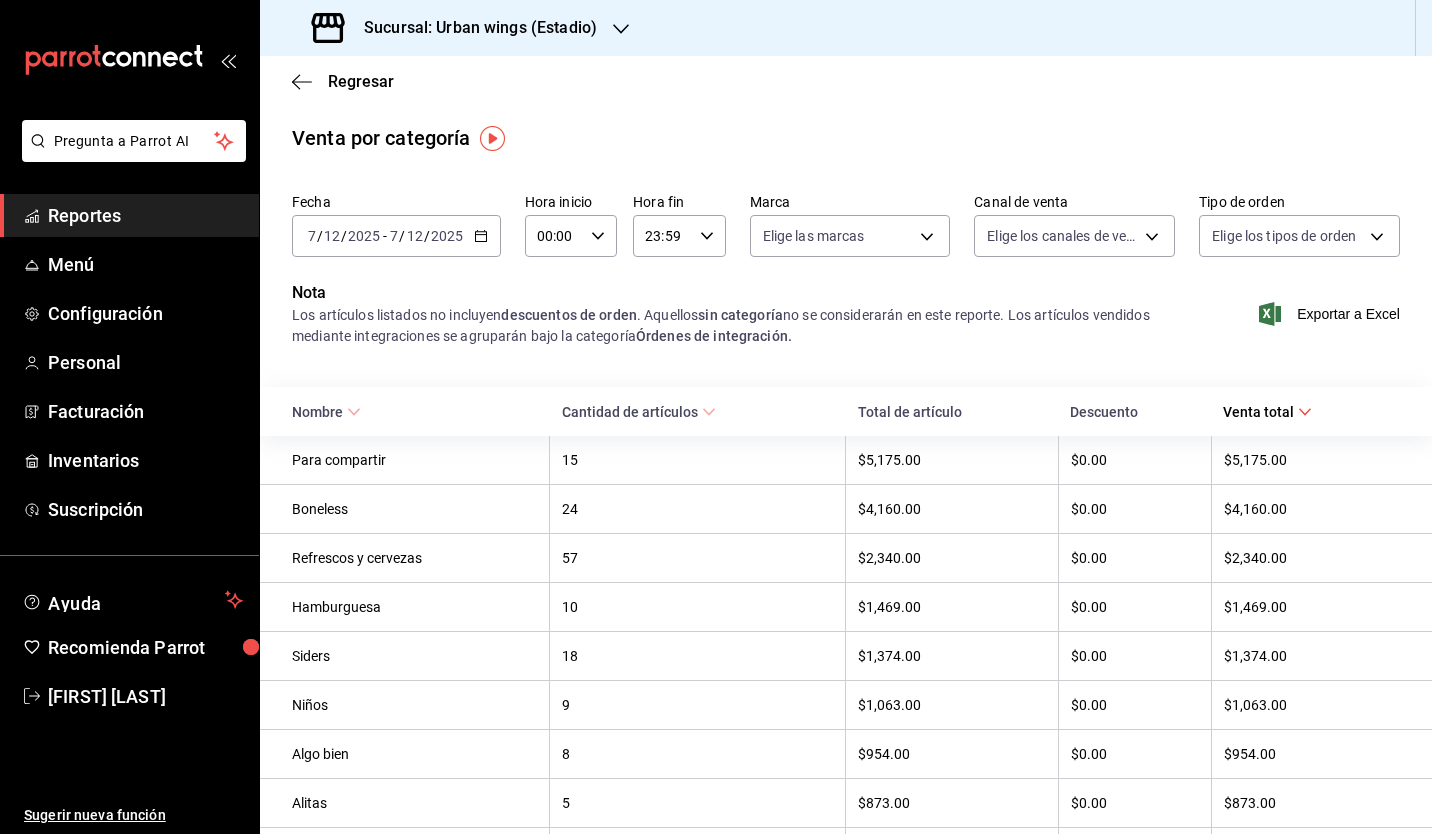 click on "[YEAR]-[MONTH]-[DAY] [MONTH] / [DAY] / [YEAR] - [YEAR]-[MONTH]-[DAY] [MONTH] / [DAY] / [YEAR]" at bounding box center (396, 236) 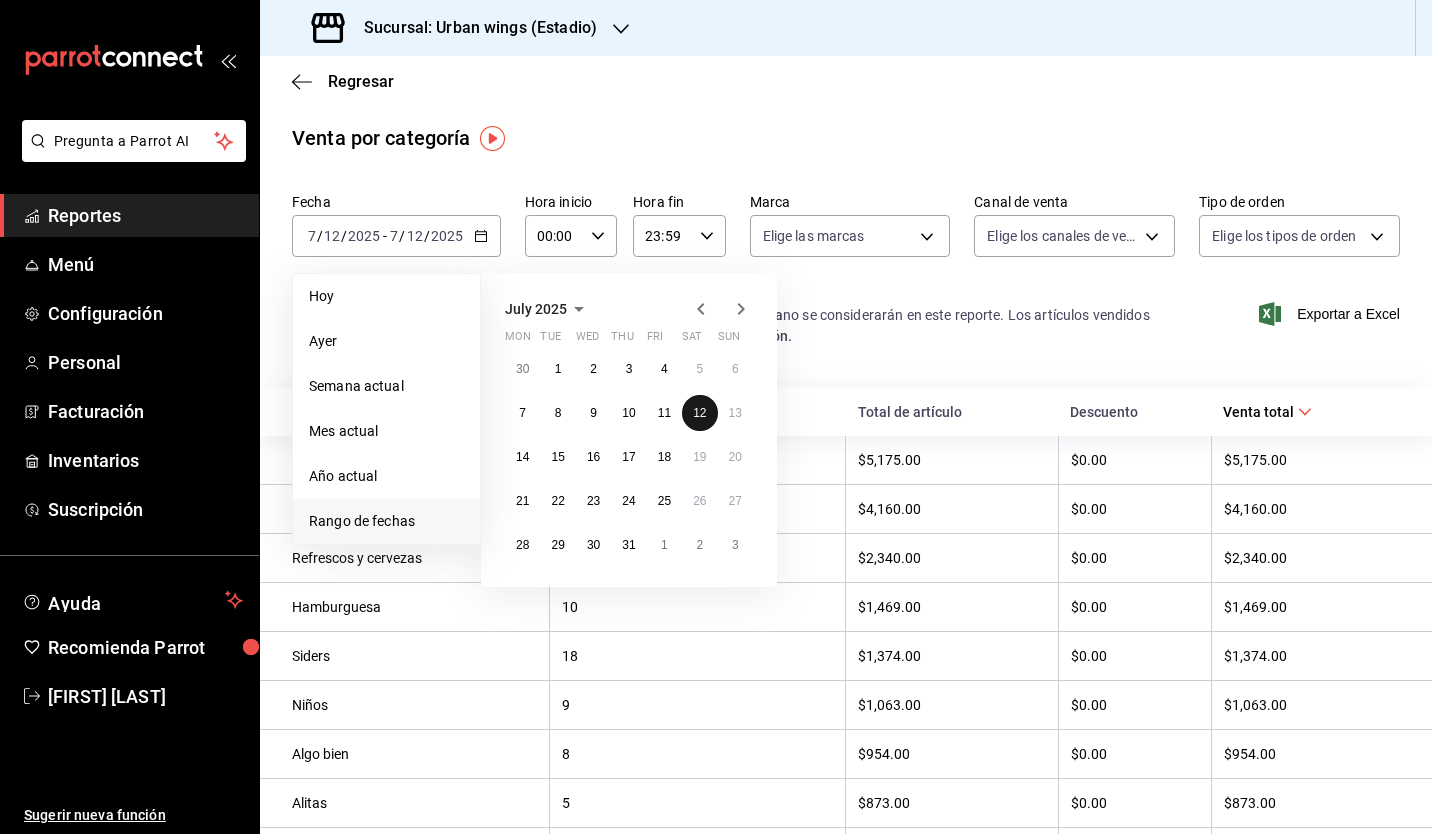 click on "12" at bounding box center (699, 413) 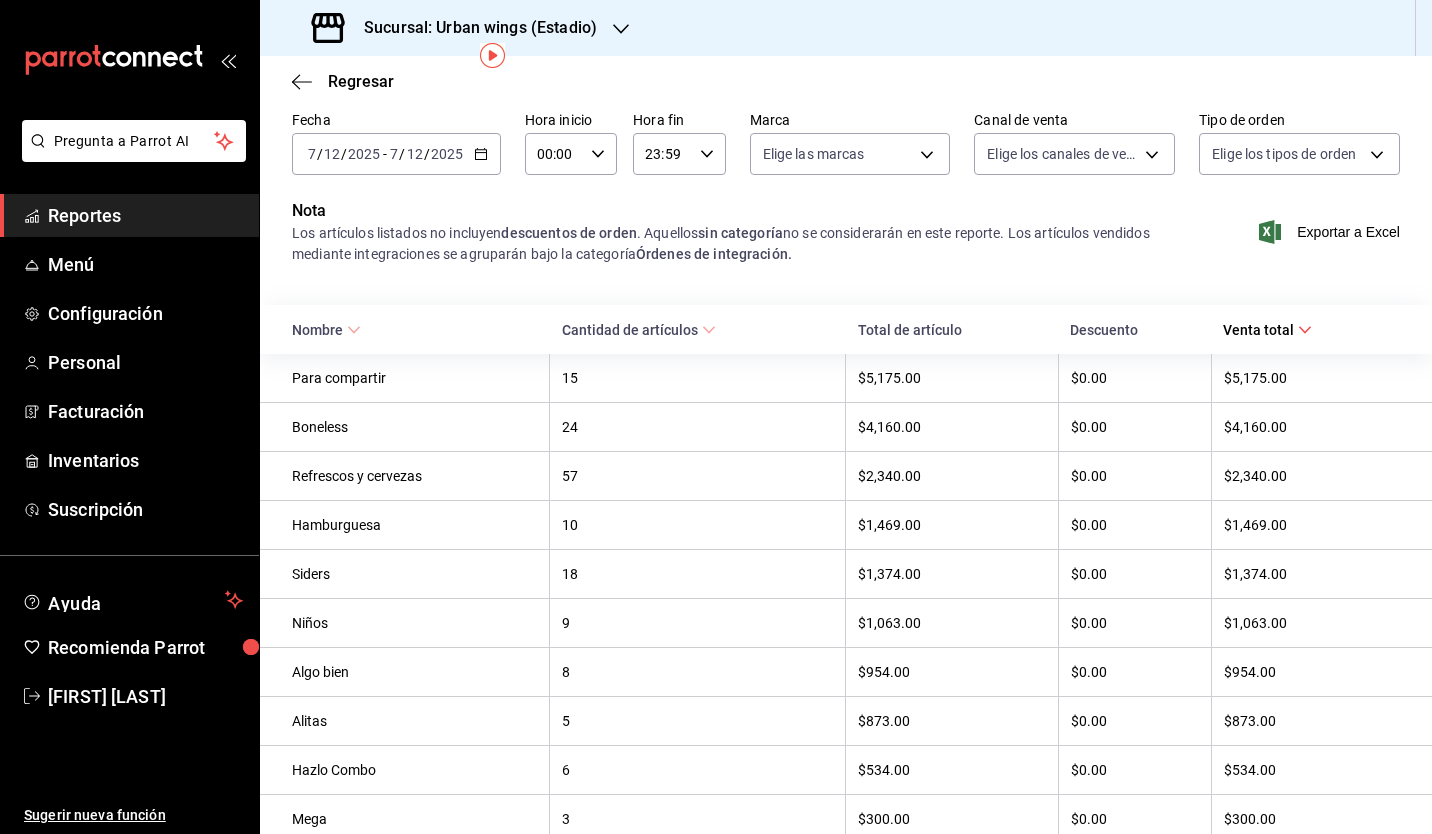 scroll, scrollTop: 81, scrollLeft: 0, axis: vertical 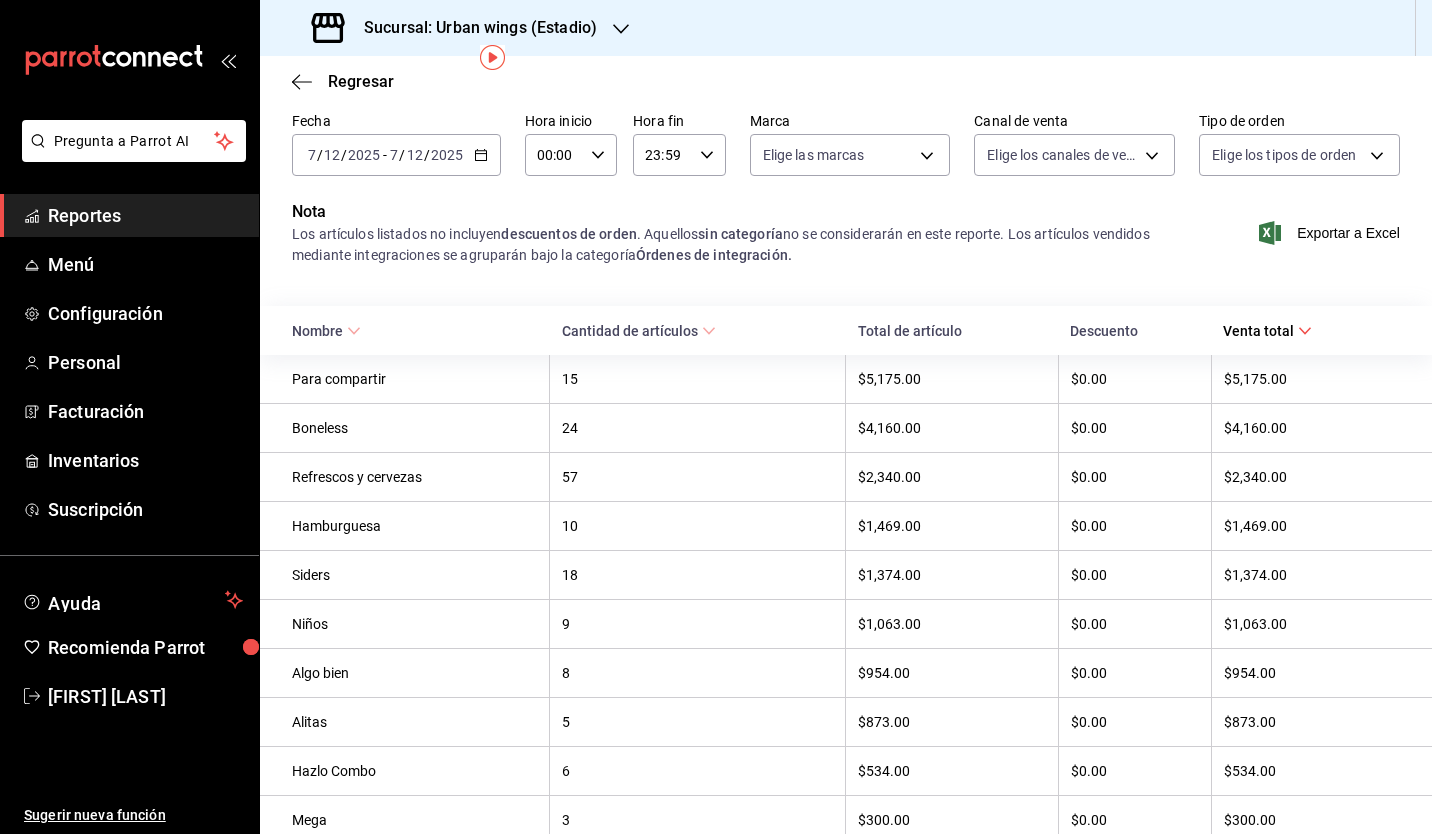 click on "[YEAR]-[MONTH]-[DAY] [MONTH] / [DAY] / [YEAR] - [YEAR]-[MONTH]-[DAY] [MONTH] / [DAY] / [YEAR]" at bounding box center (396, 155) 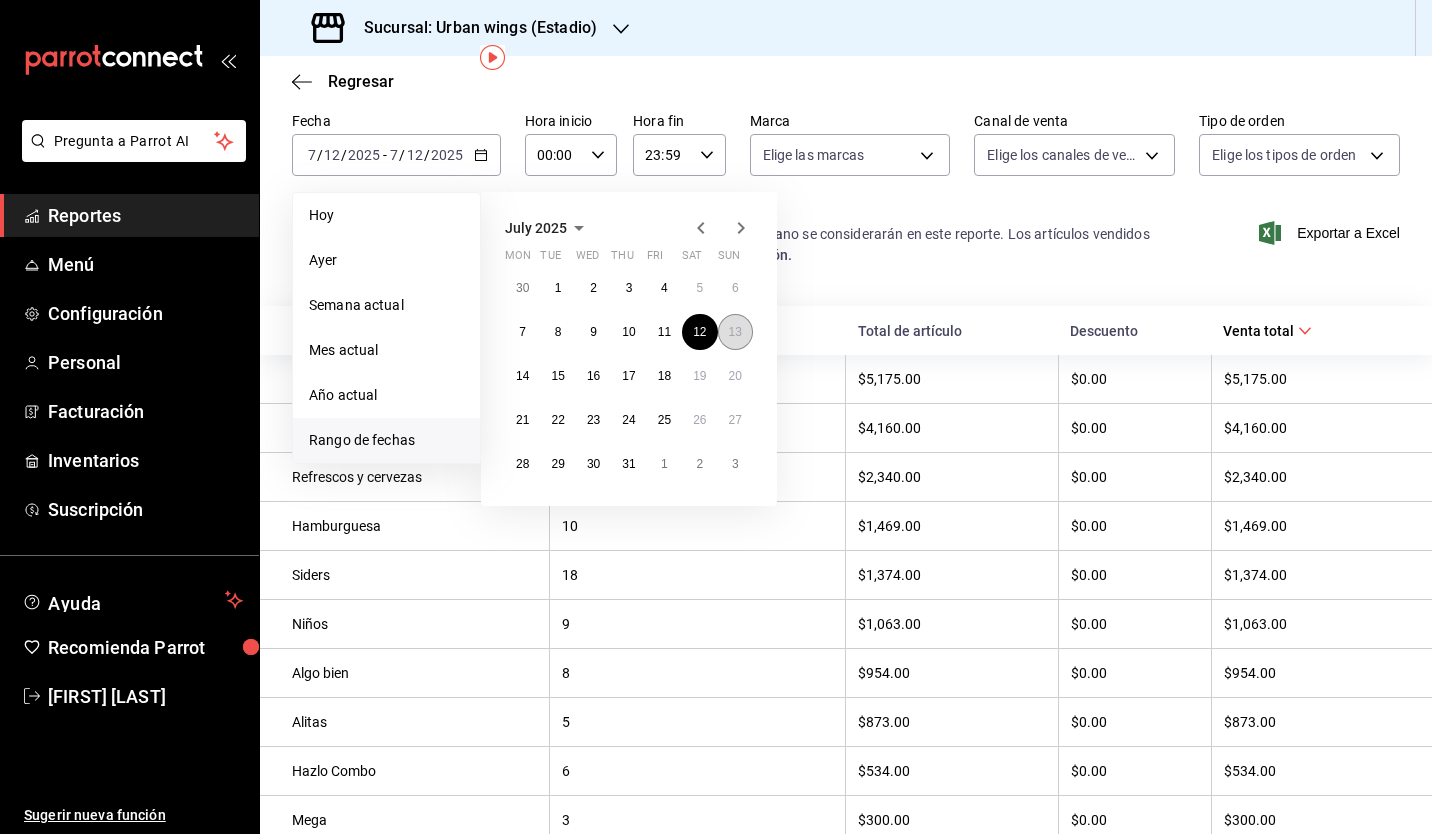 click on "13" at bounding box center [735, 332] 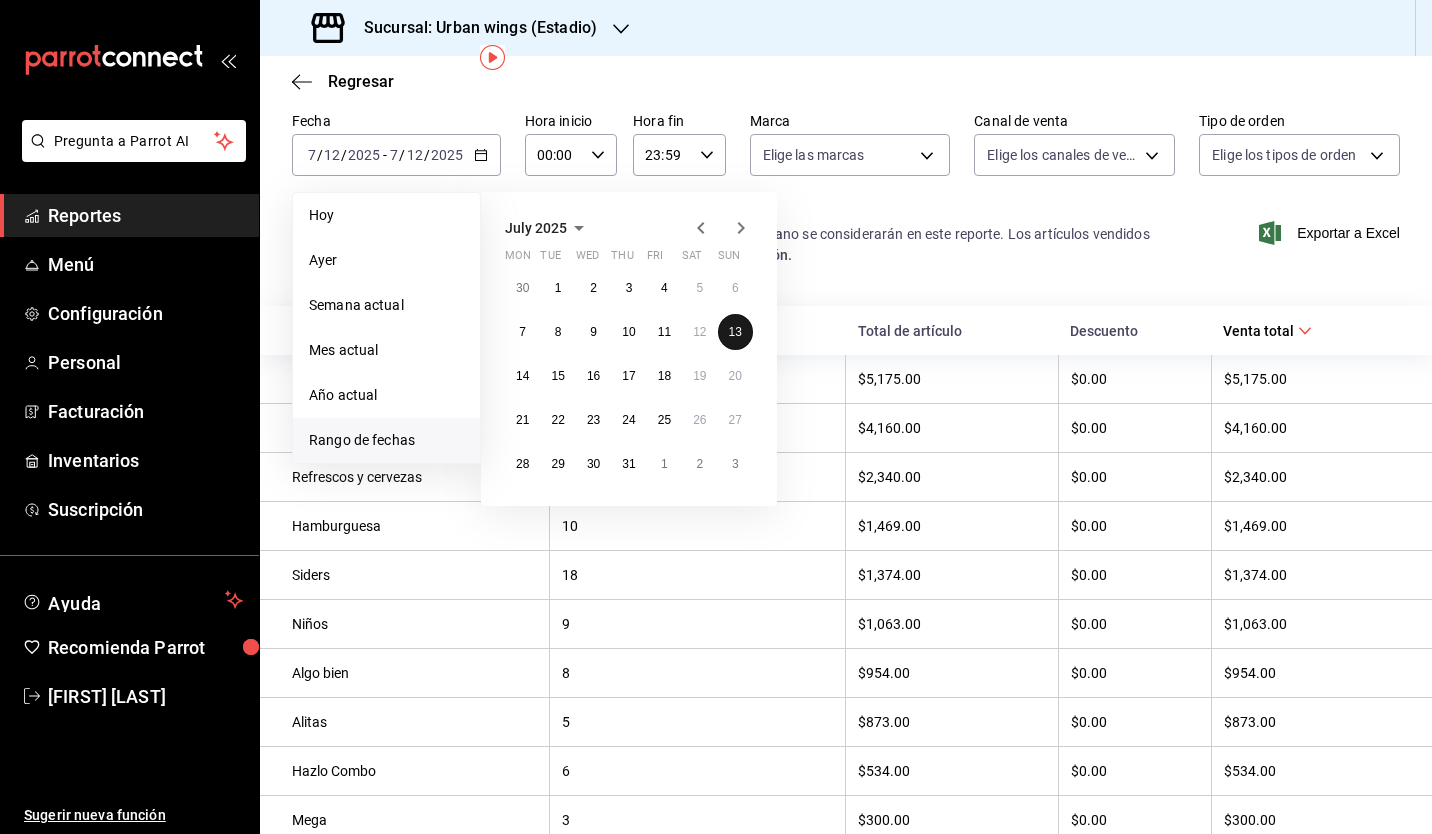 click on "13" at bounding box center (735, 332) 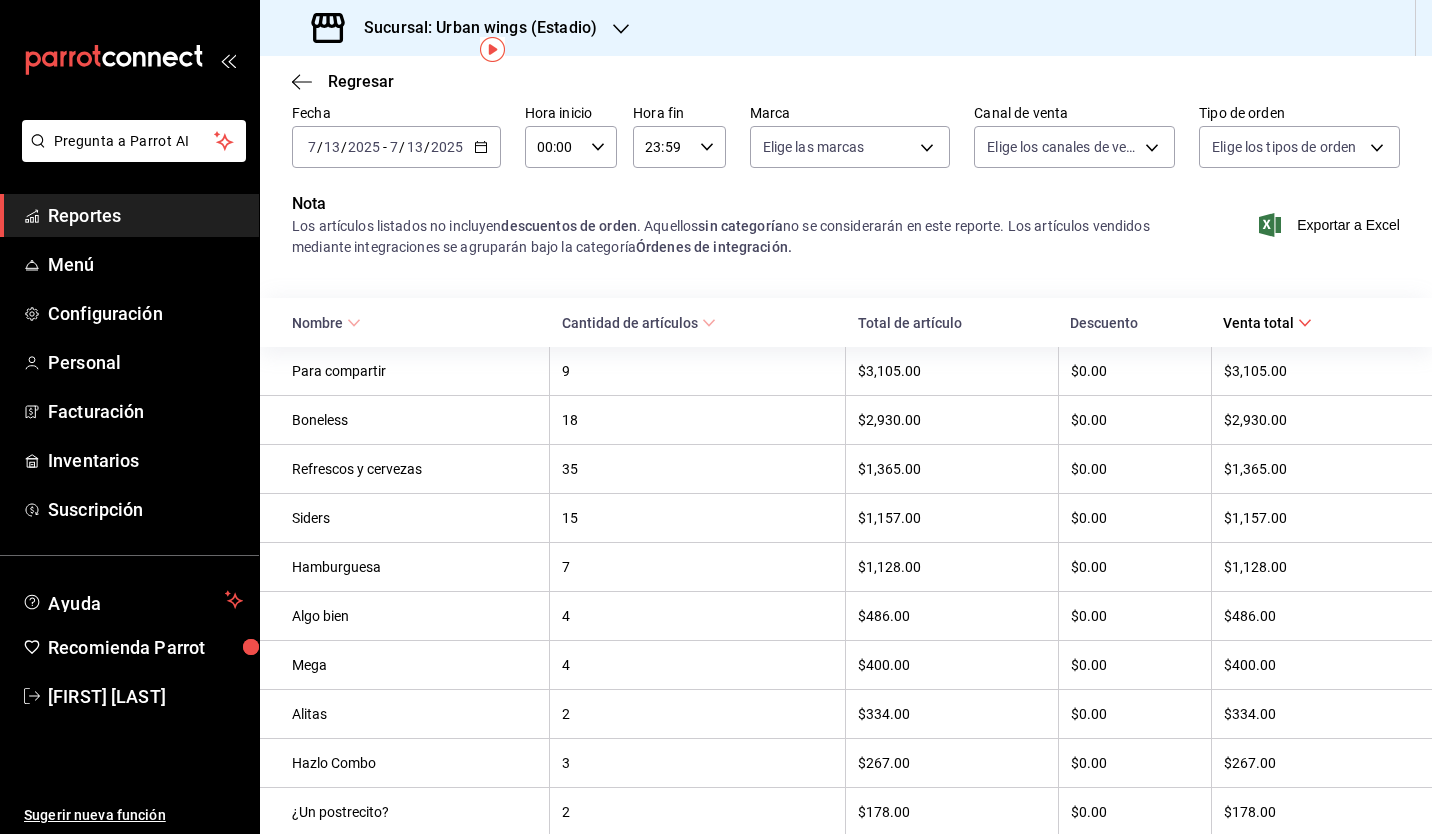 scroll, scrollTop: 88, scrollLeft: 0, axis: vertical 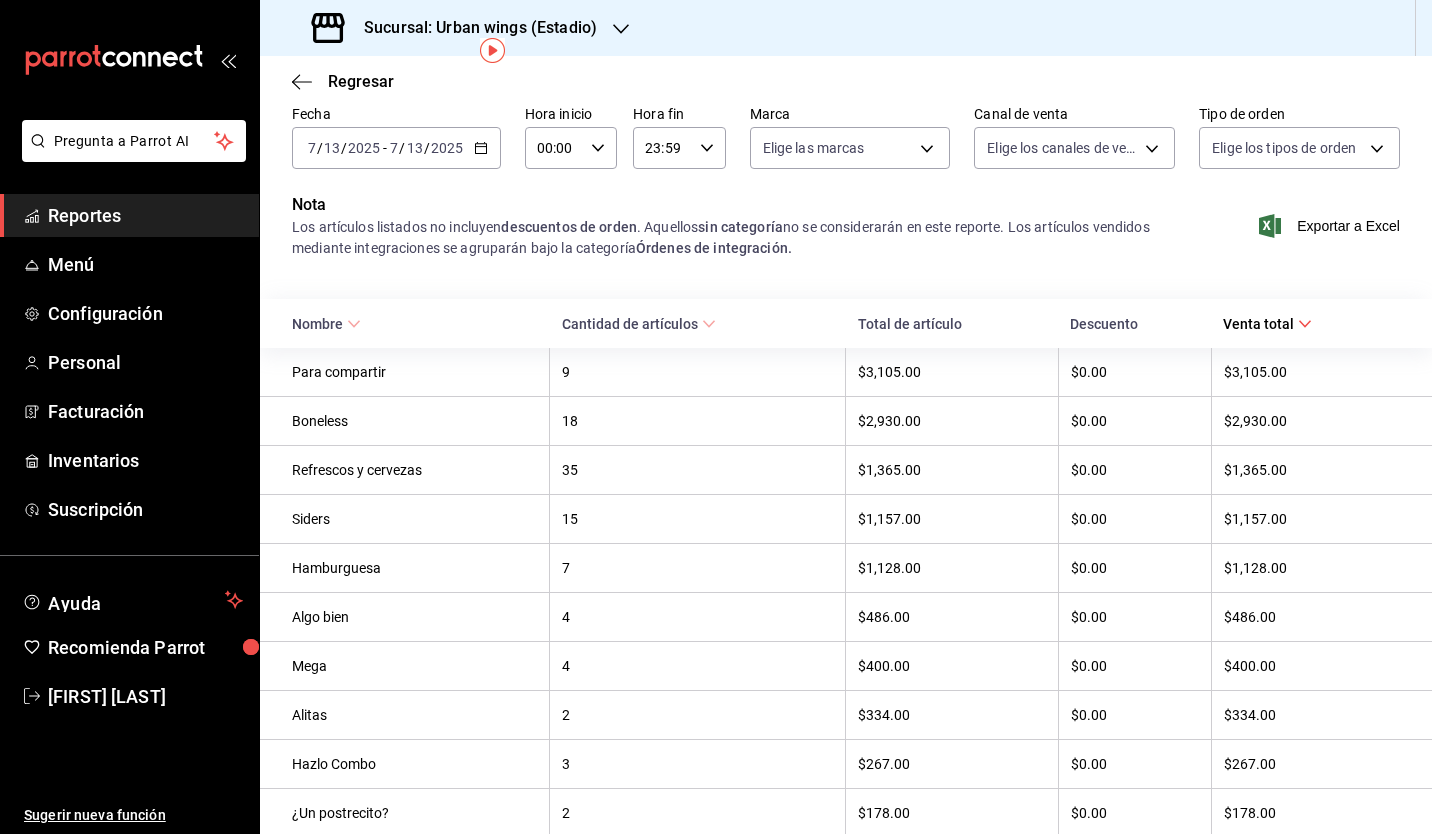 click 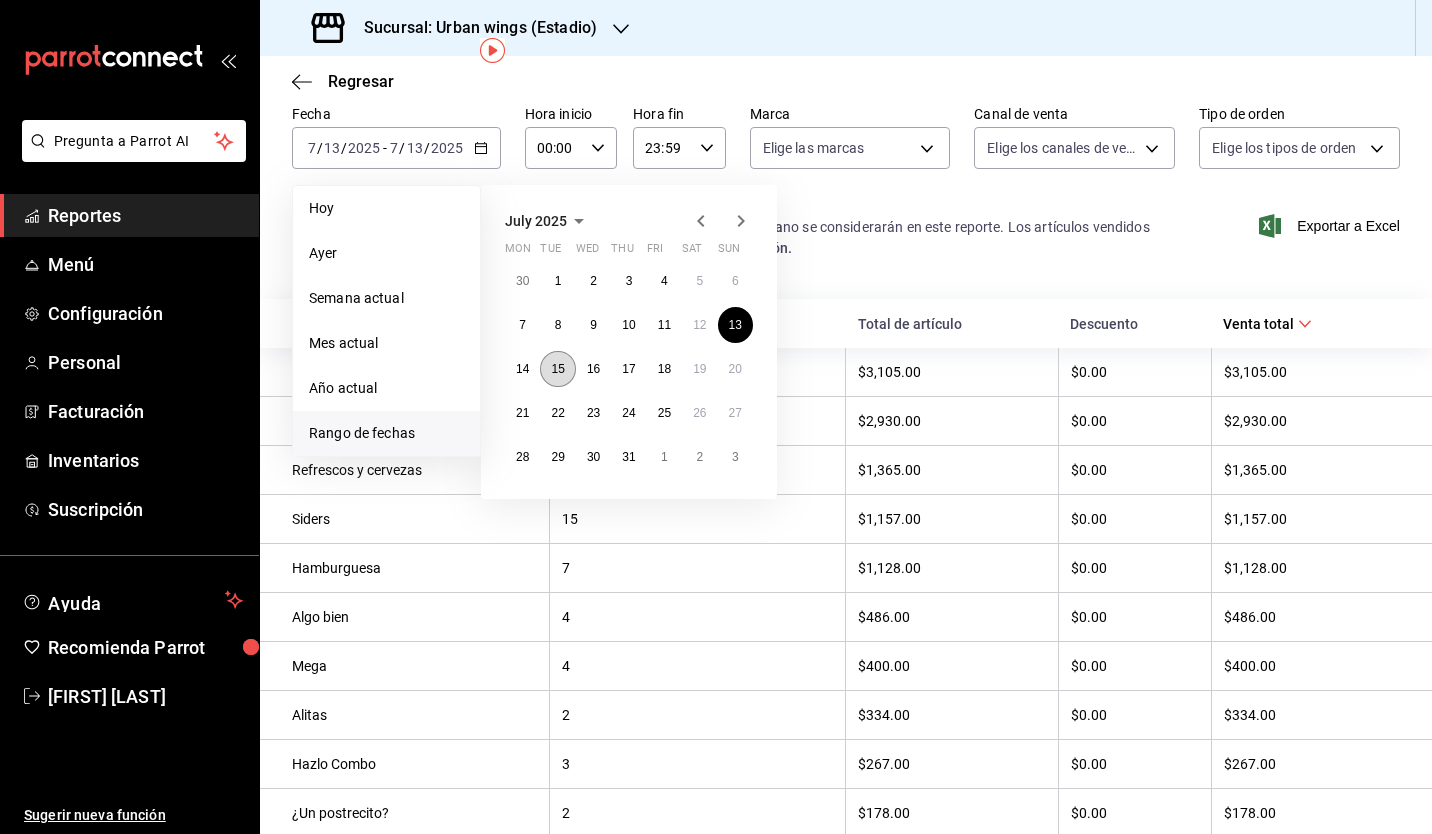 click on "15" at bounding box center (557, 369) 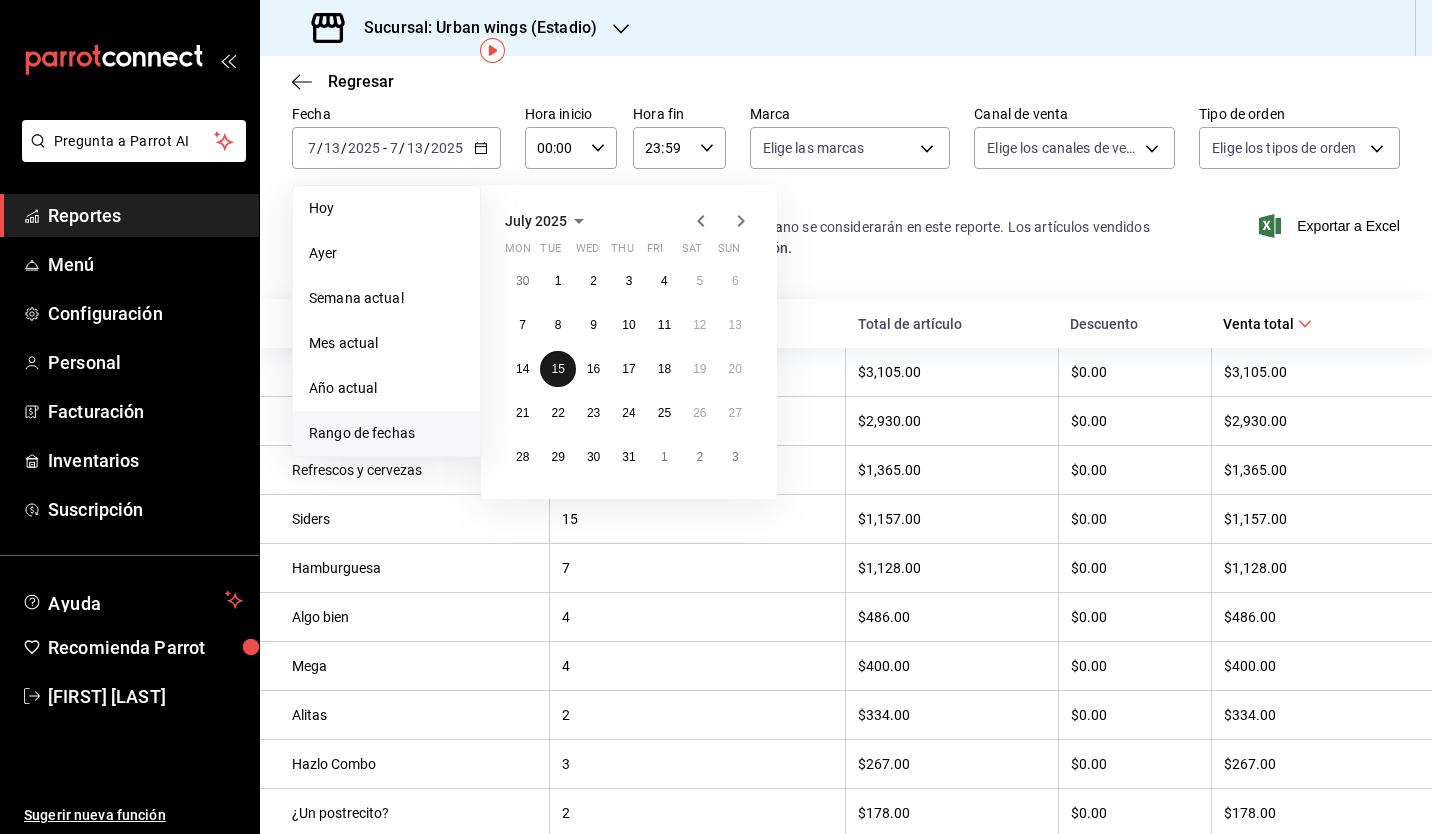 click on "15" at bounding box center [557, 369] 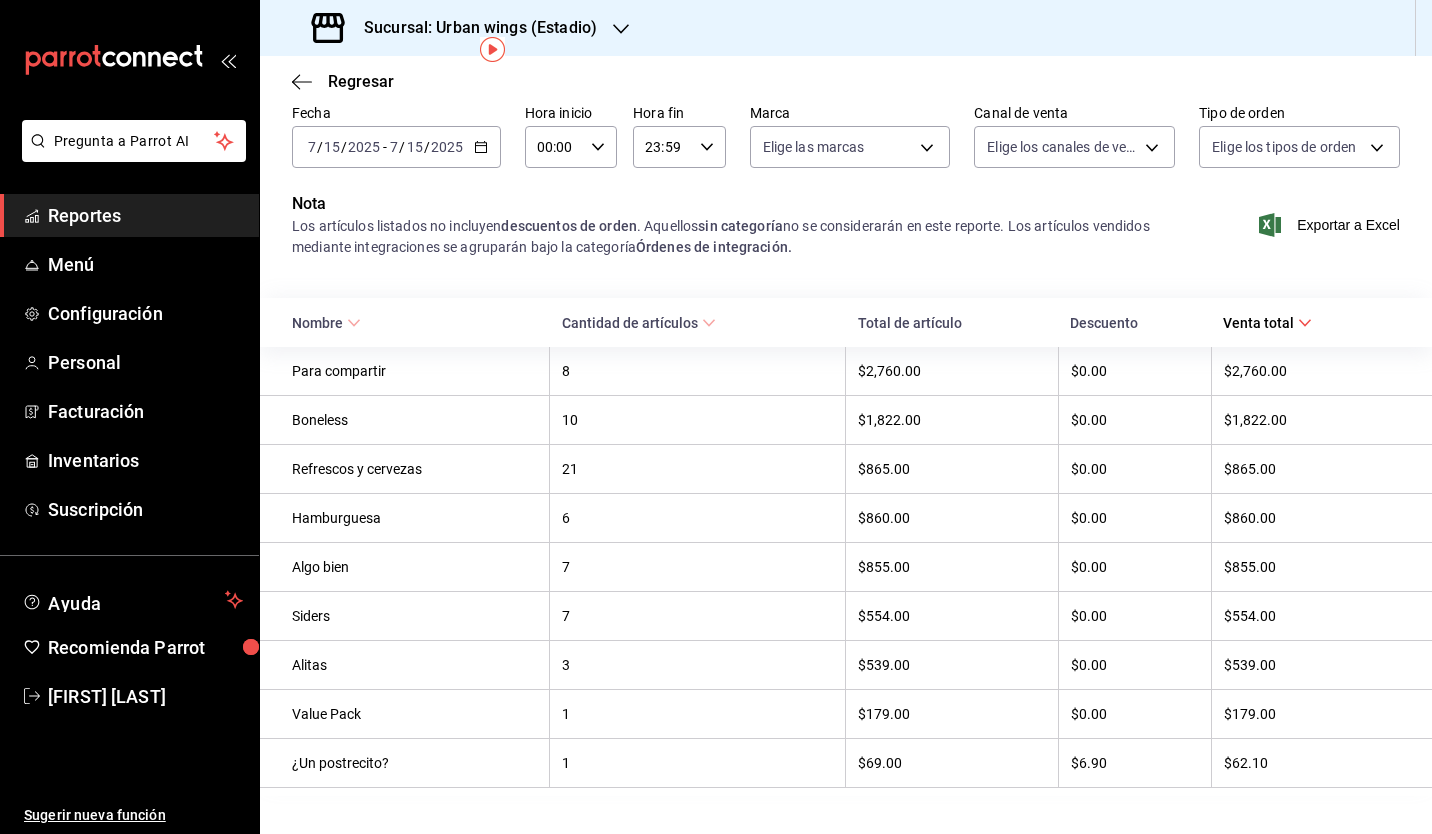scroll, scrollTop: 88, scrollLeft: 0, axis: vertical 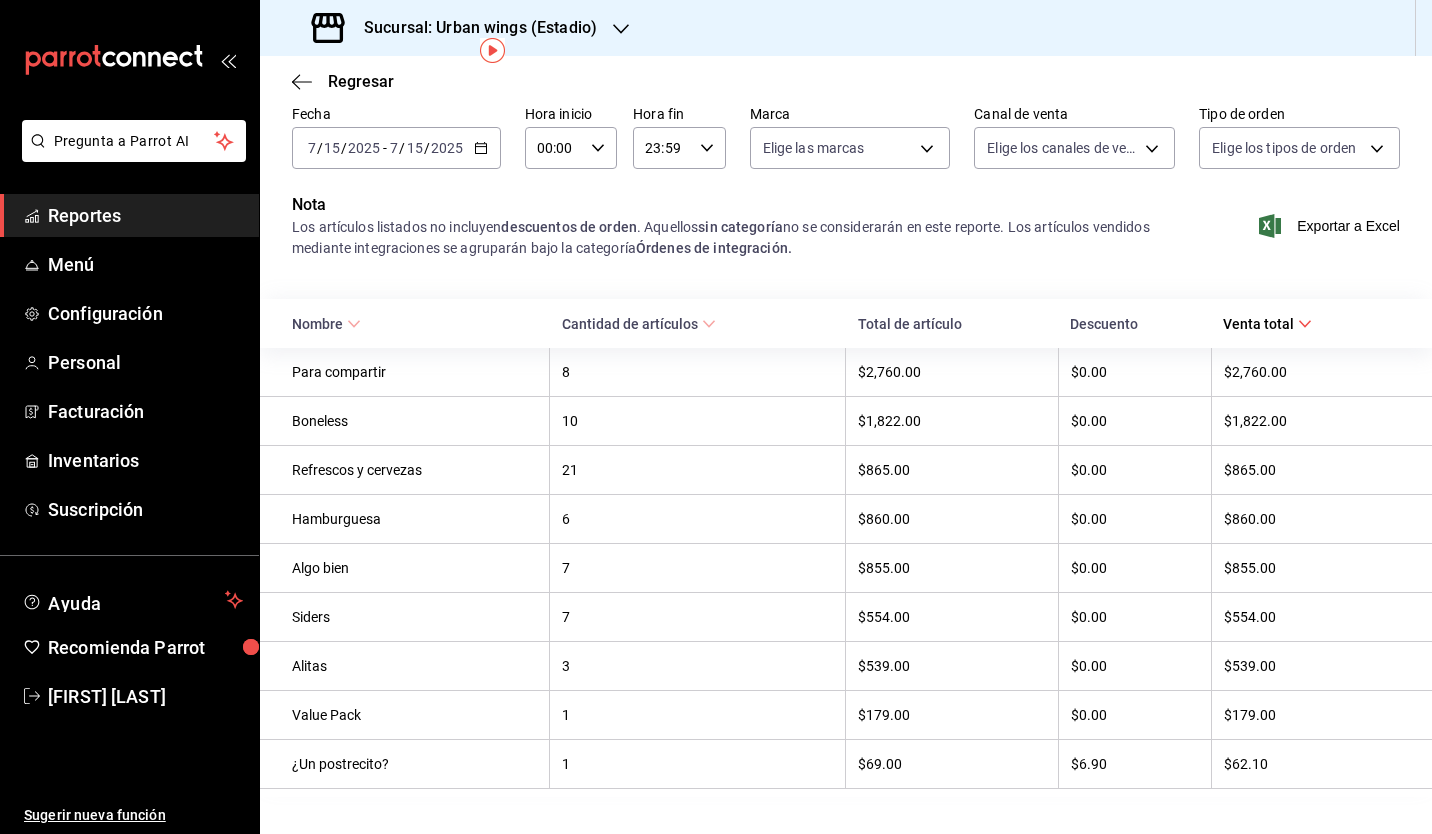 click on "[YEAR]-[MONTH]-[DAY] [MONTH] / [DAY] / [YEAR] - [YEAR]-[MONTH]-[DAY] [MONTH] / [DAY] / [YEAR]" at bounding box center (396, 148) 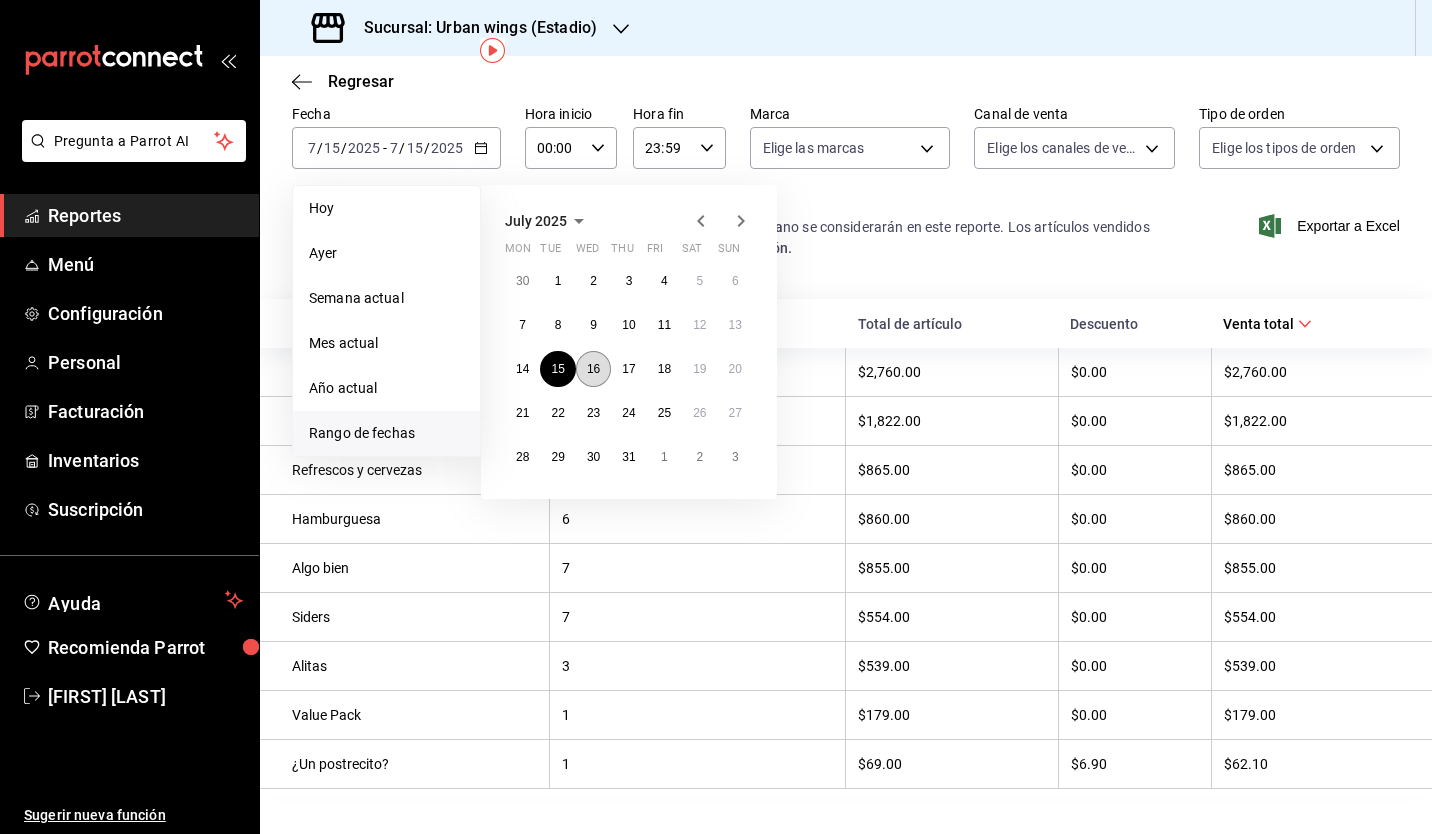 click on "16" at bounding box center (593, 369) 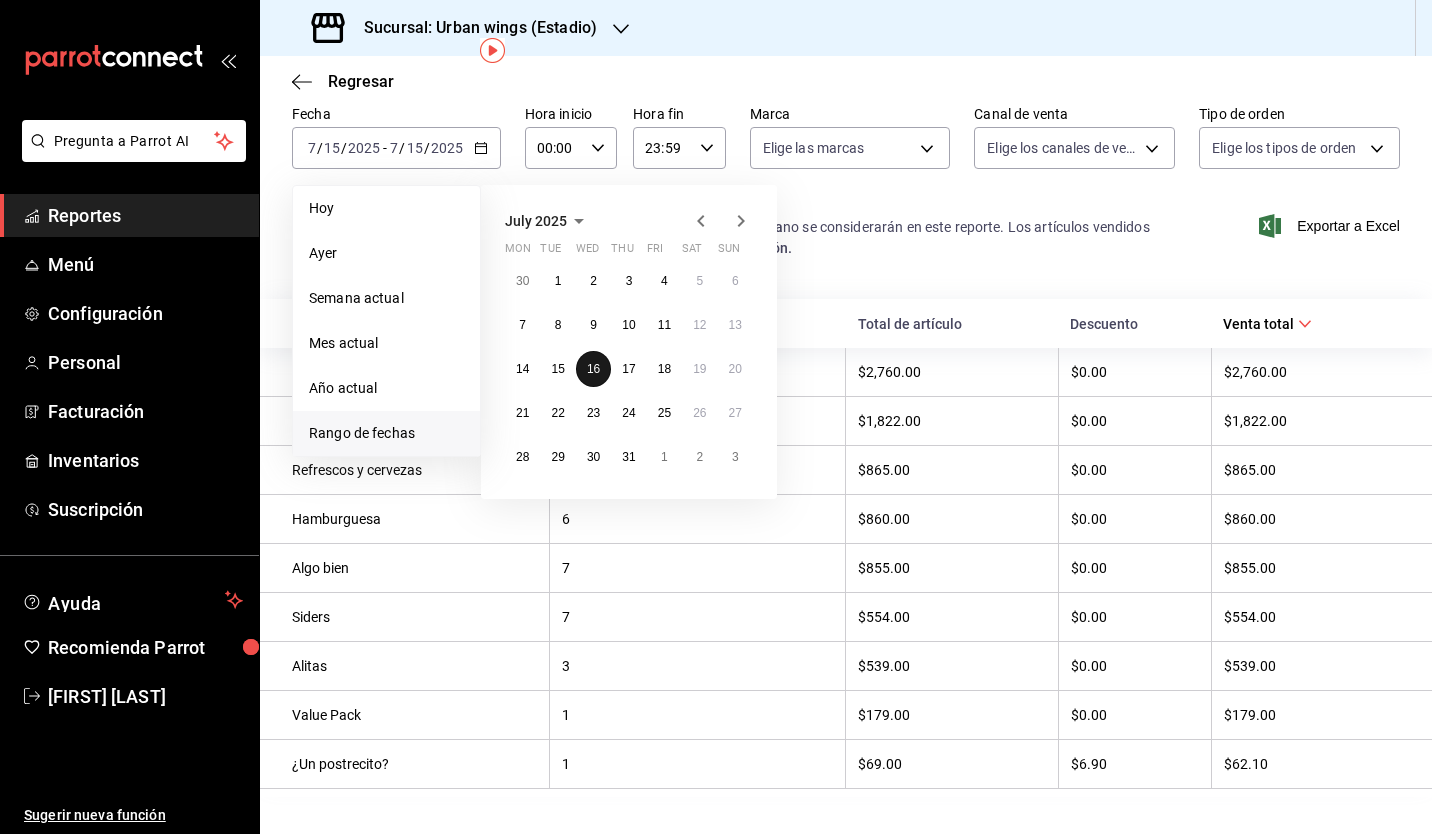click on "16" at bounding box center [593, 369] 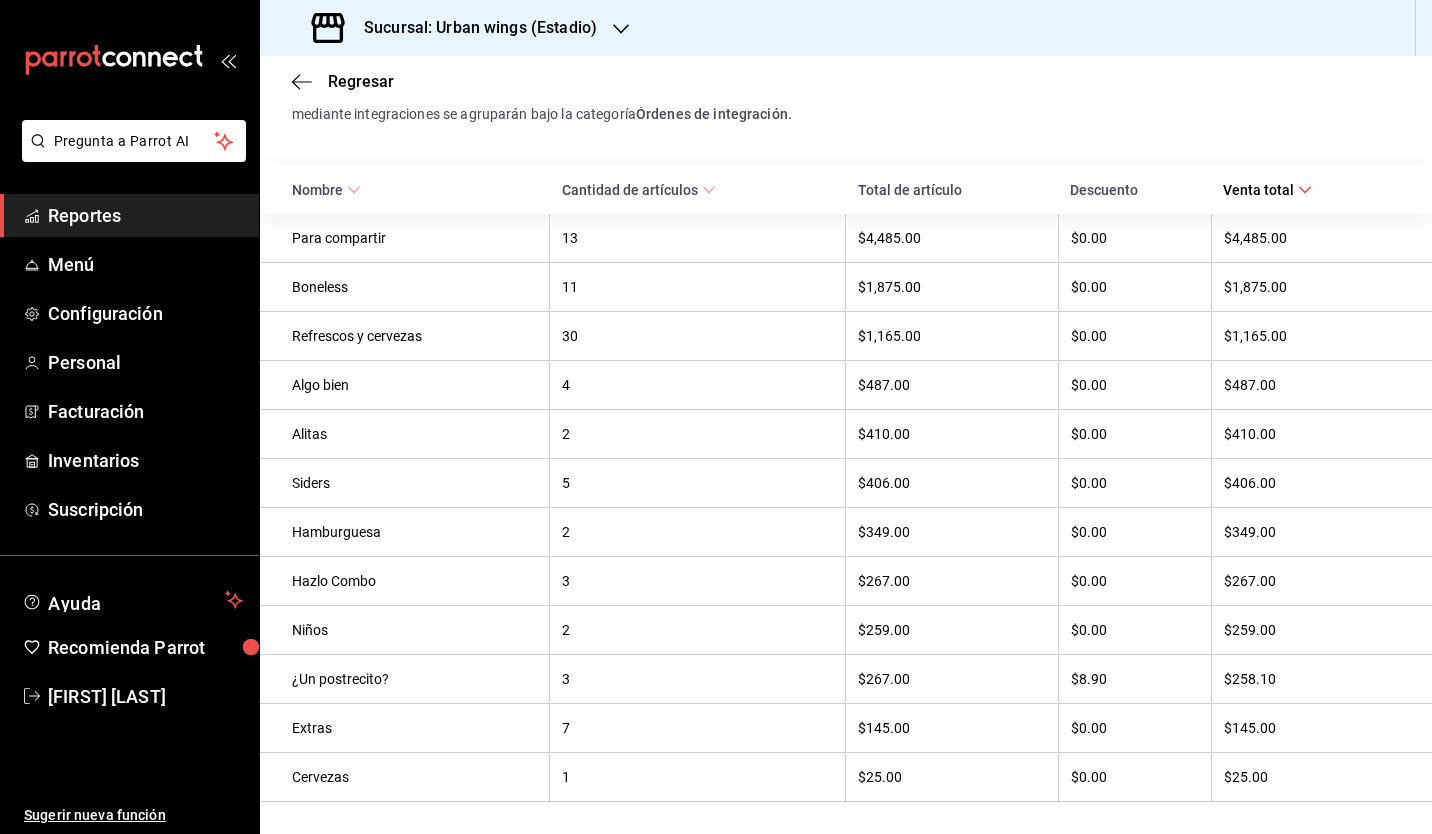 scroll, scrollTop: 0, scrollLeft: 0, axis: both 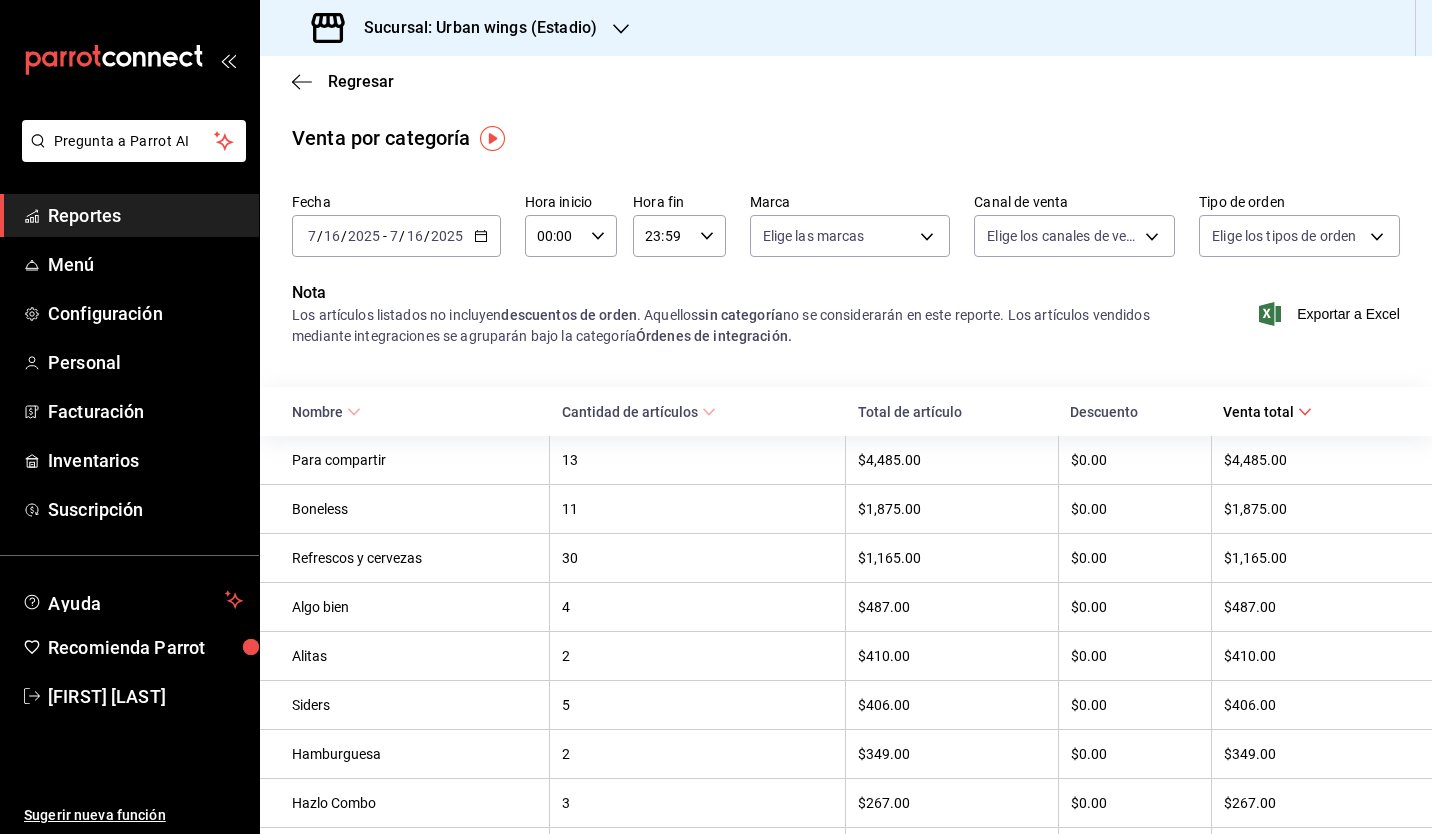 click 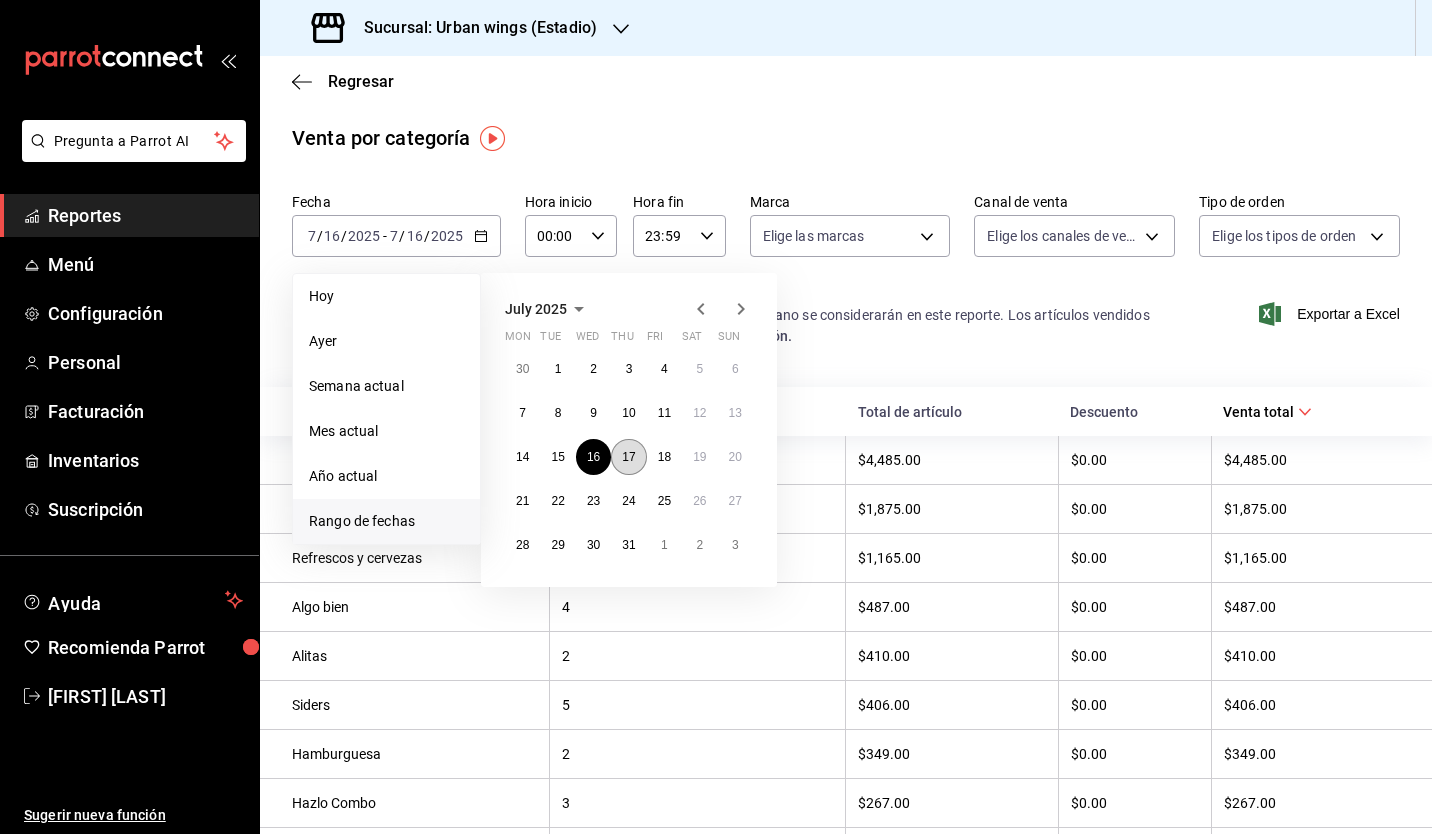 click on "17" at bounding box center (628, 457) 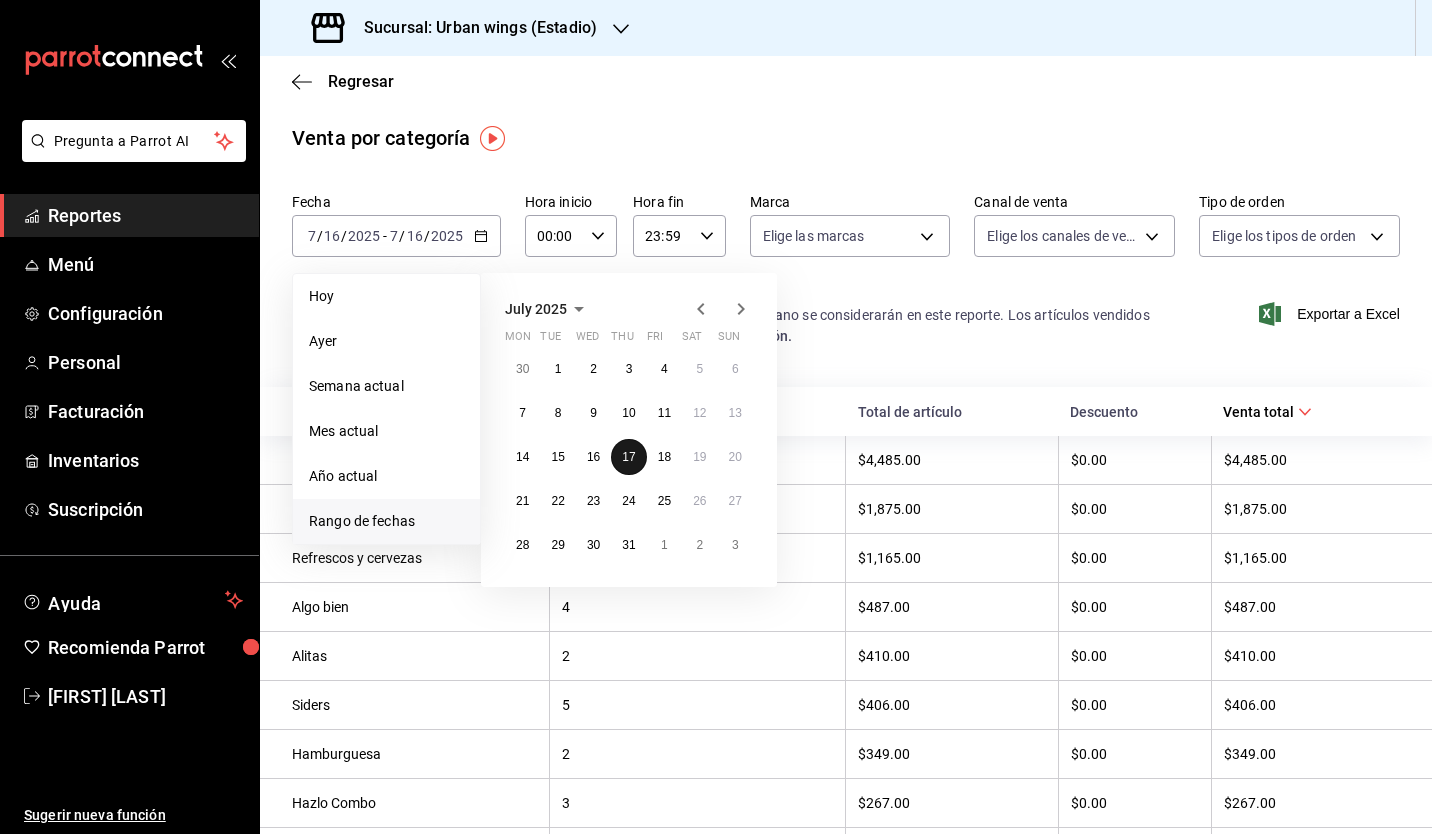 click on "17" at bounding box center [628, 457] 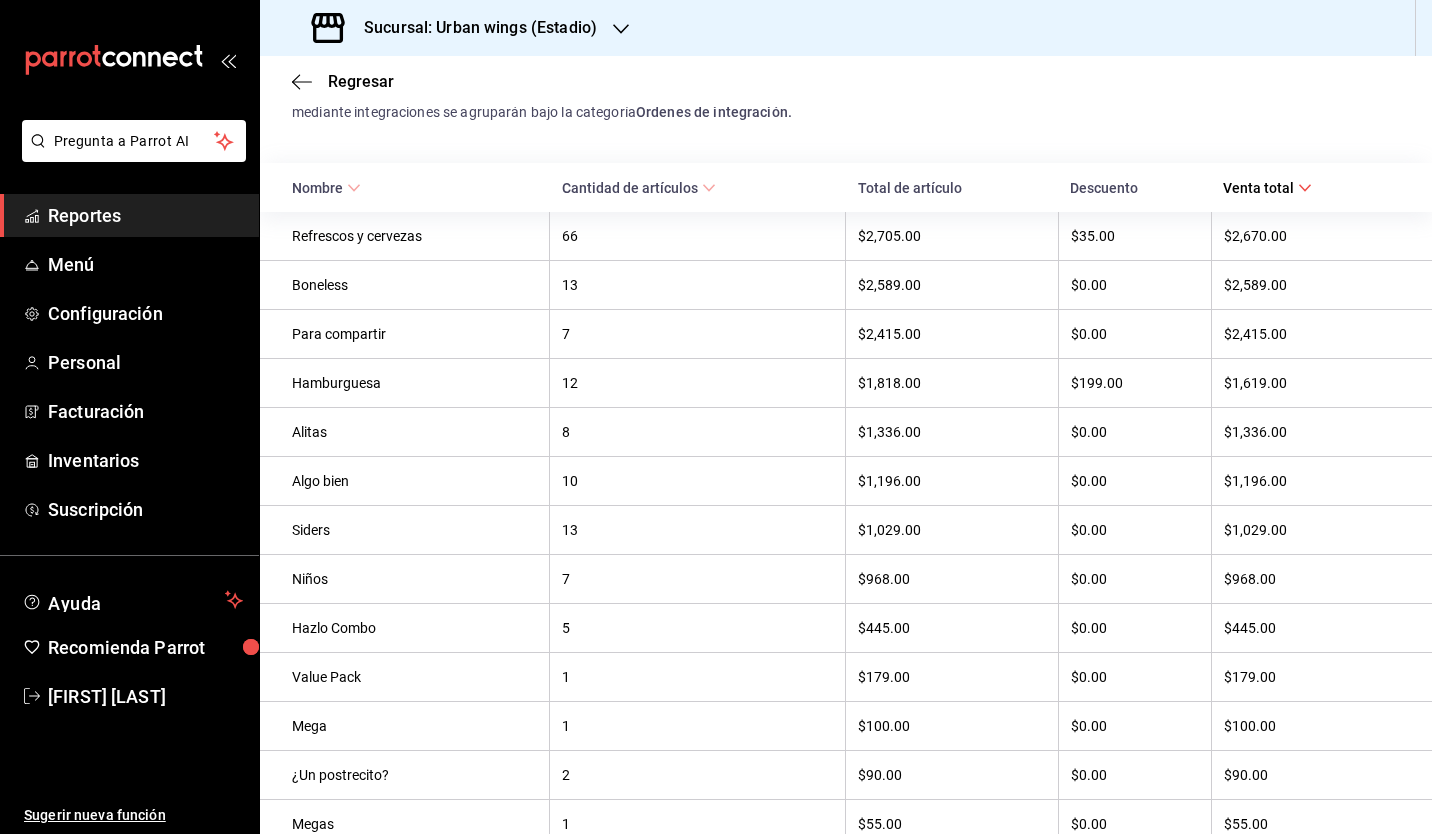 scroll, scrollTop: 218, scrollLeft: 0, axis: vertical 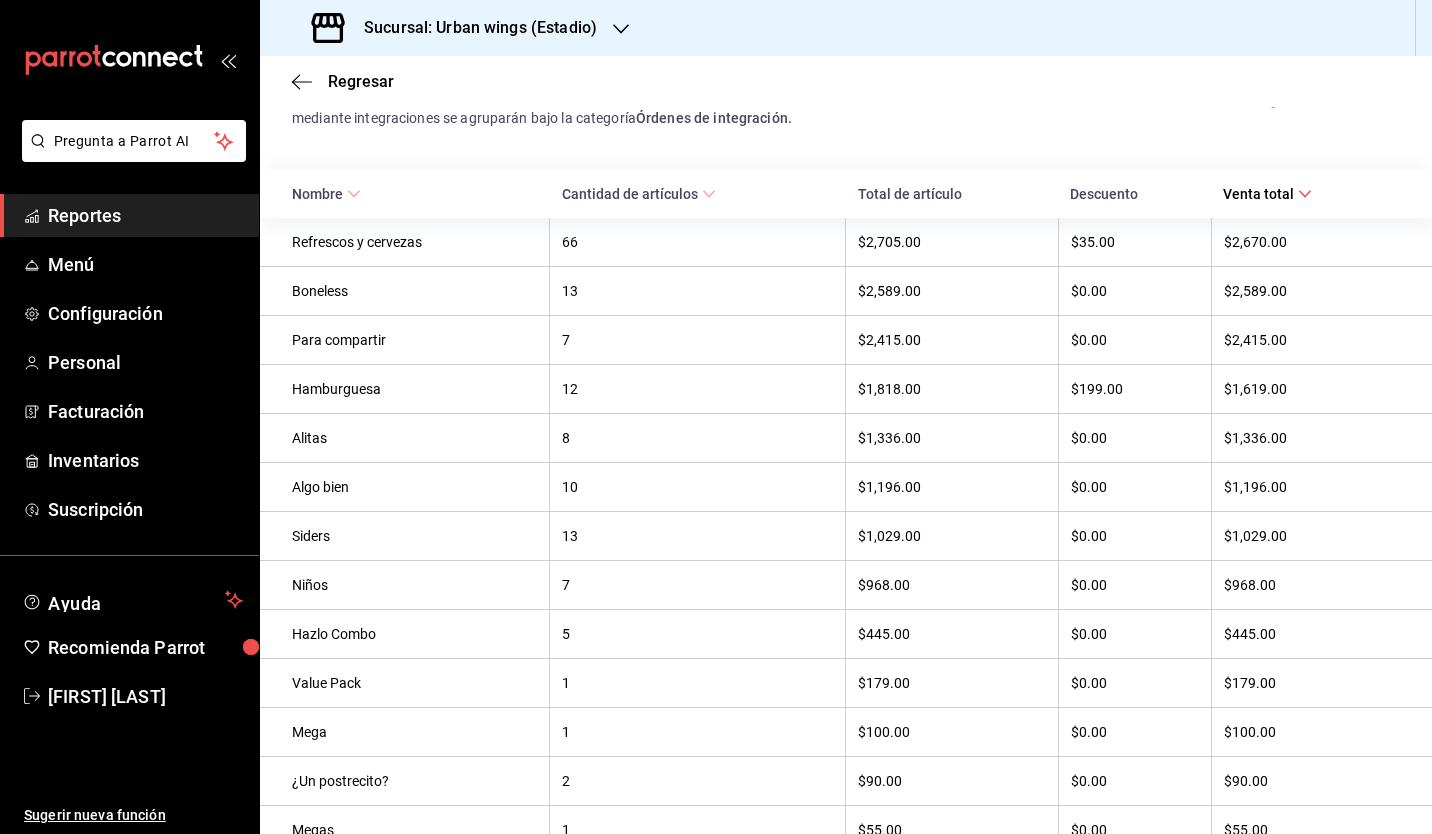 click on "Hamburguesa" at bounding box center [405, 389] 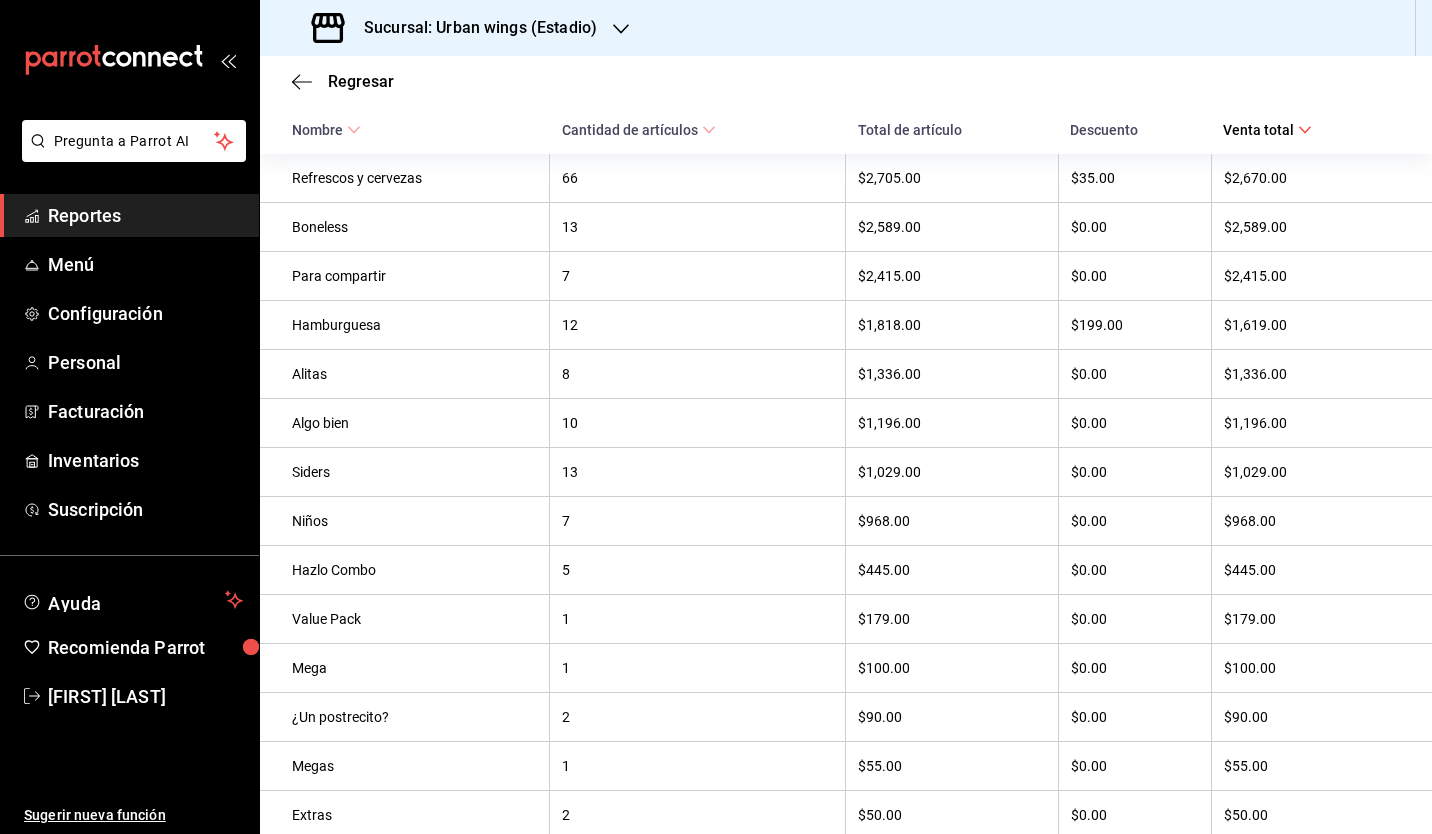scroll, scrollTop: 0, scrollLeft: 0, axis: both 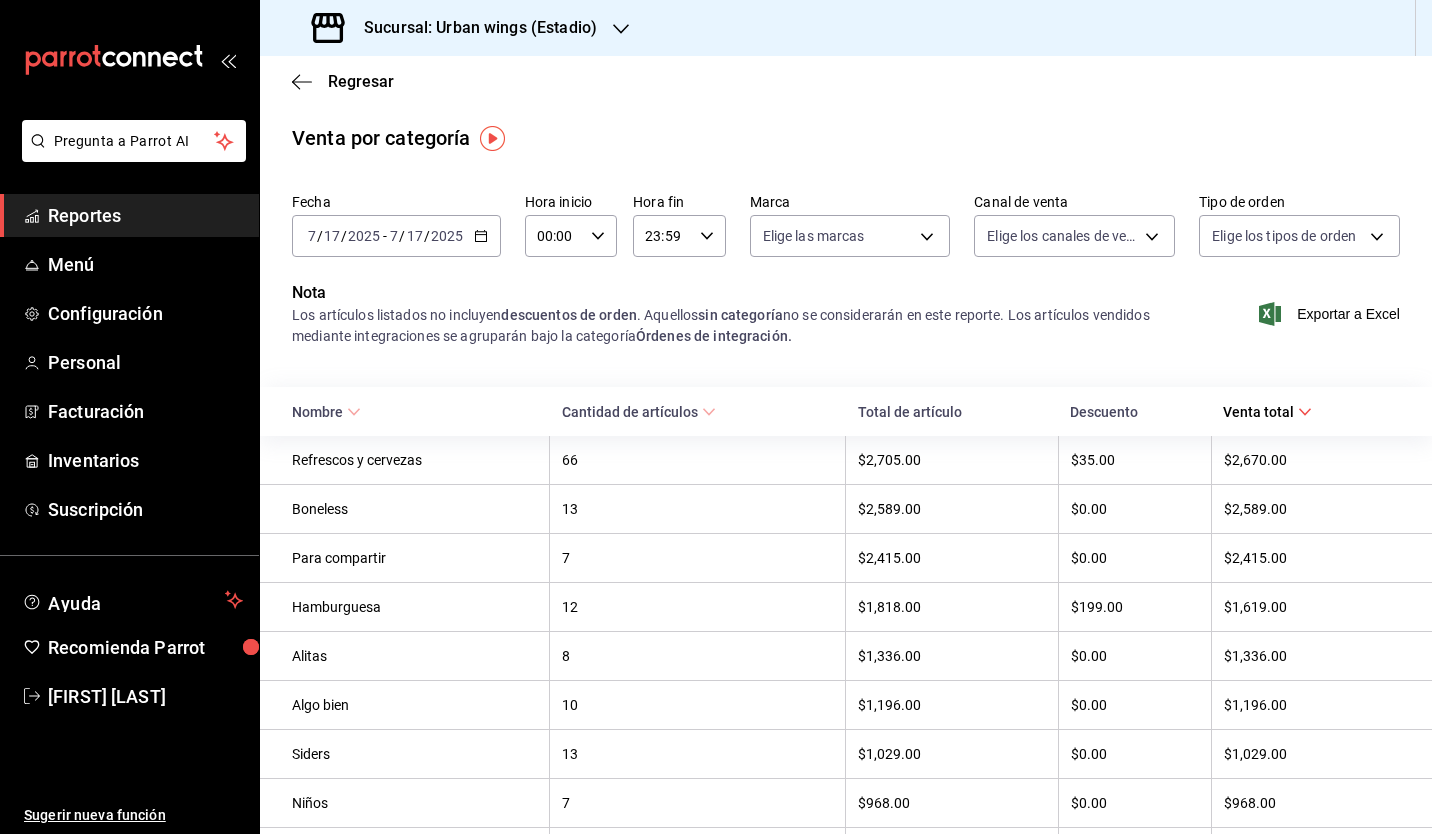 click 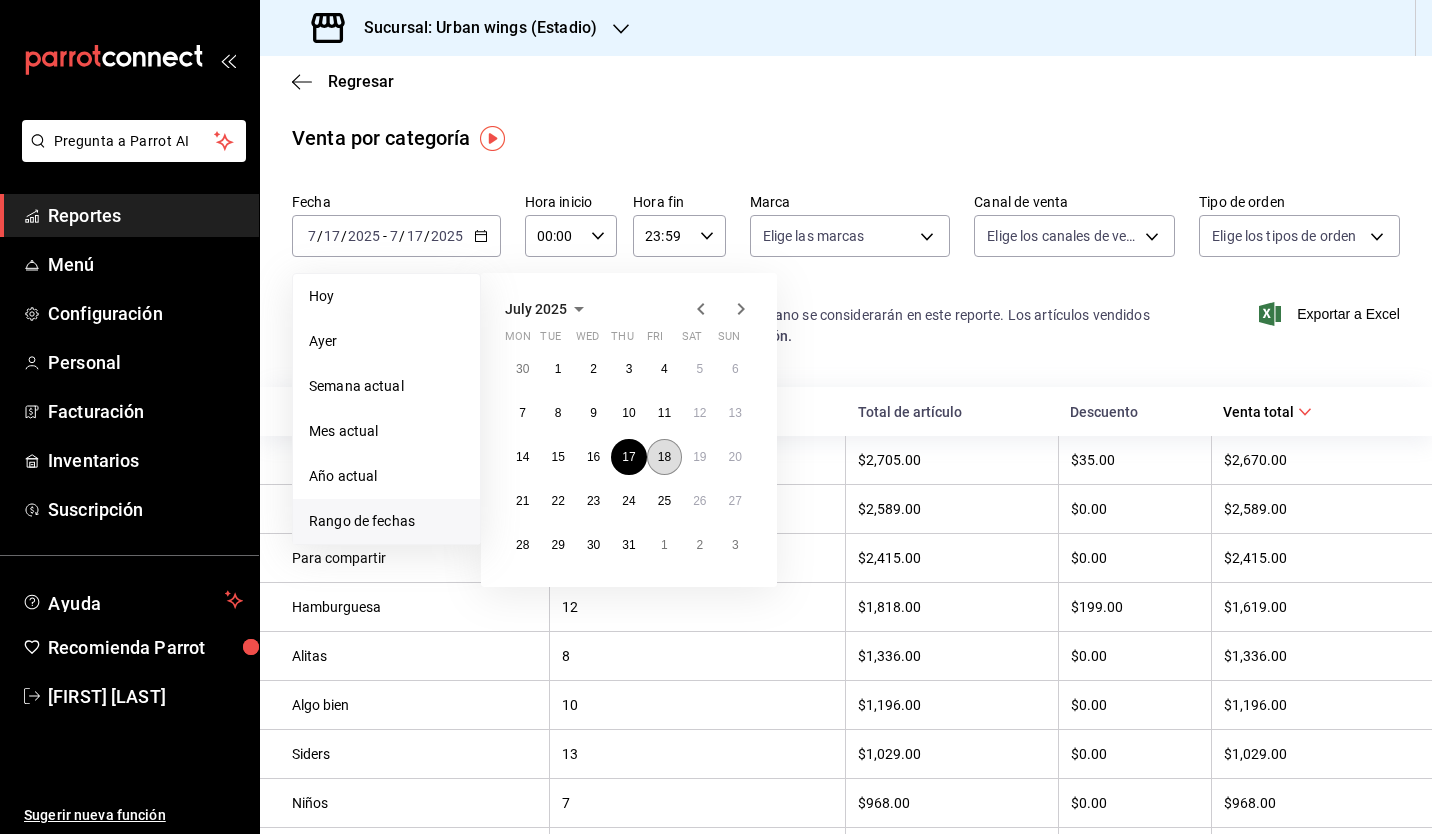click on "18" at bounding box center [664, 457] 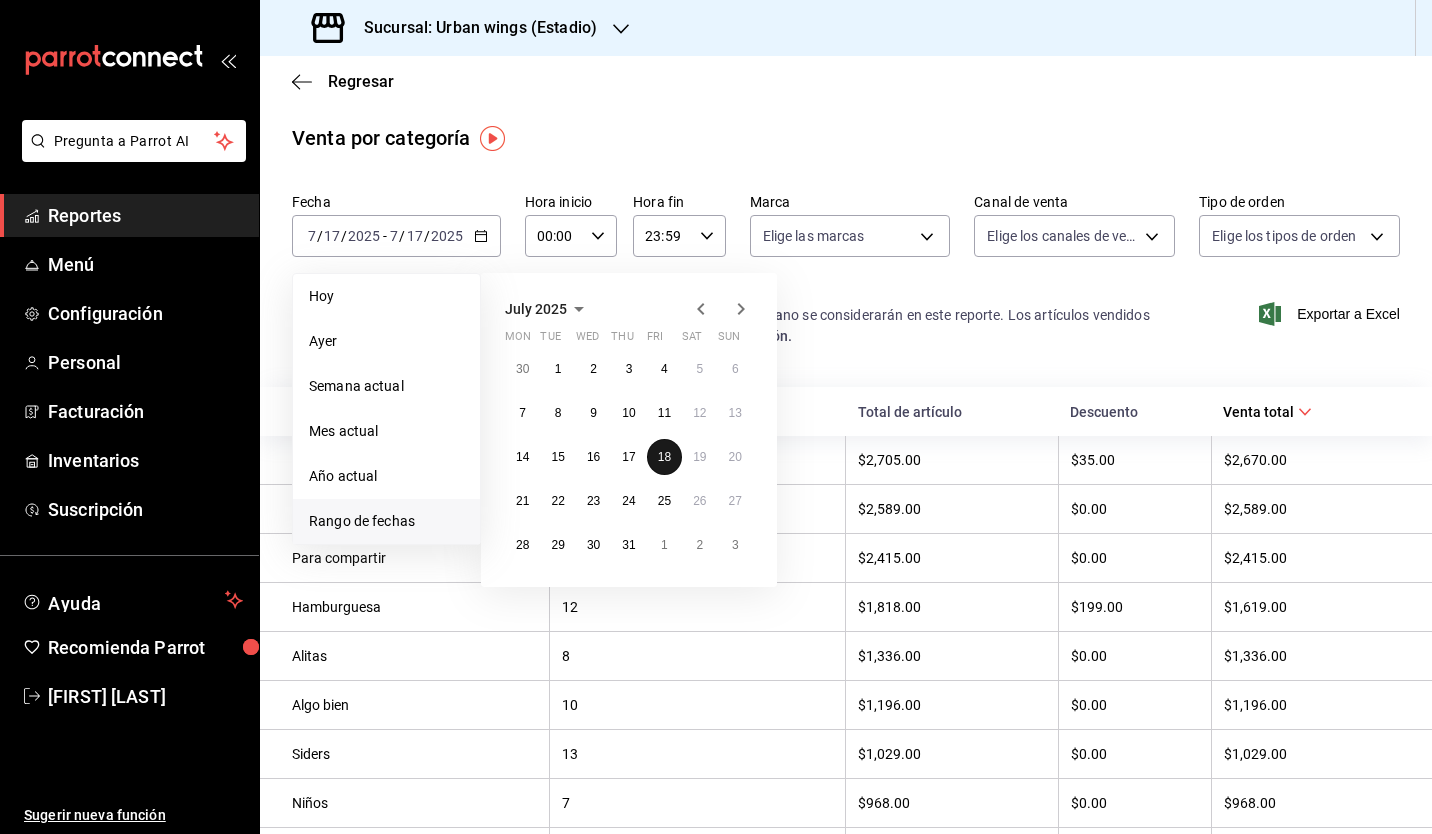 click on "18" at bounding box center (664, 457) 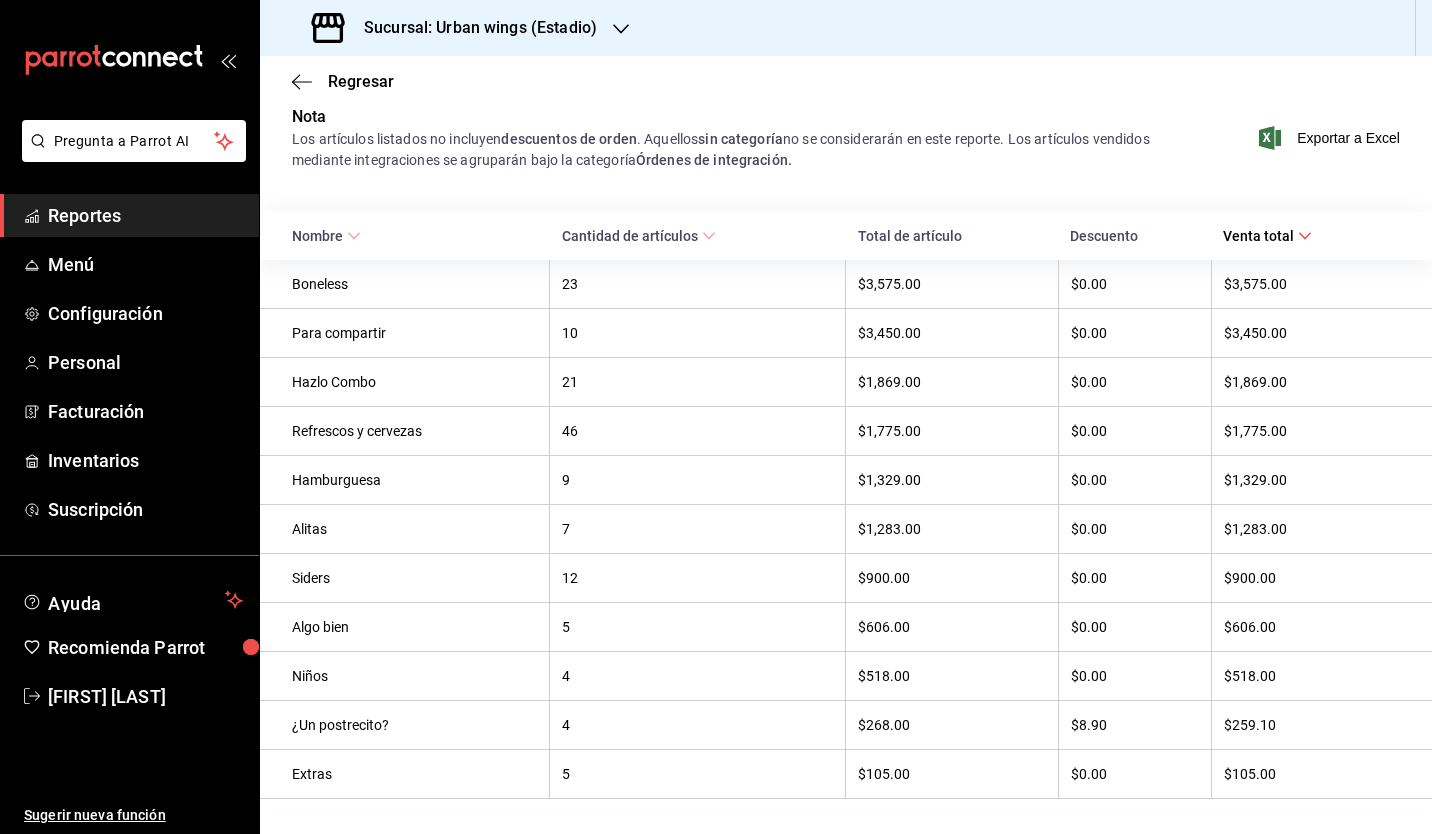 scroll, scrollTop: 0, scrollLeft: 0, axis: both 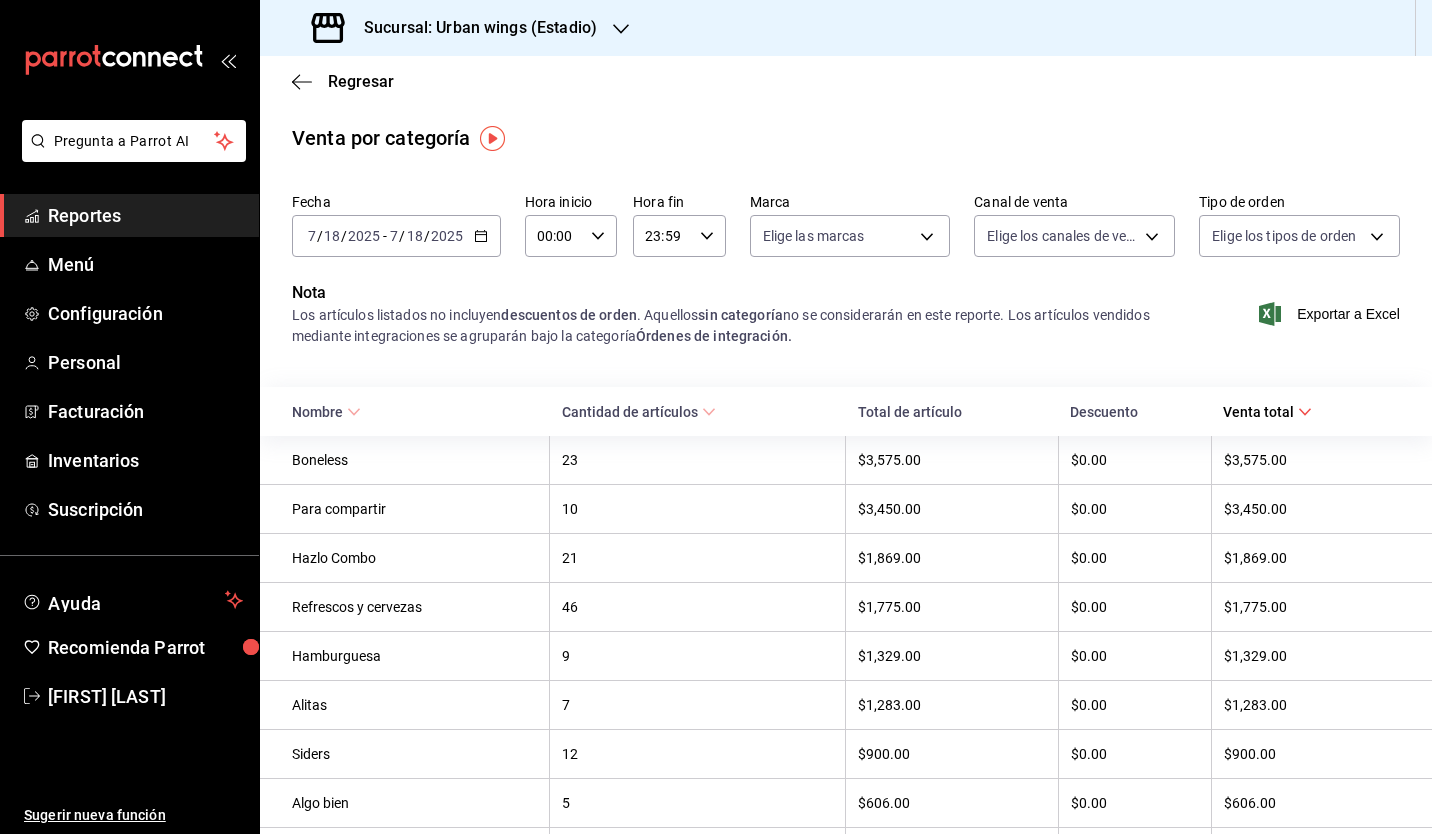 click 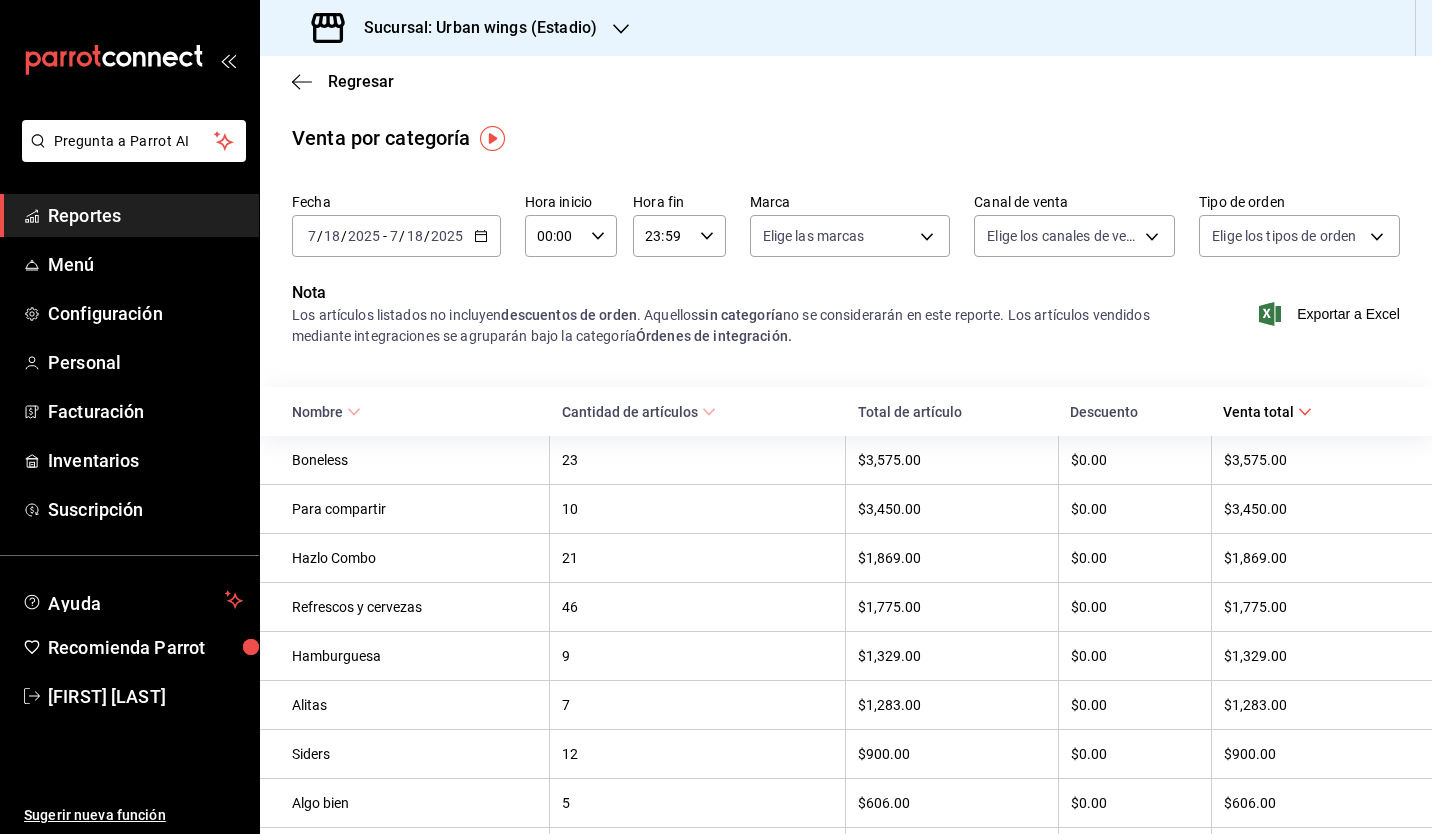 click 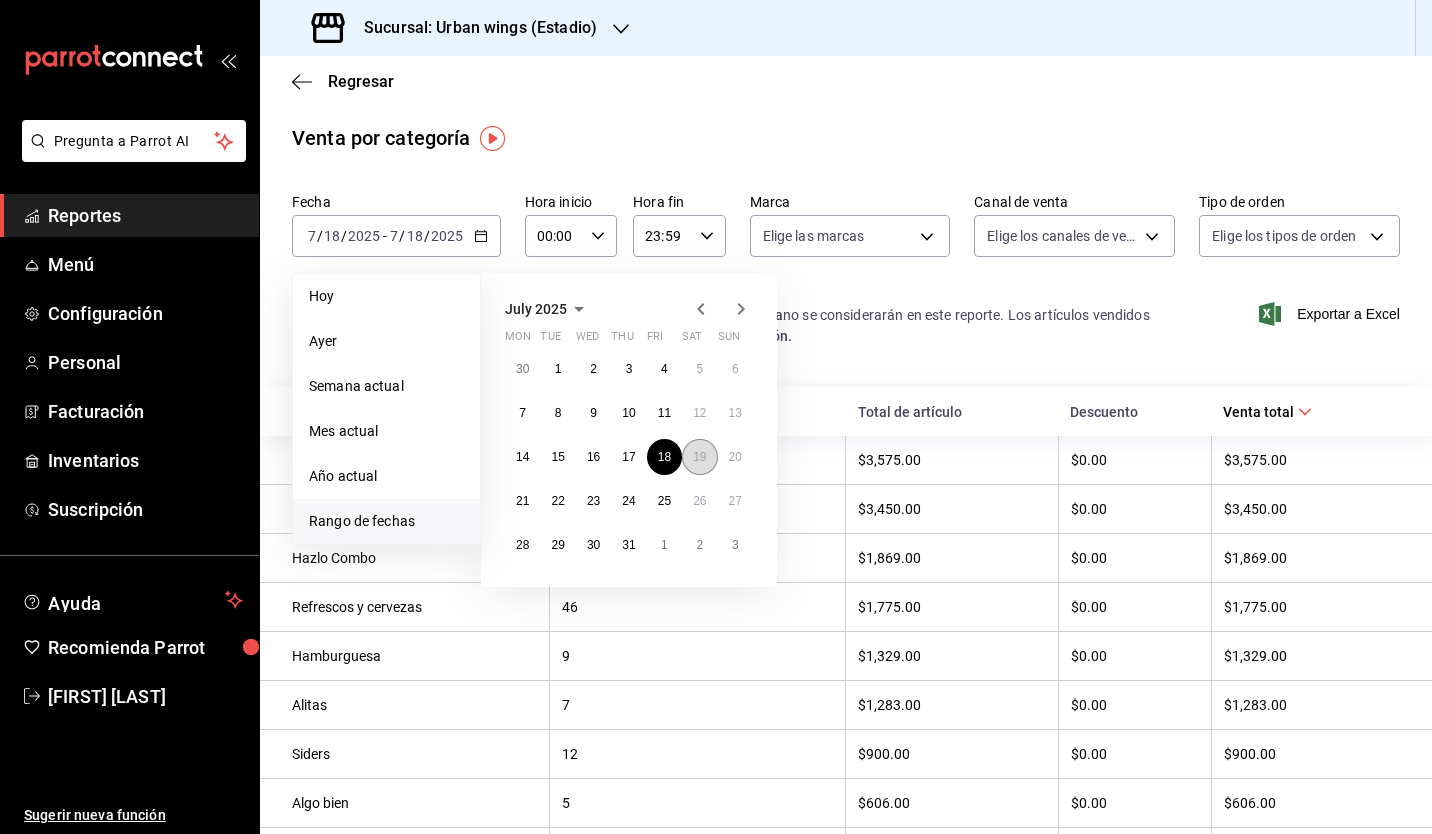 click on "19" at bounding box center (699, 457) 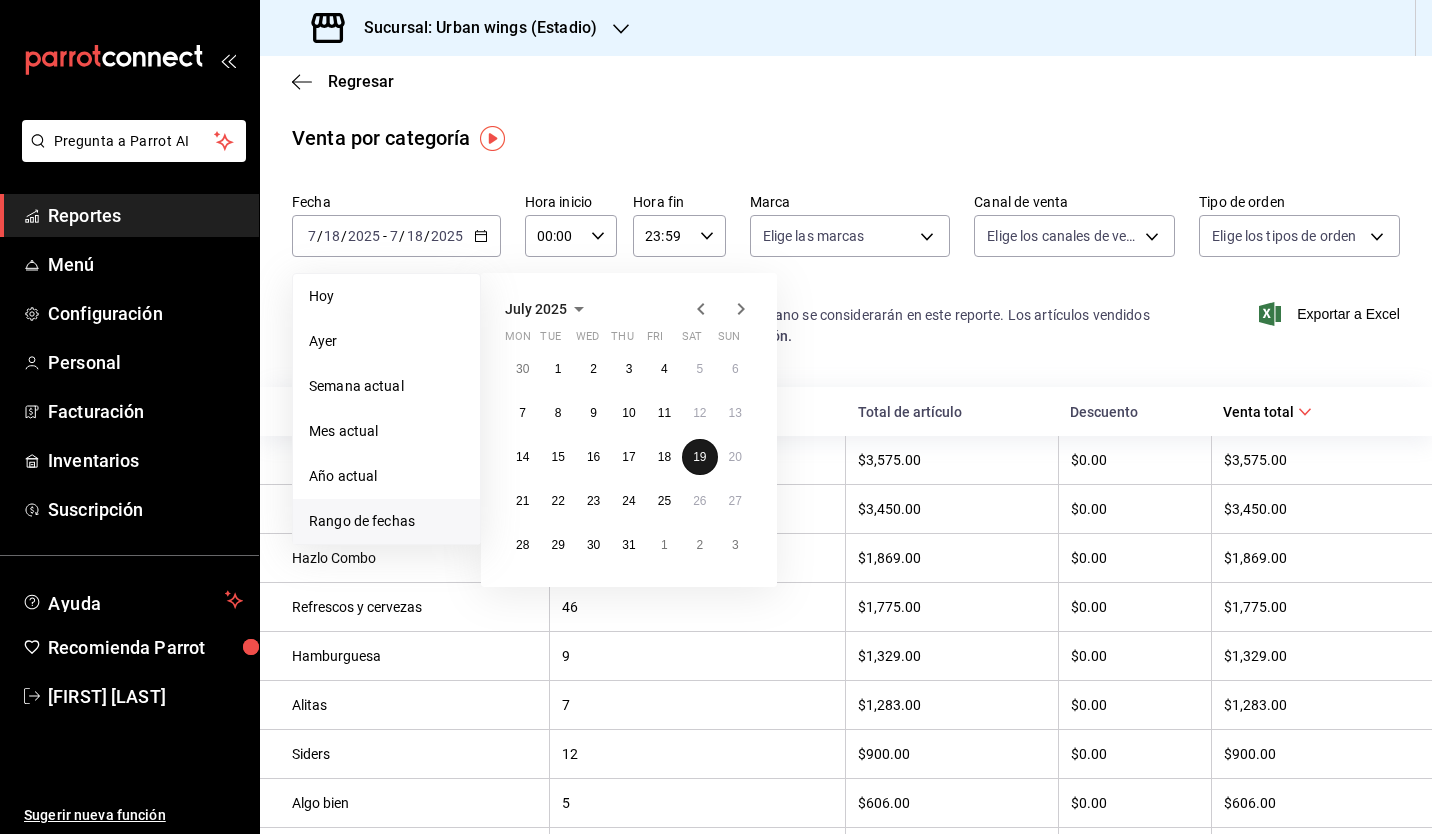 click on "19" at bounding box center [699, 457] 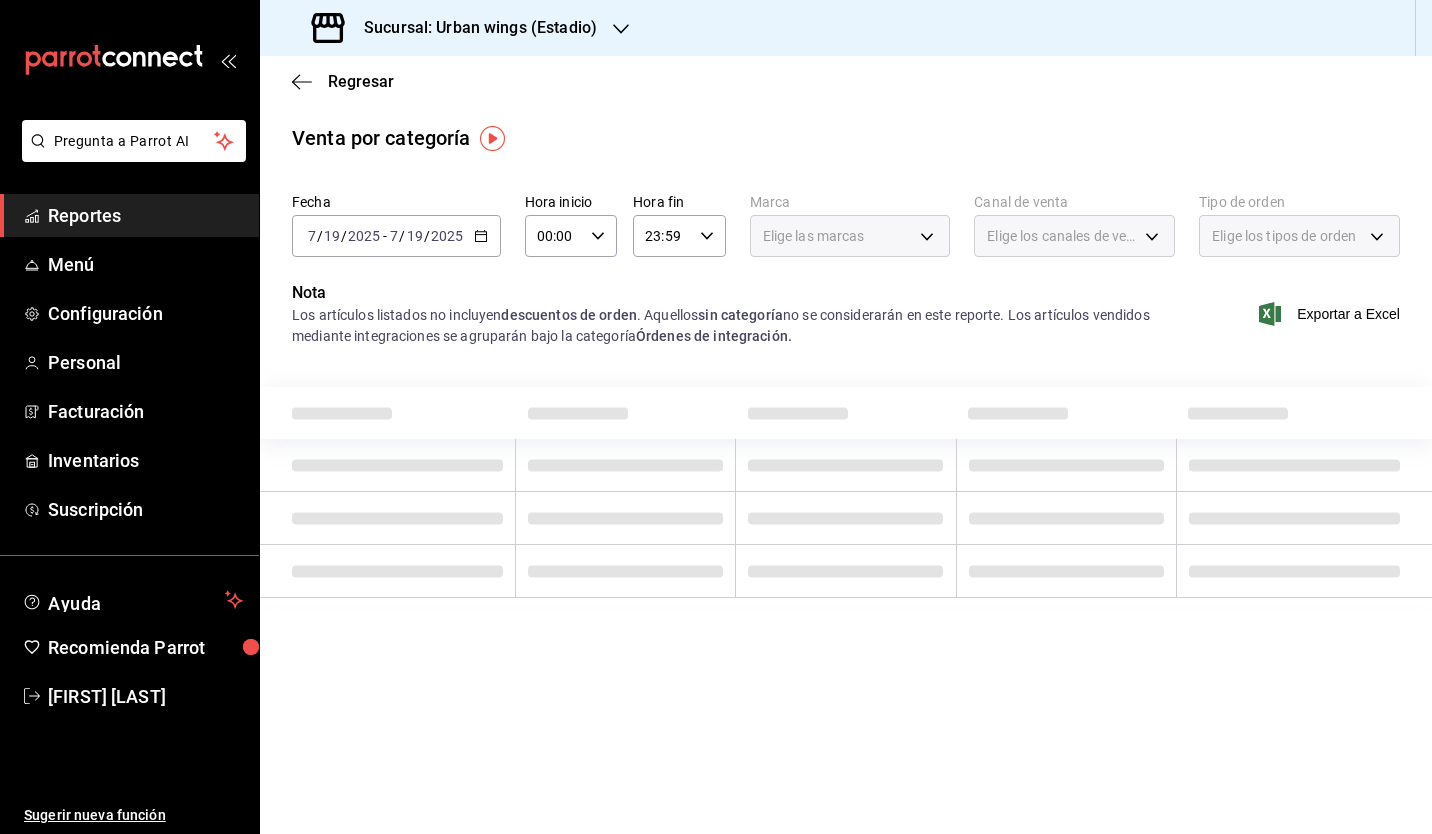 click at bounding box center [626, 465] 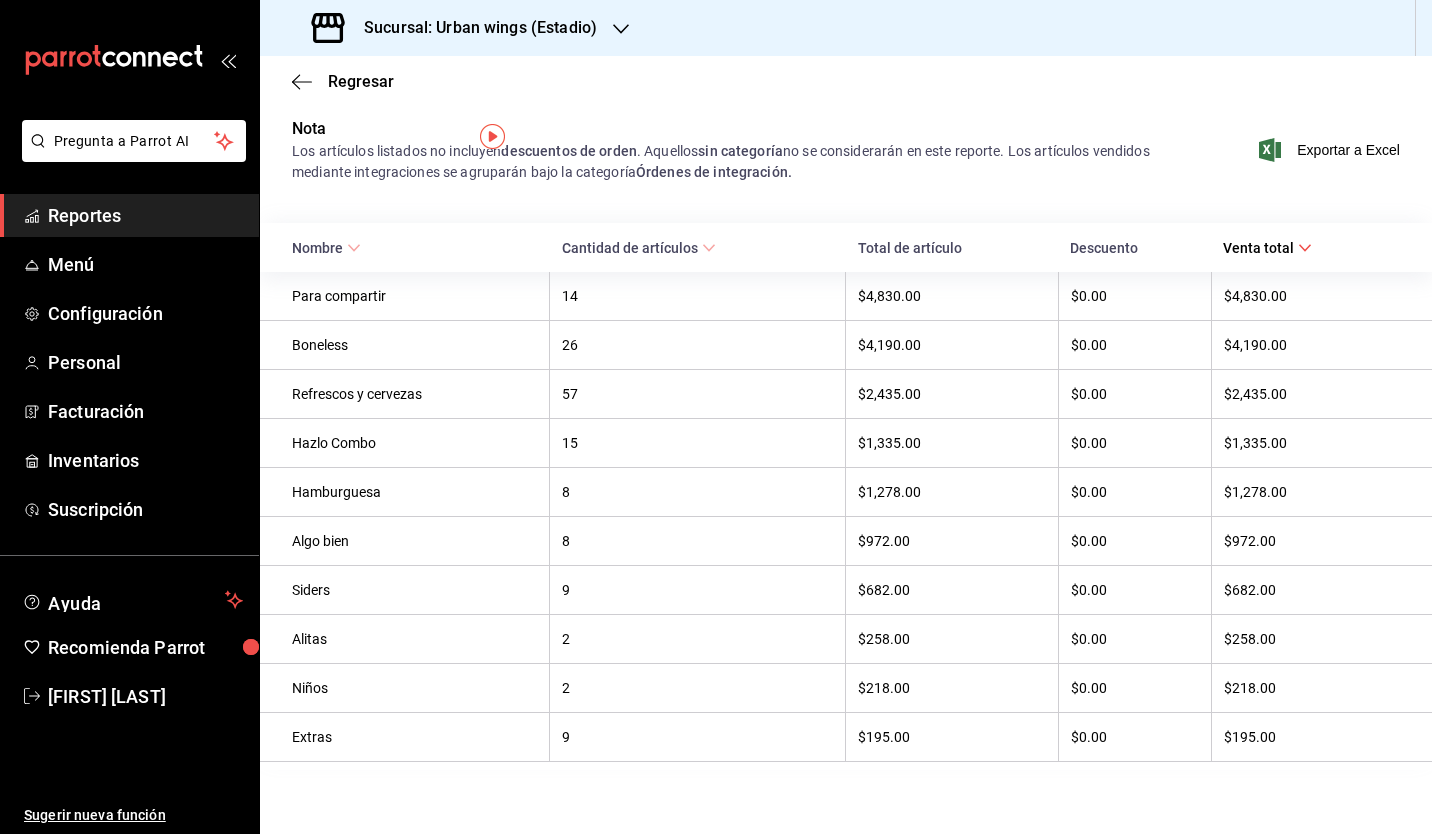 scroll, scrollTop: 0, scrollLeft: 0, axis: both 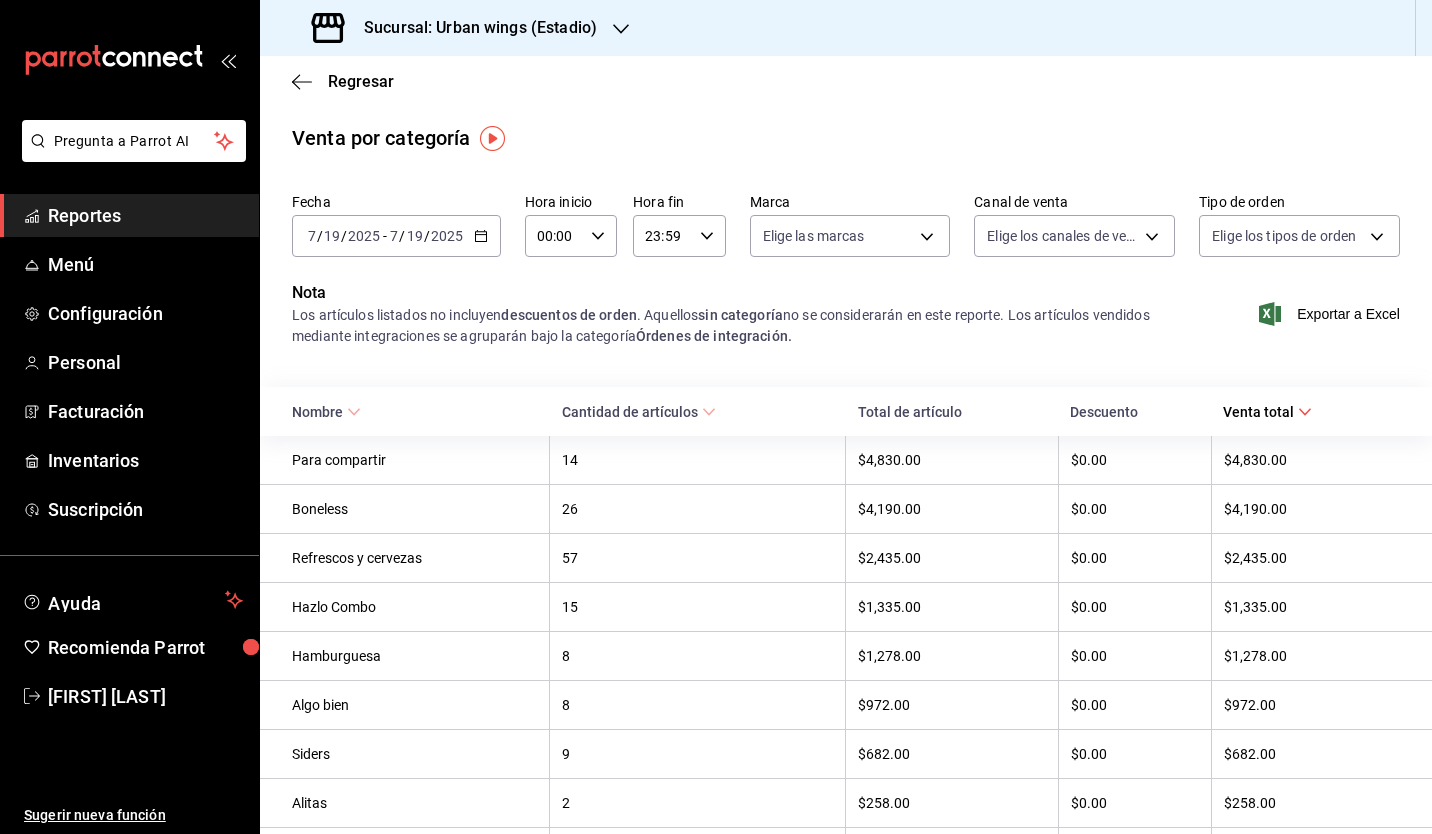 click on "[YEAR]-[MONTH]-[DAY] [MONTH] / [DAY] / [YEAR] - [YEAR]-[MONTH]-[DAY] [MONTH] / [DAY] / [YEAR]" at bounding box center (396, 236) 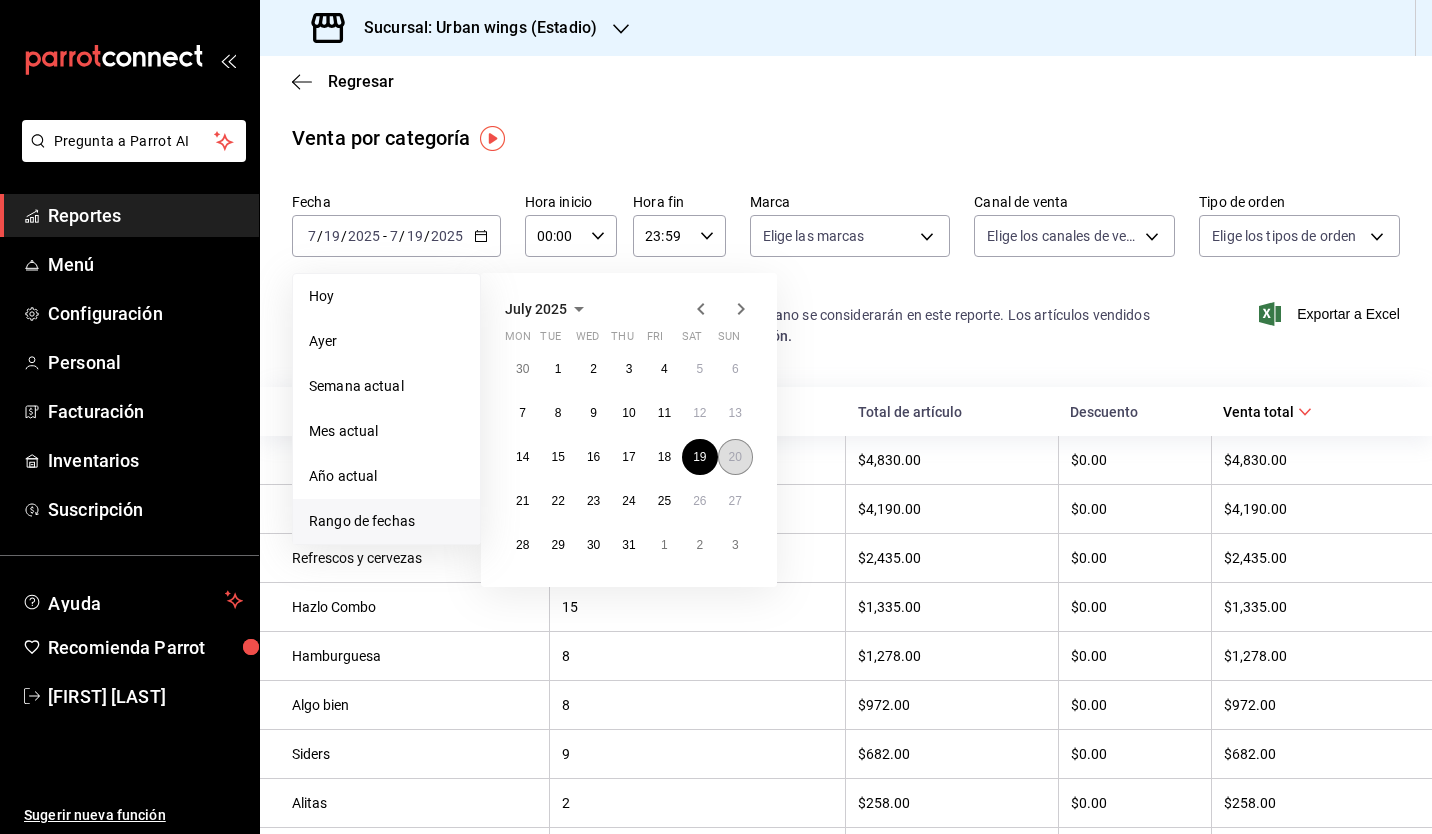 click on "20" at bounding box center [735, 457] 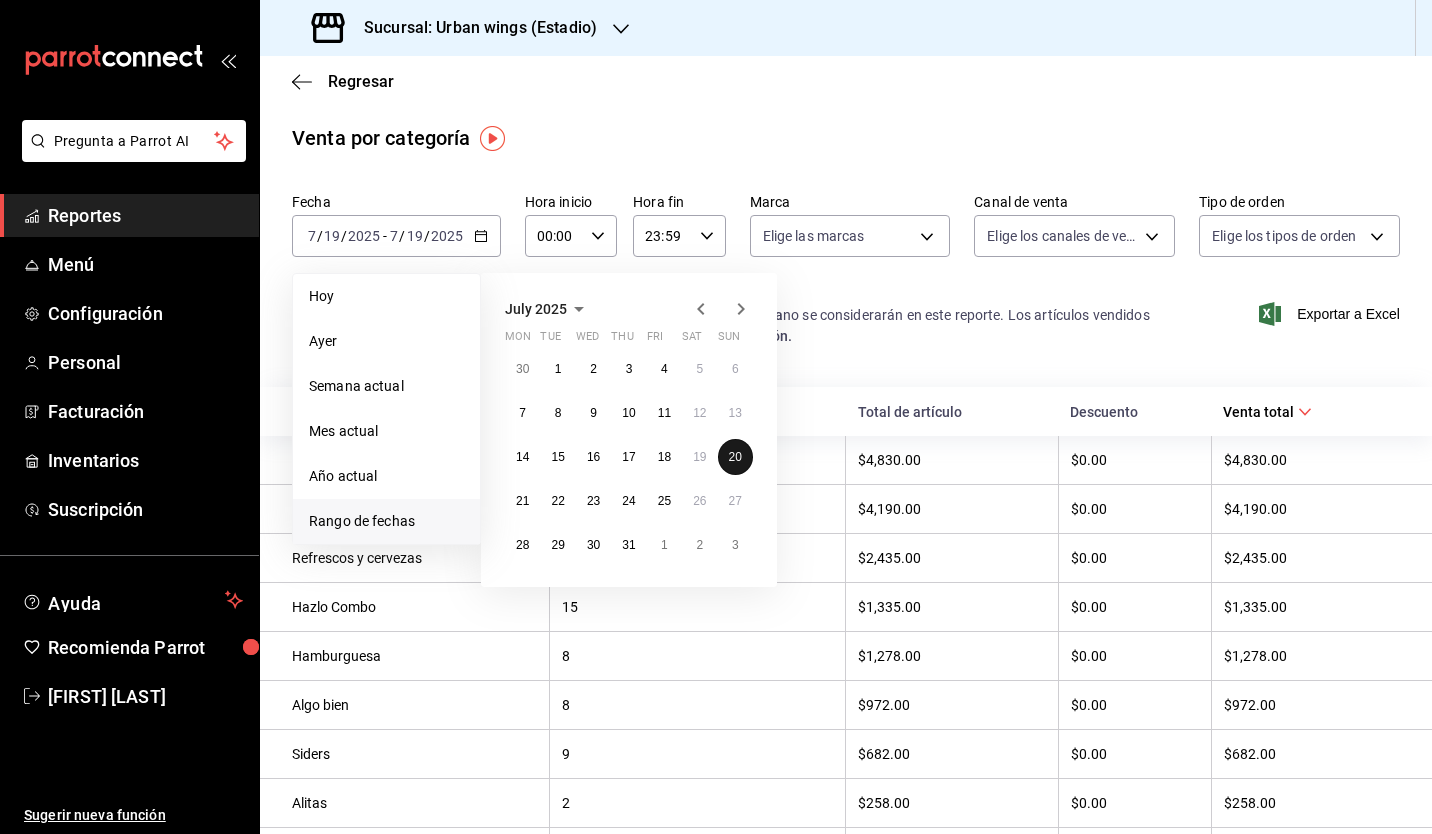 click on "20" at bounding box center (735, 457) 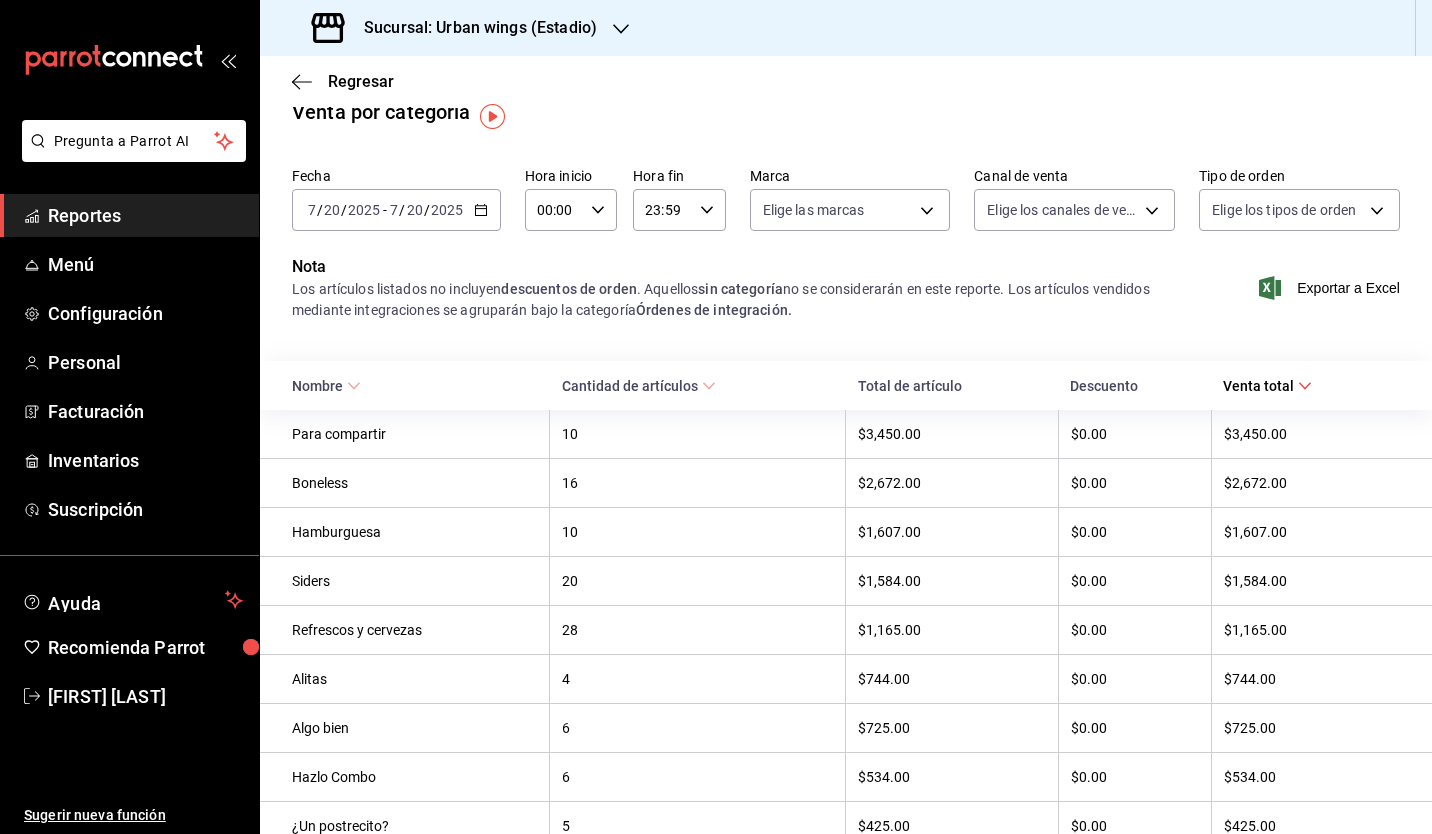 scroll, scrollTop: 28, scrollLeft: 0, axis: vertical 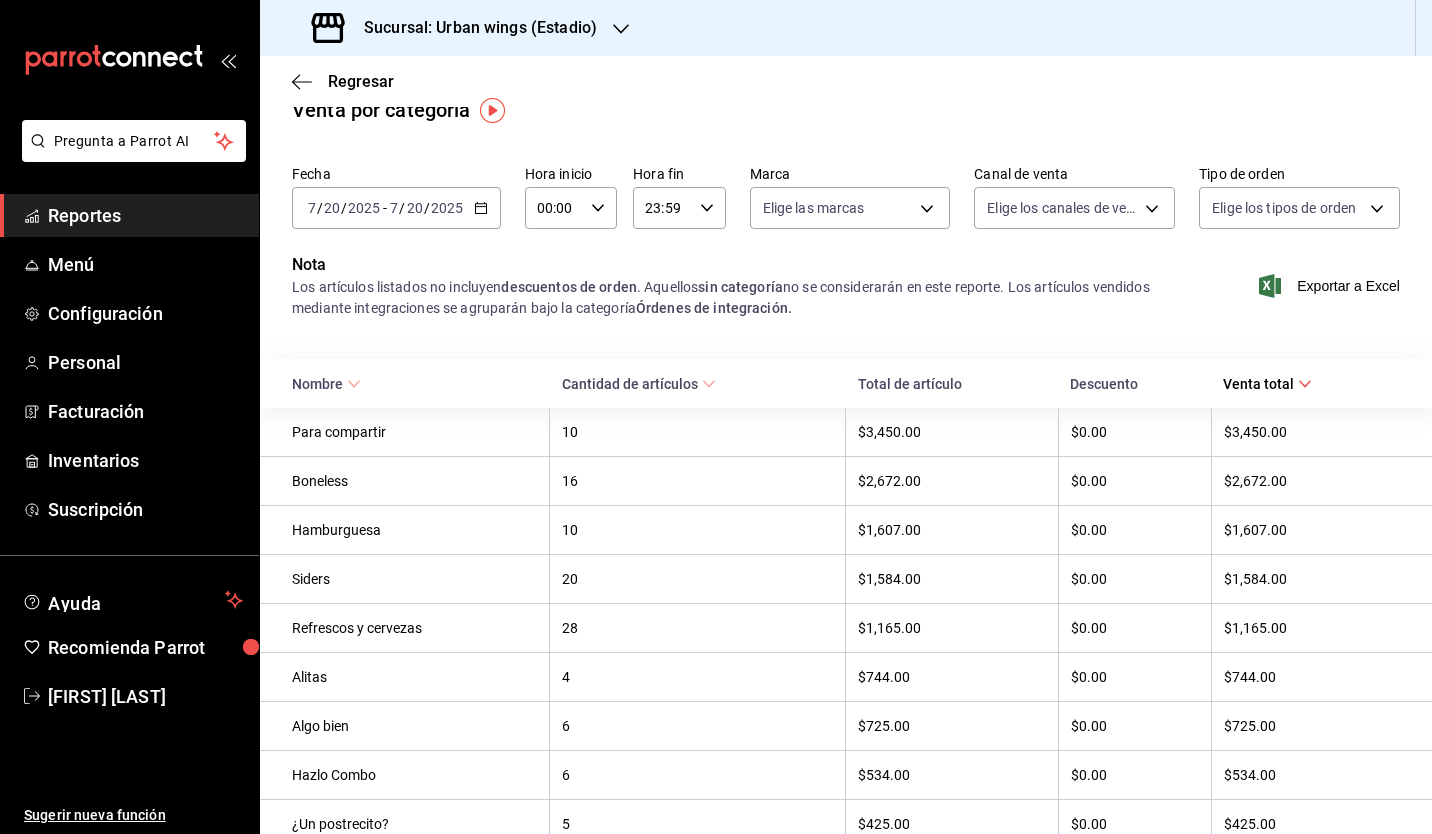 click on "28" at bounding box center [697, 628] 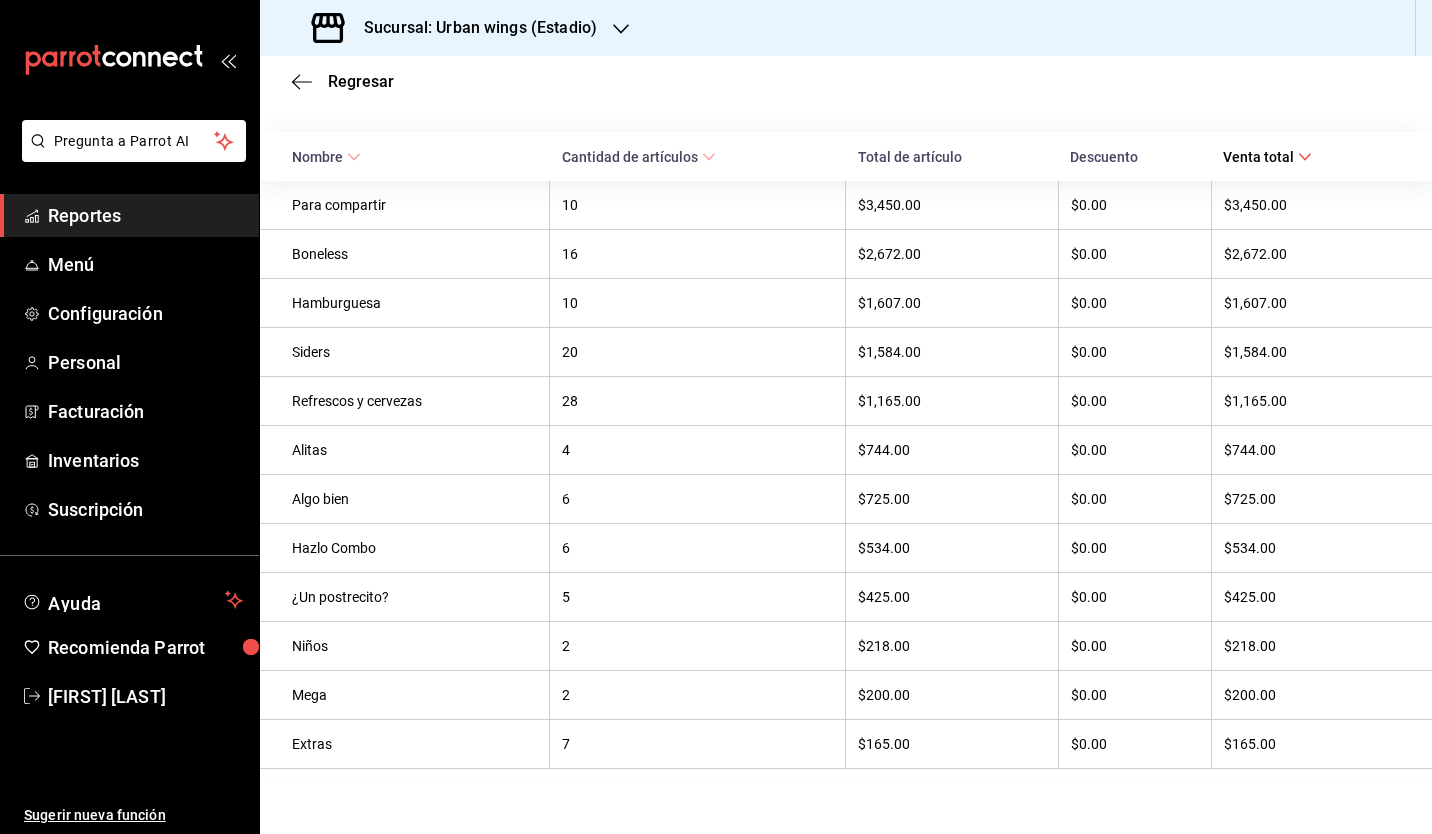 scroll, scrollTop: 0, scrollLeft: 0, axis: both 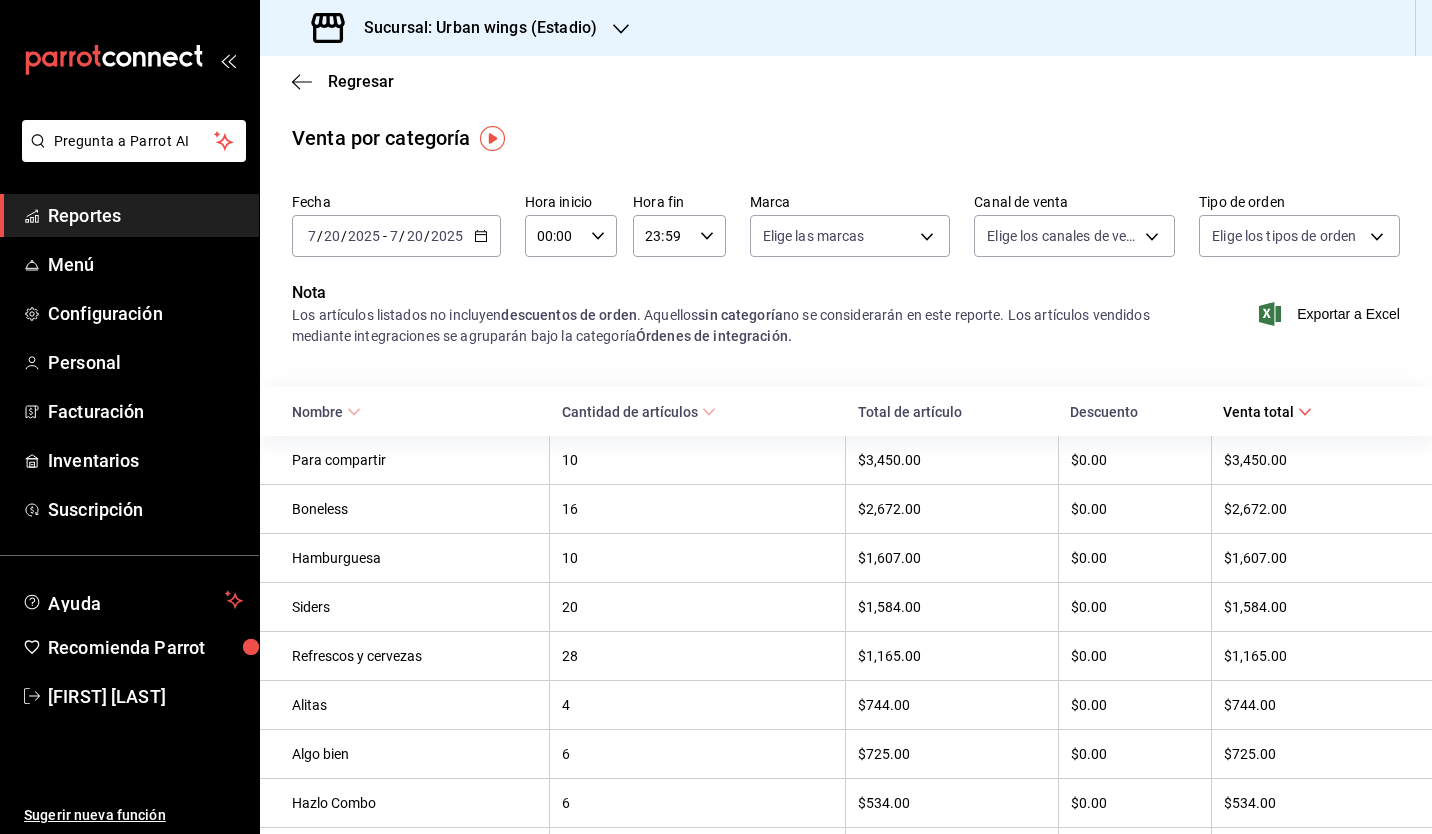 click 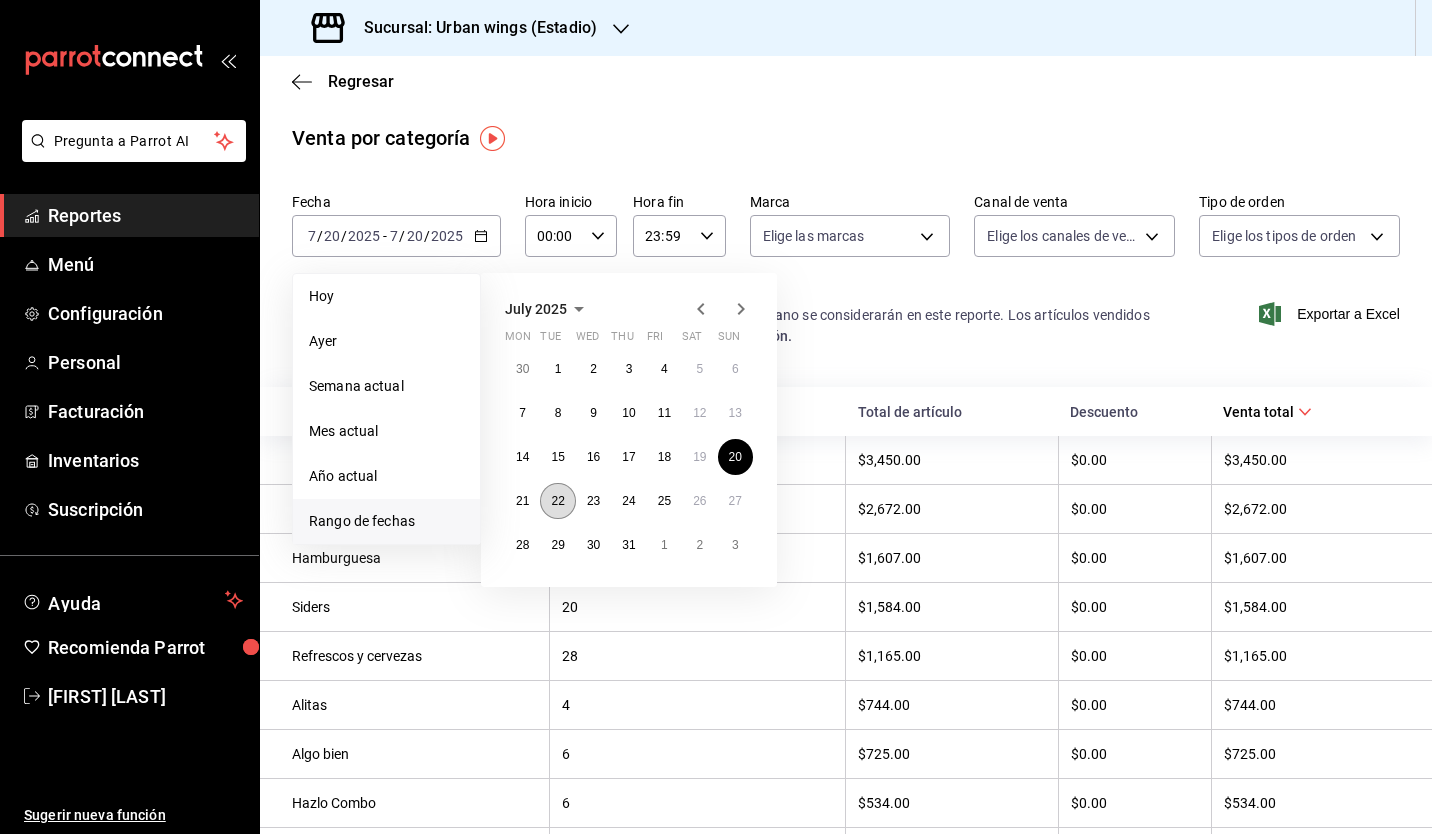click on "22" at bounding box center (557, 501) 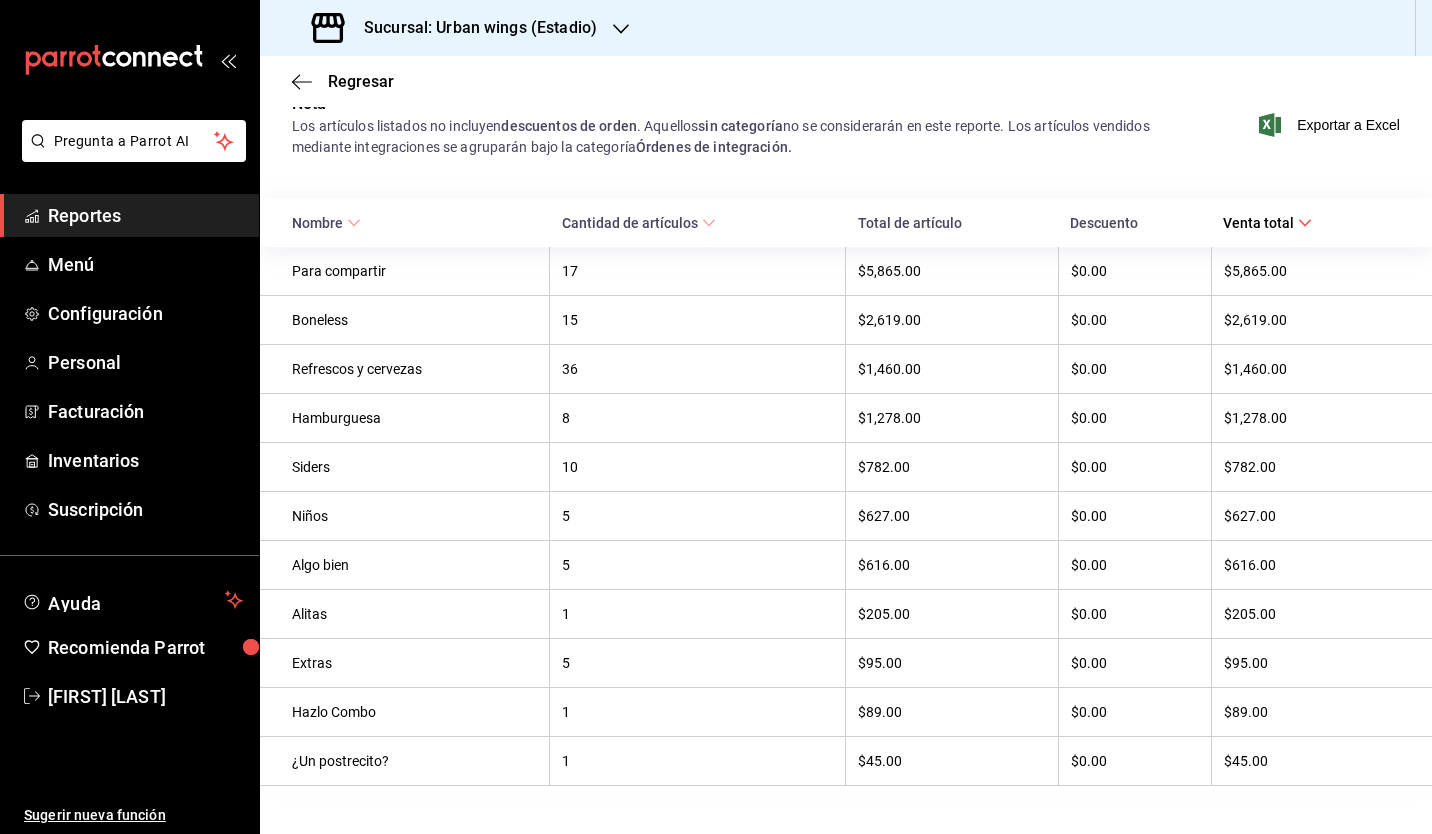 scroll, scrollTop: 0, scrollLeft: 0, axis: both 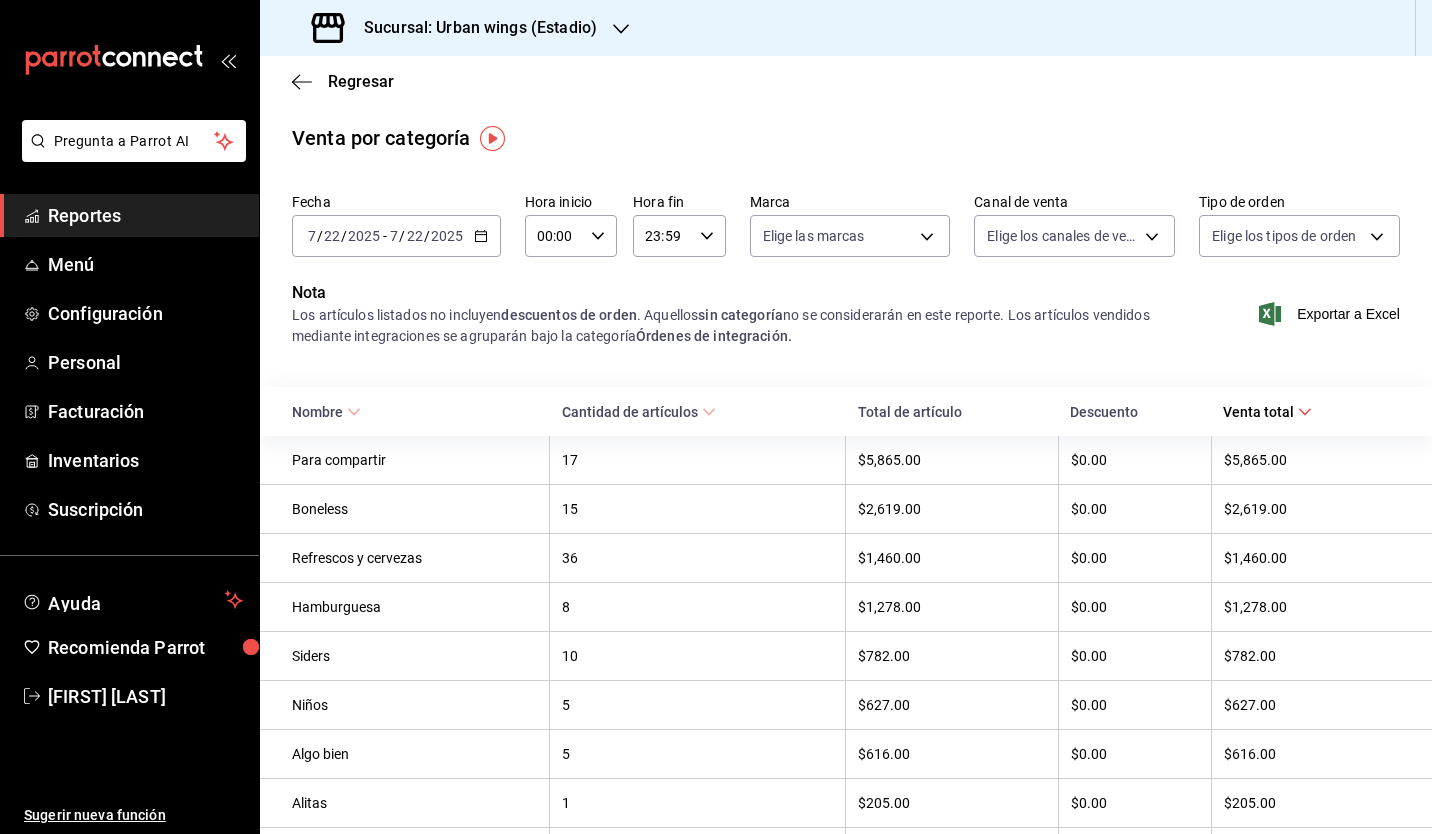 click 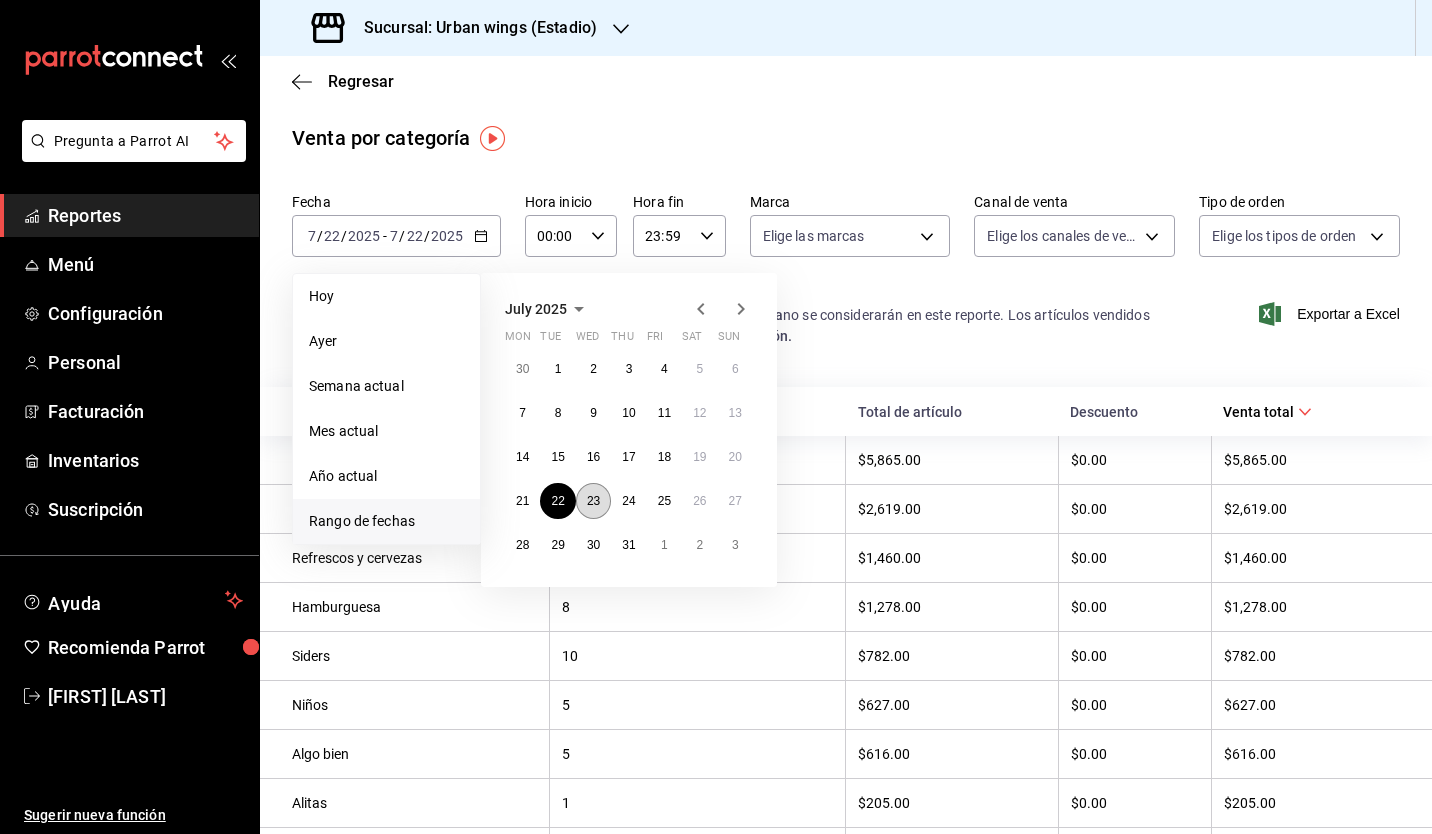 click on "23" at bounding box center (593, 501) 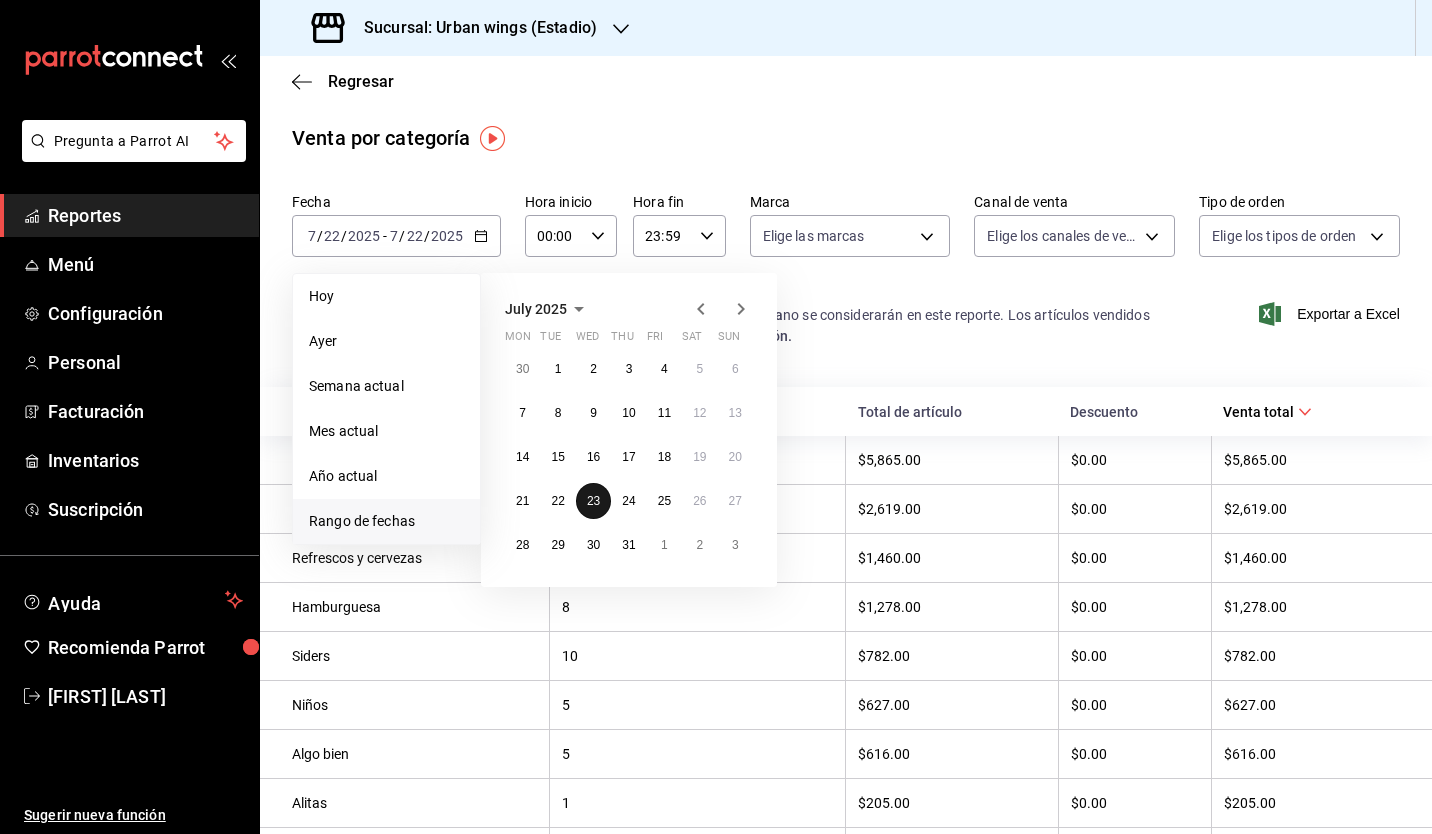 click on "23" at bounding box center [593, 501] 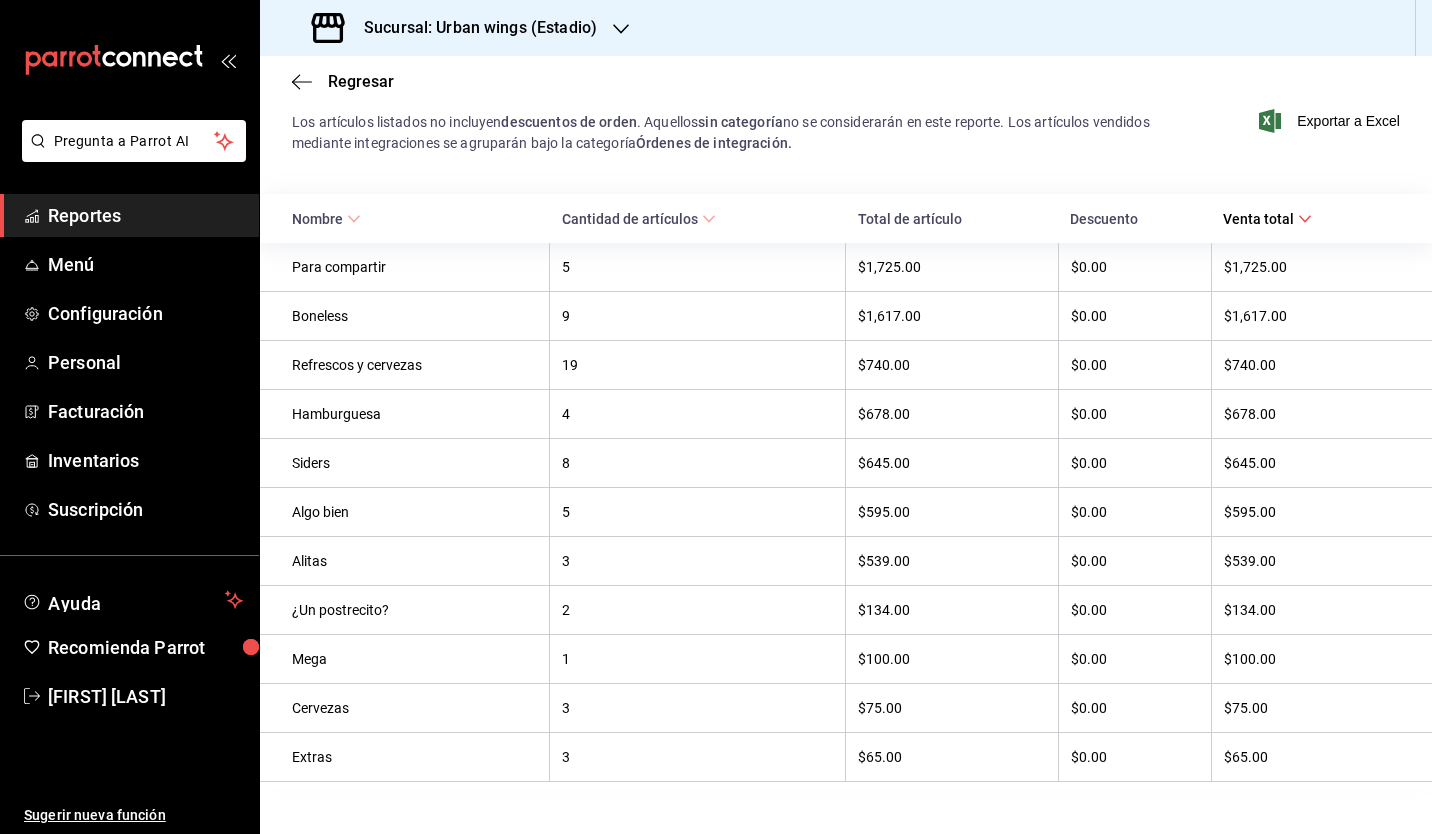 scroll, scrollTop: 0, scrollLeft: 0, axis: both 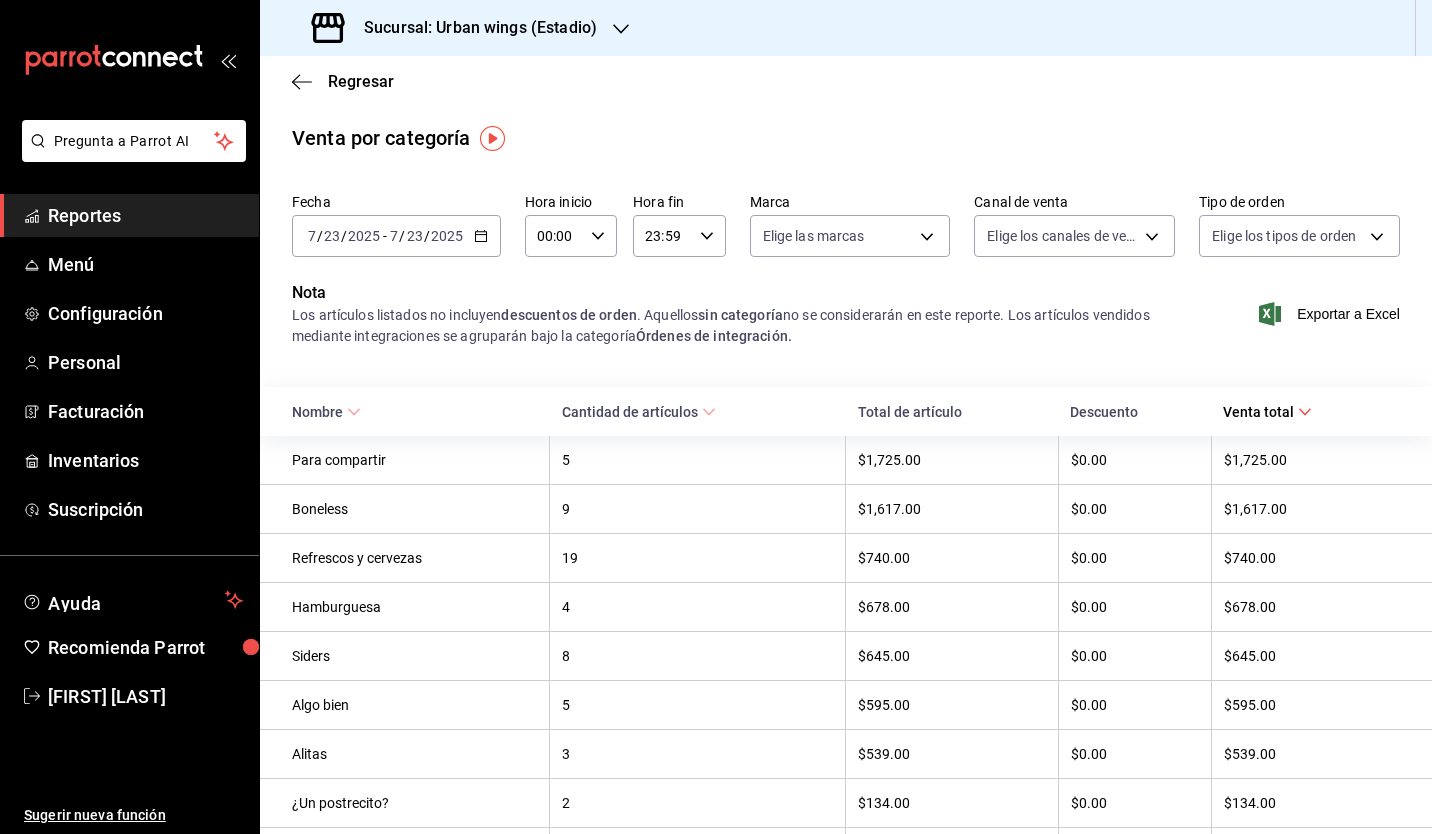 click 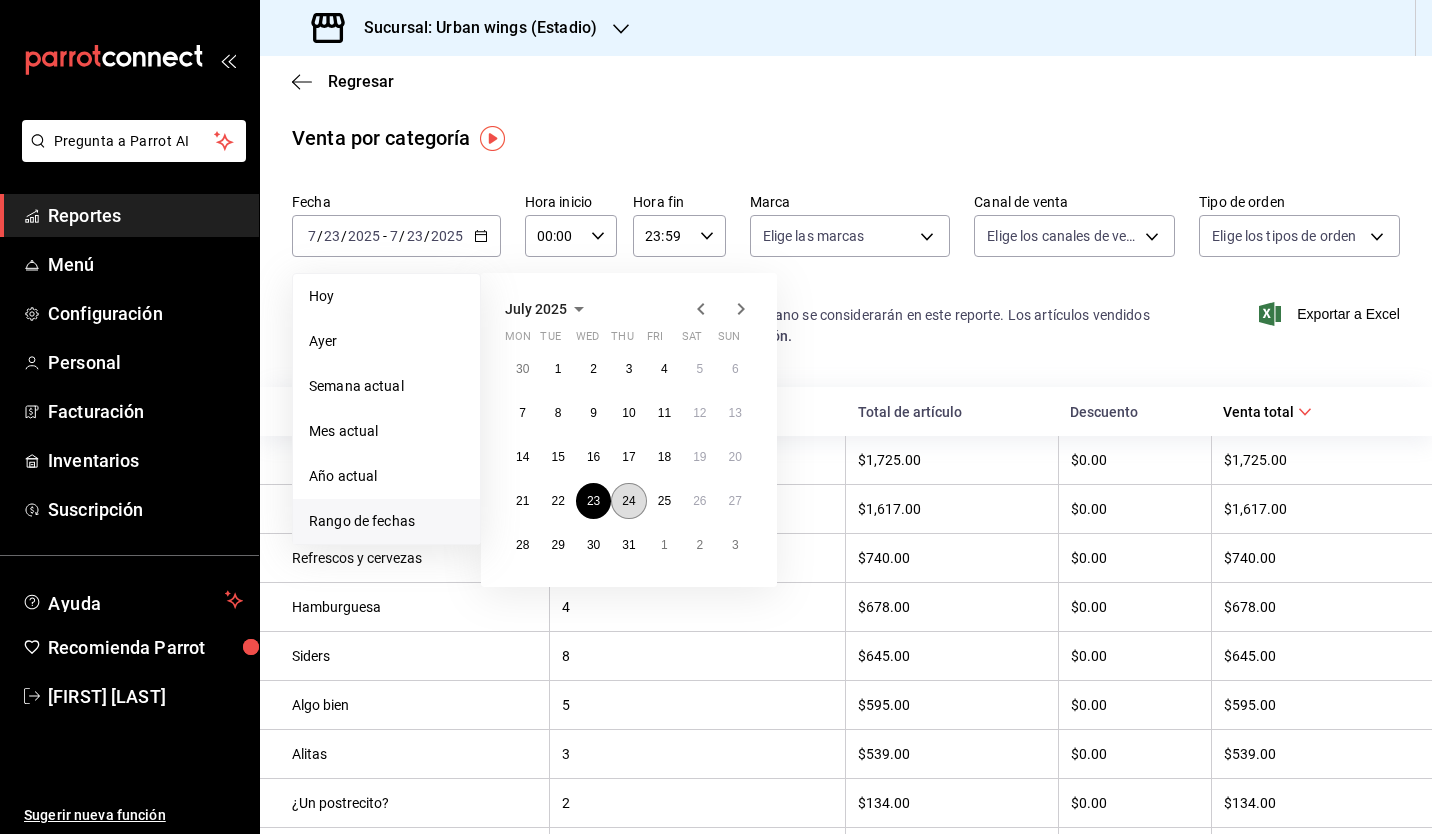 click on "24" at bounding box center (628, 501) 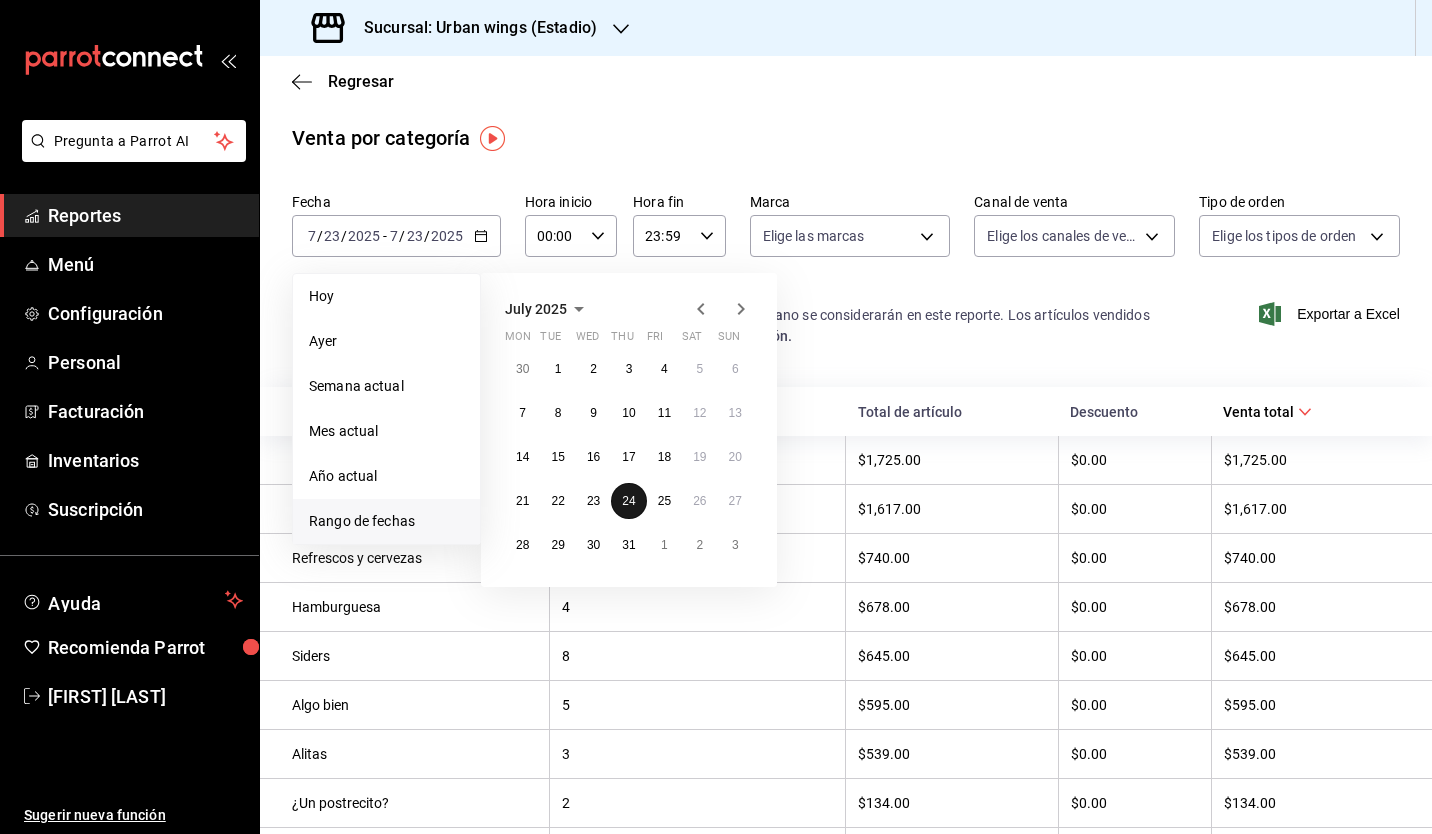 click on "24" at bounding box center (628, 501) 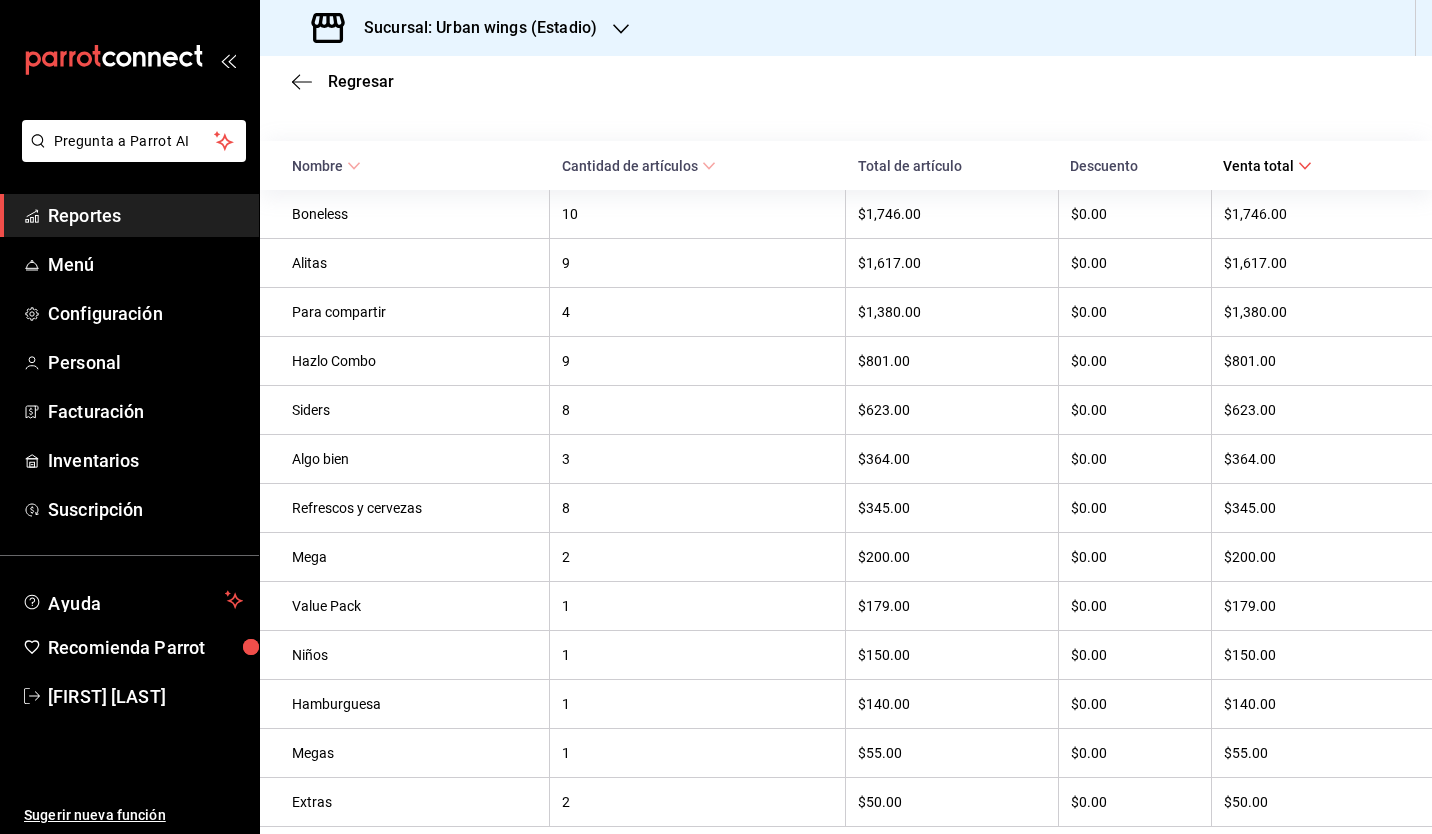scroll, scrollTop: 0, scrollLeft: 0, axis: both 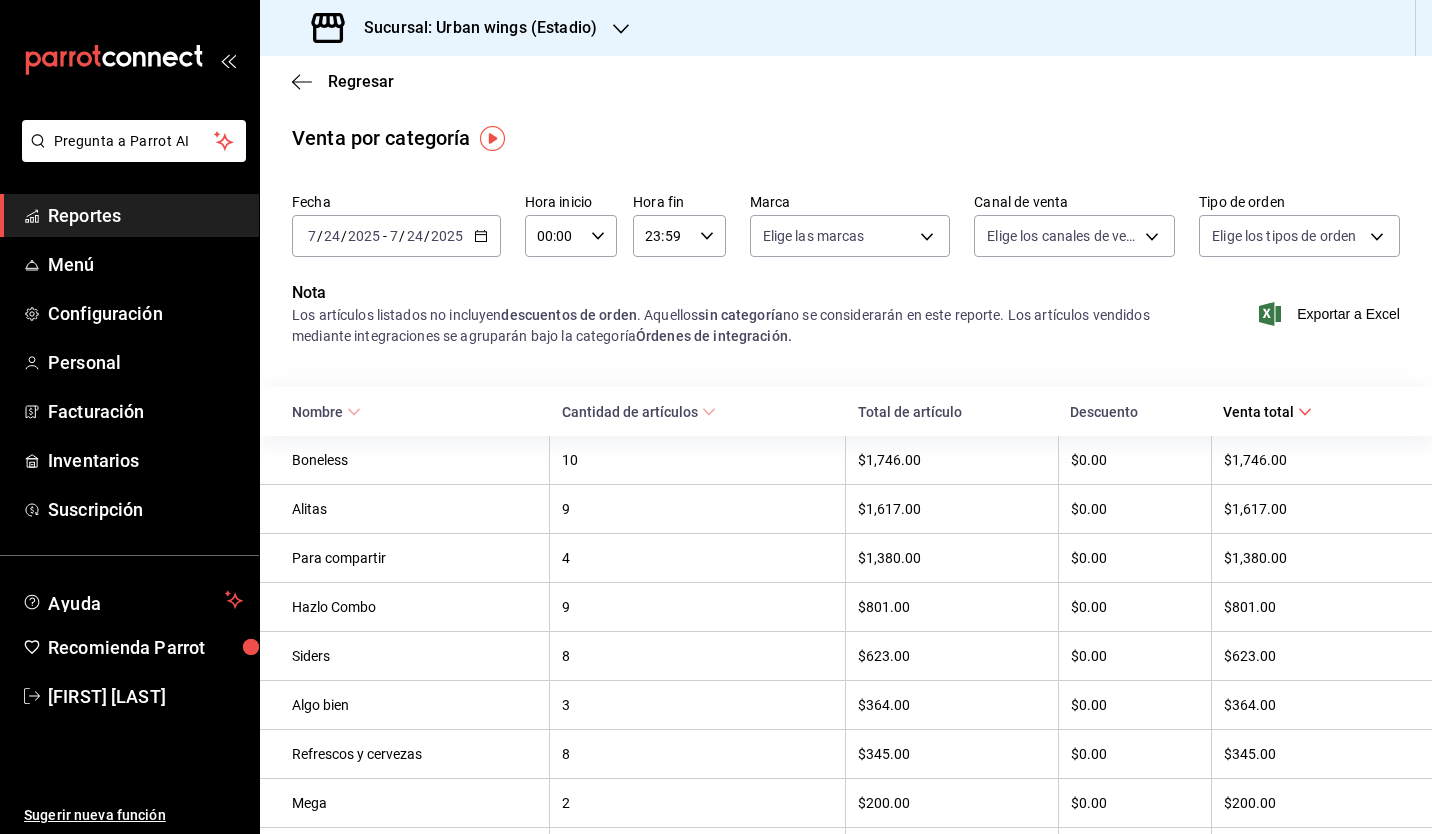 click on "[YEAR]-[MONTH]-[DAY] [MONTH] / [DAY] / [YEAR] - [YEAR]-[MONTH]-[DAY] [MONTH] / [DAY] / [YEAR]" at bounding box center (396, 236) 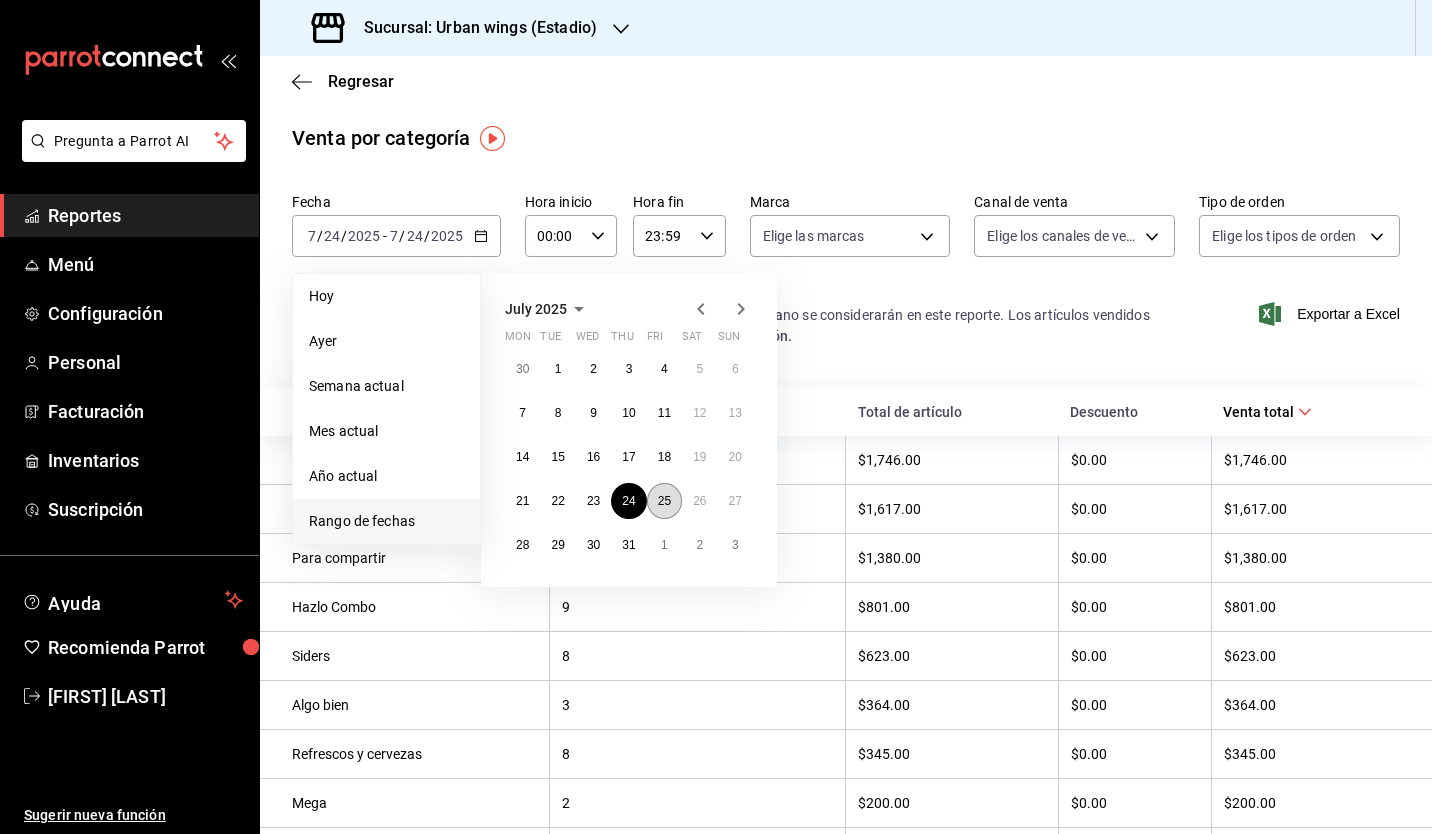 click on "25" at bounding box center [664, 501] 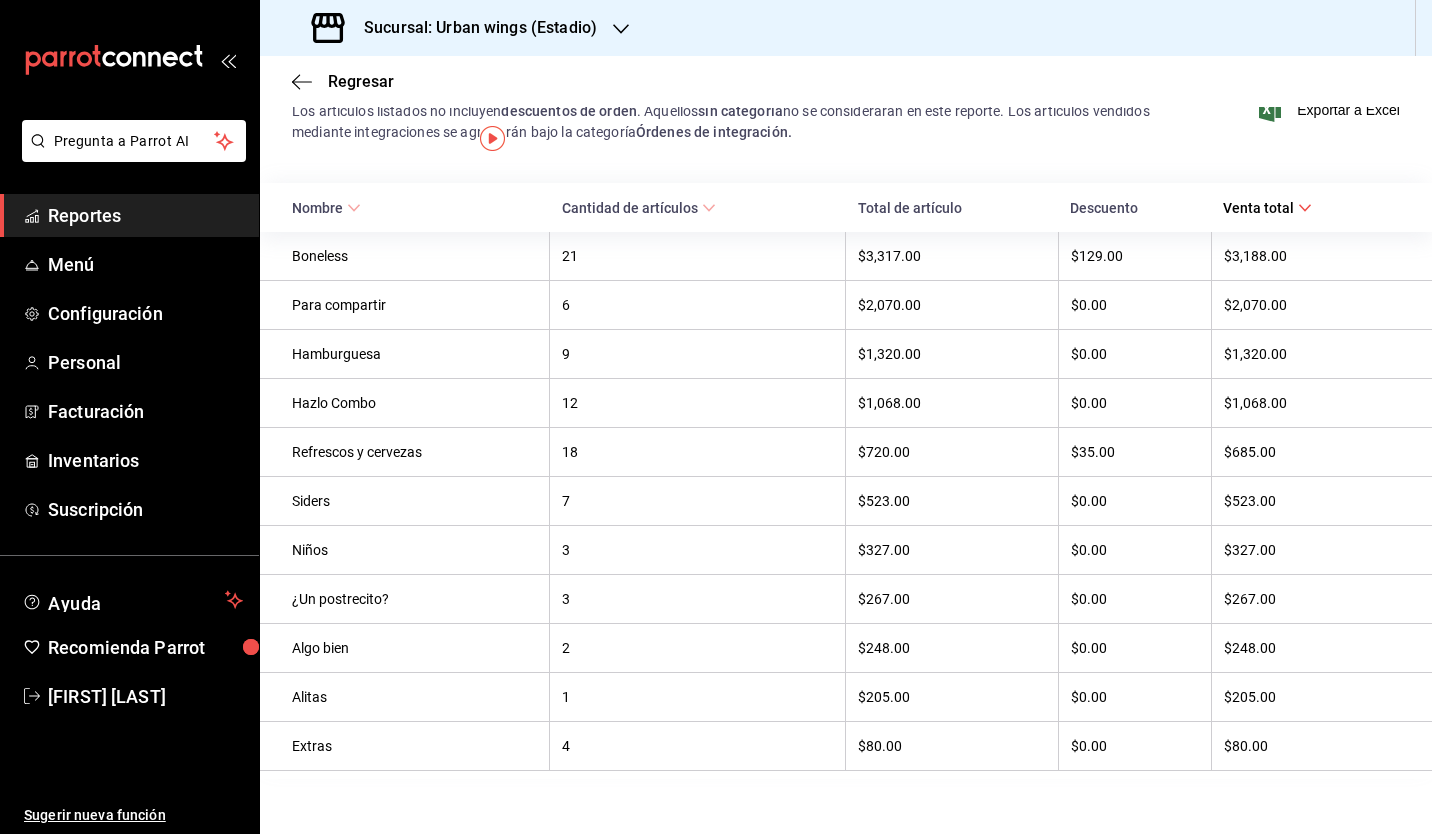 scroll, scrollTop: 0, scrollLeft: 0, axis: both 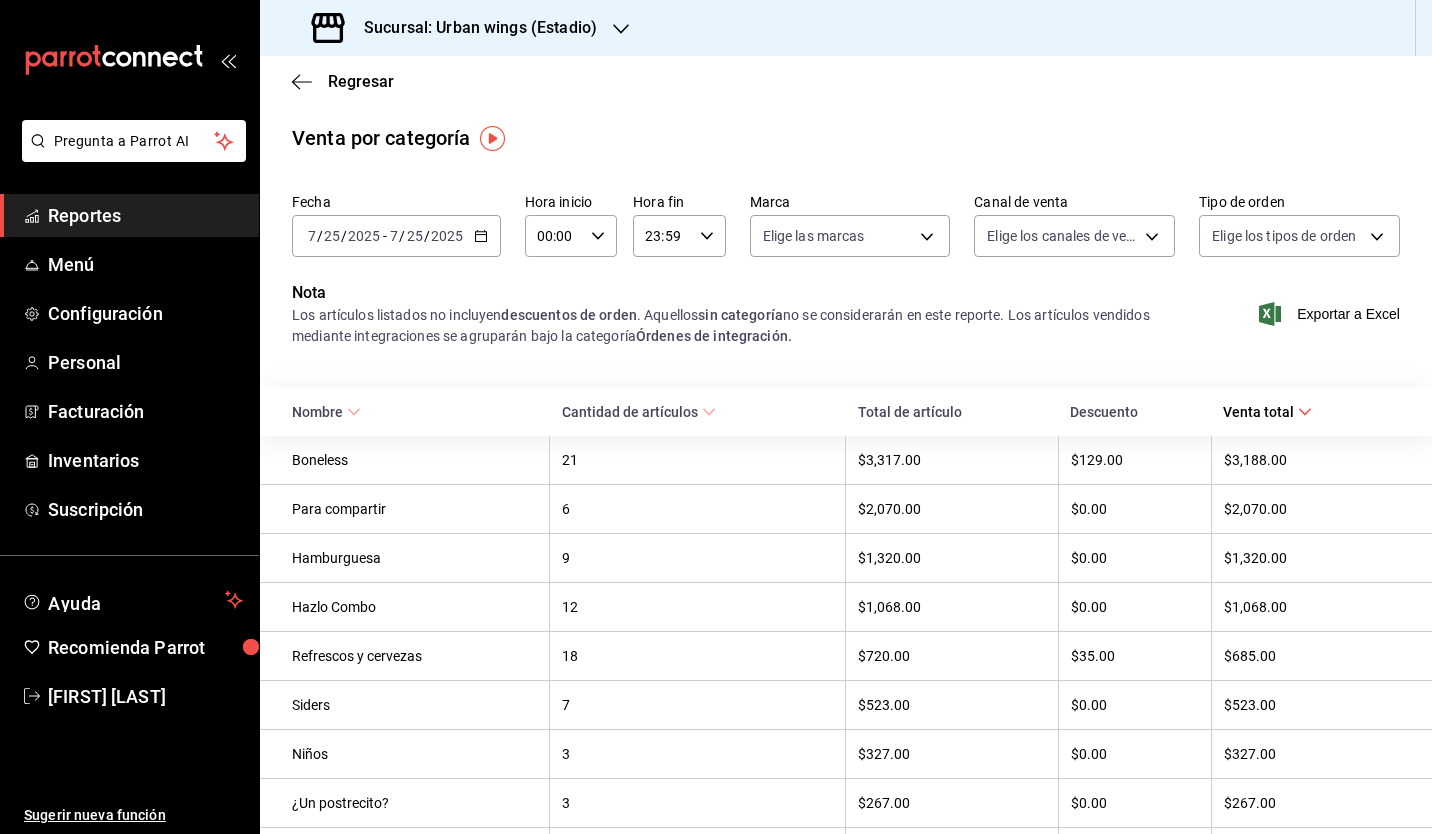 click 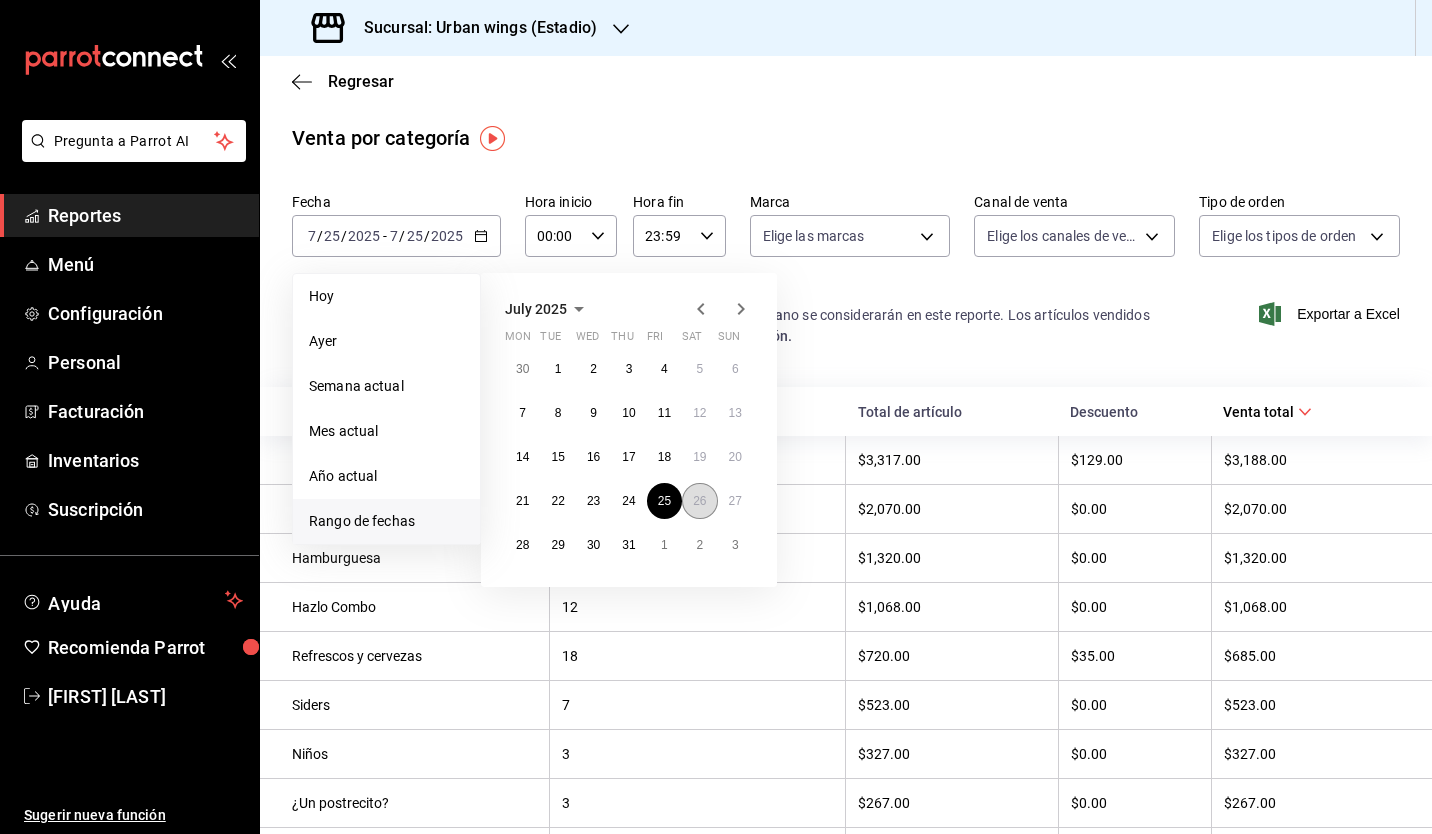 click on "26" at bounding box center [699, 501] 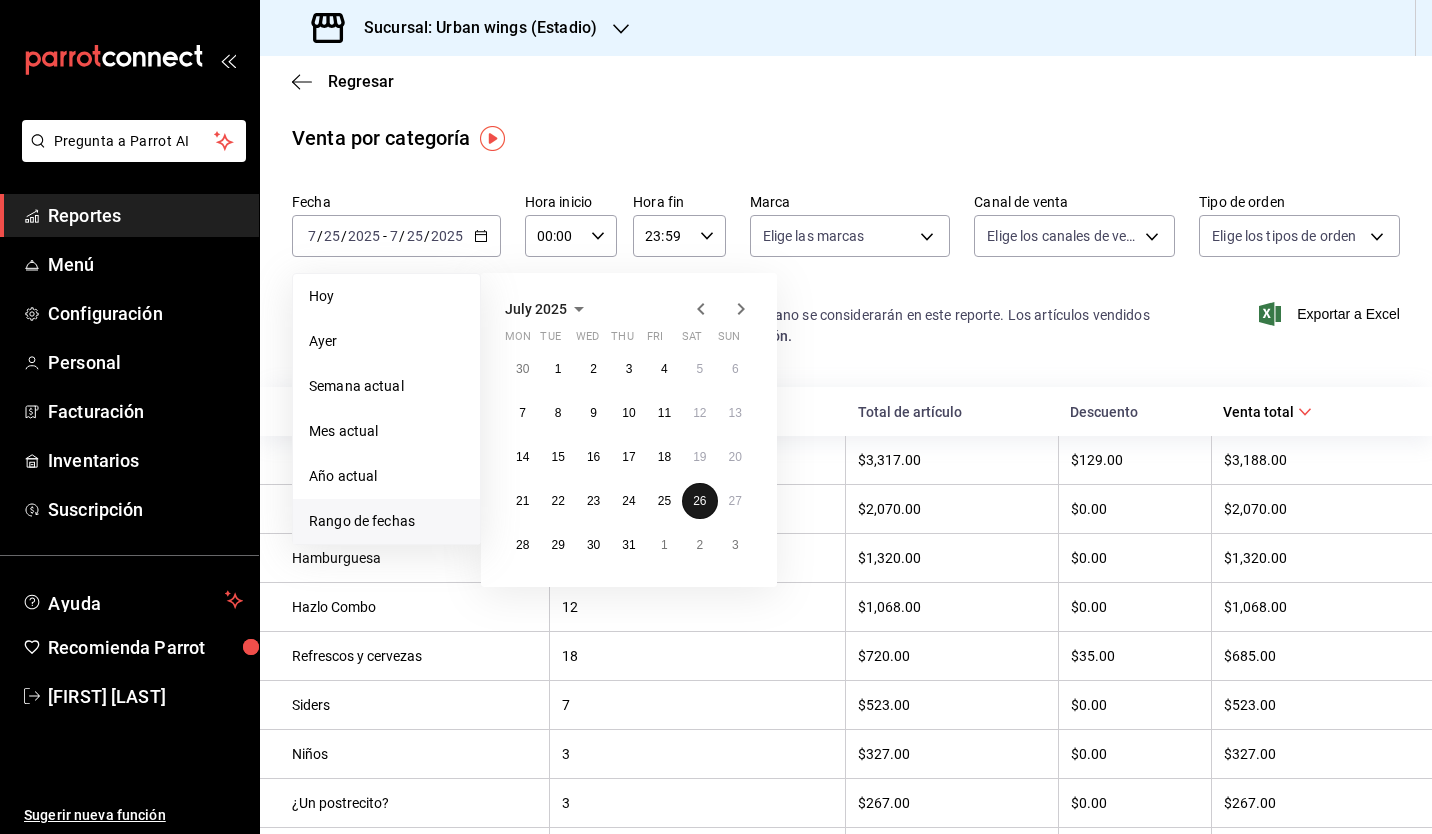 click on "26" at bounding box center (699, 501) 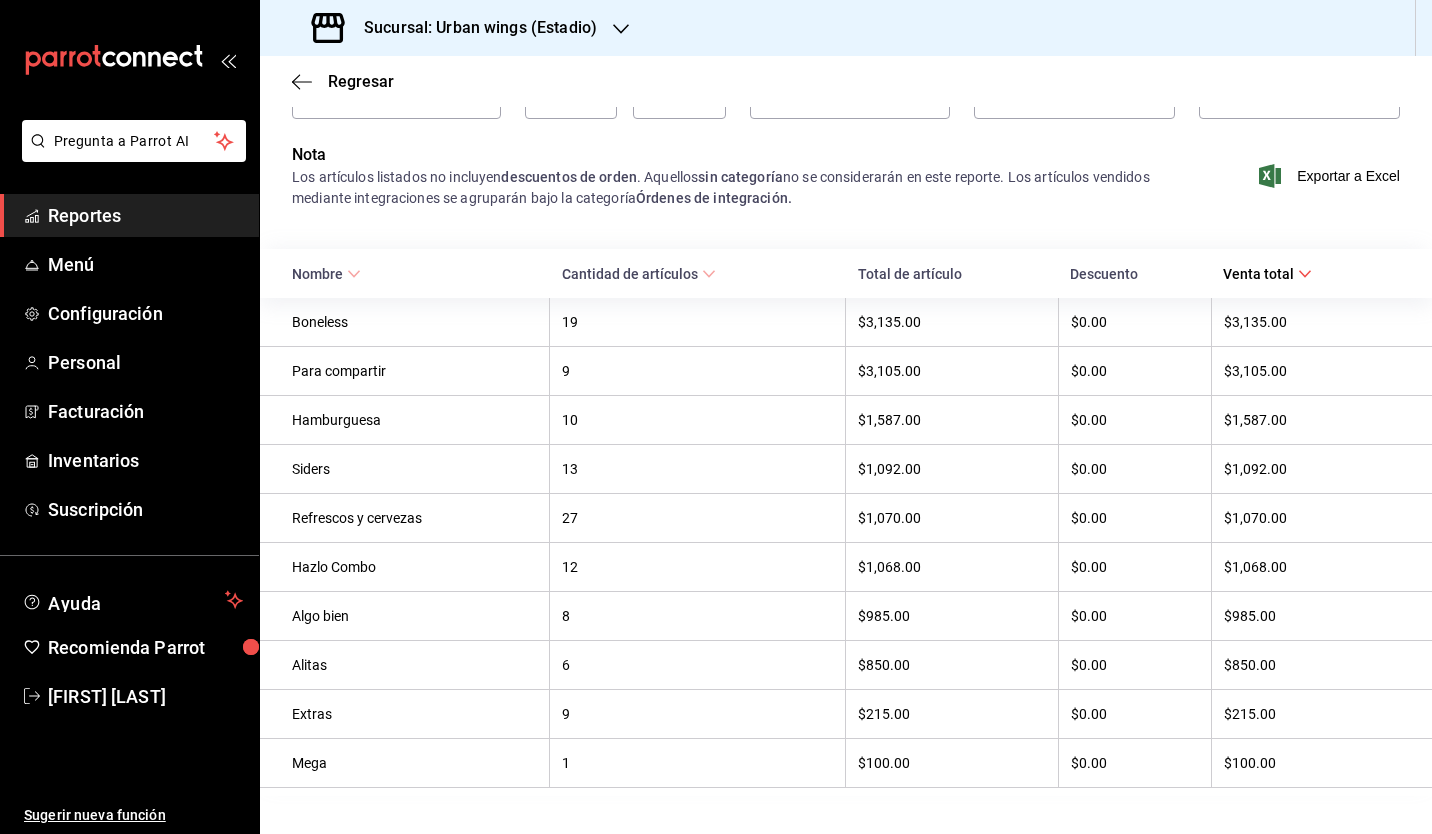 scroll, scrollTop: 0, scrollLeft: 0, axis: both 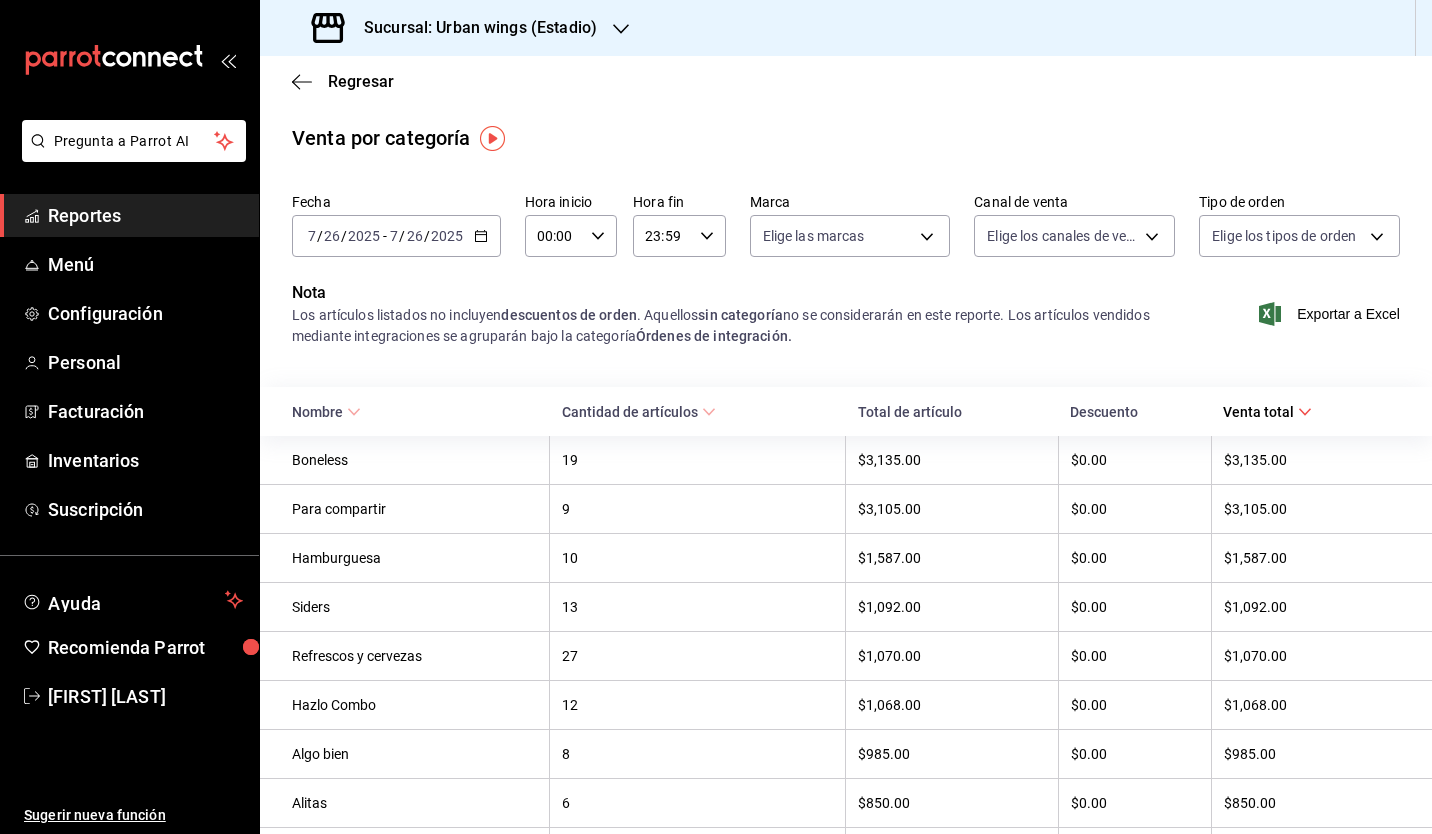 click on "[YEAR]-[MONTH]-[DAY] [MONTH] / [DAY] / [YEAR] - [YEAR]-[MONTH]-[DAY] [MONTH] / [DAY] / [YEAR]" at bounding box center (396, 236) 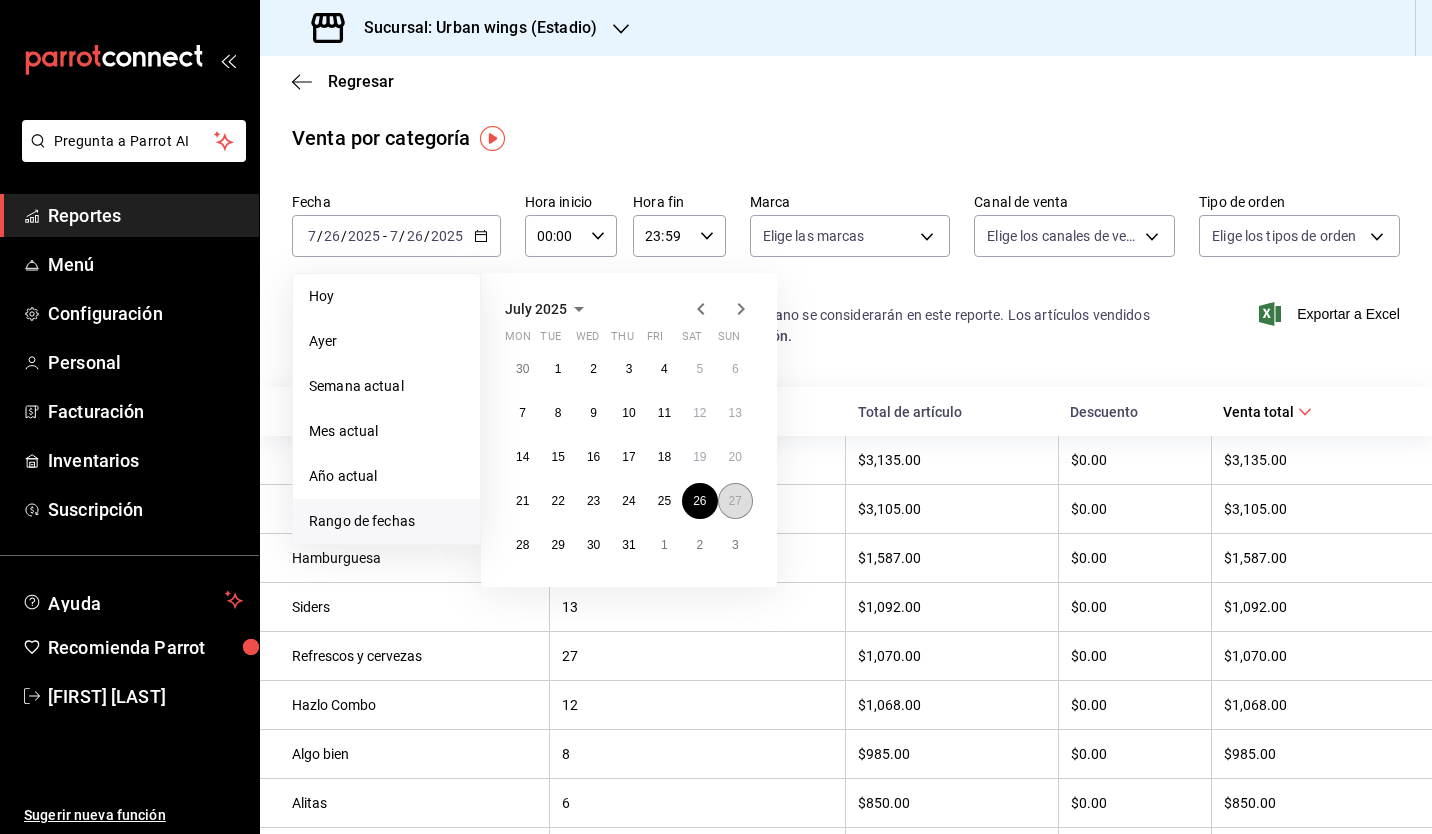 click on "27" at bounding box center (735, 501) 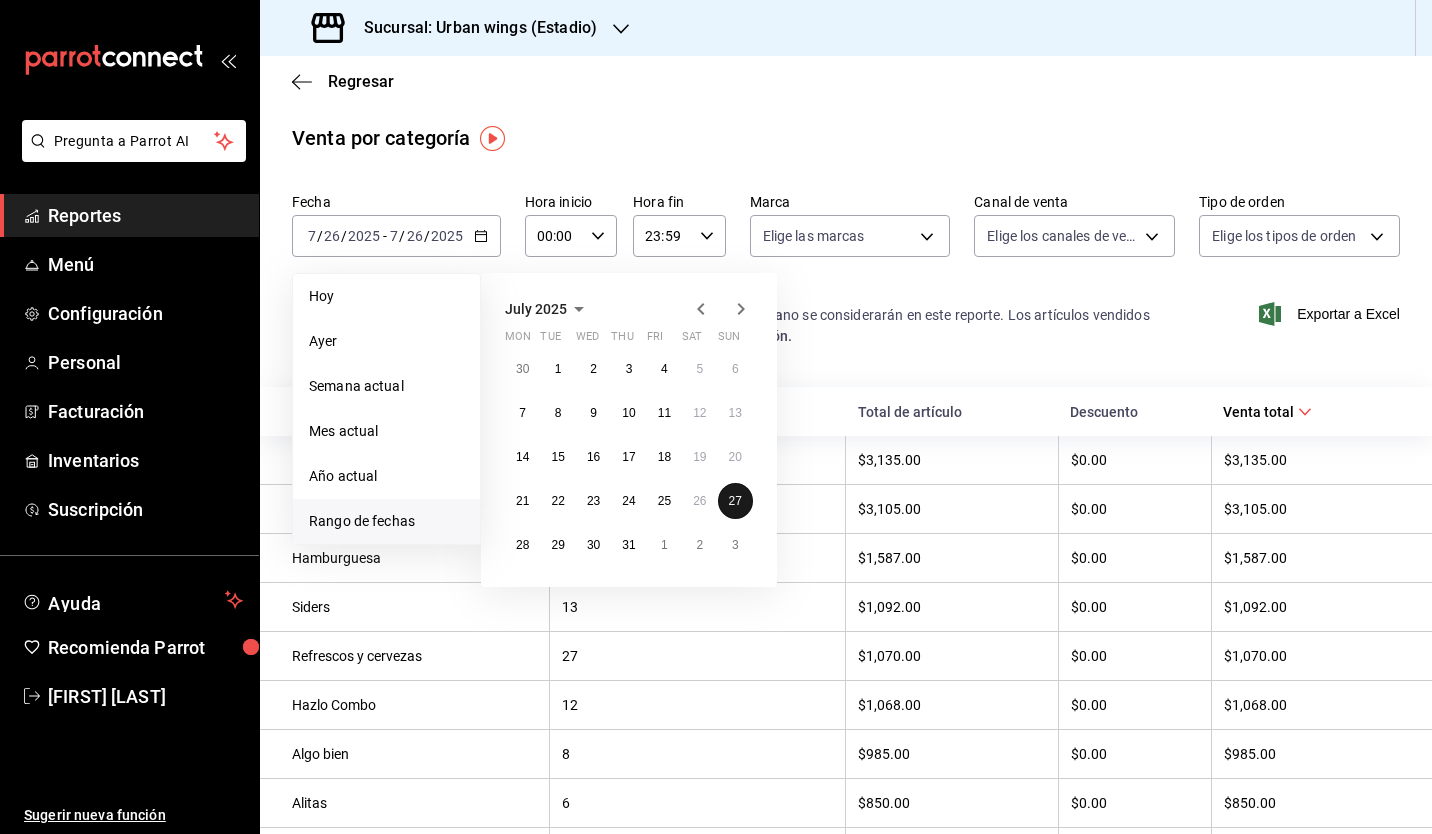 click on "27" at bounding box center (735, 501) 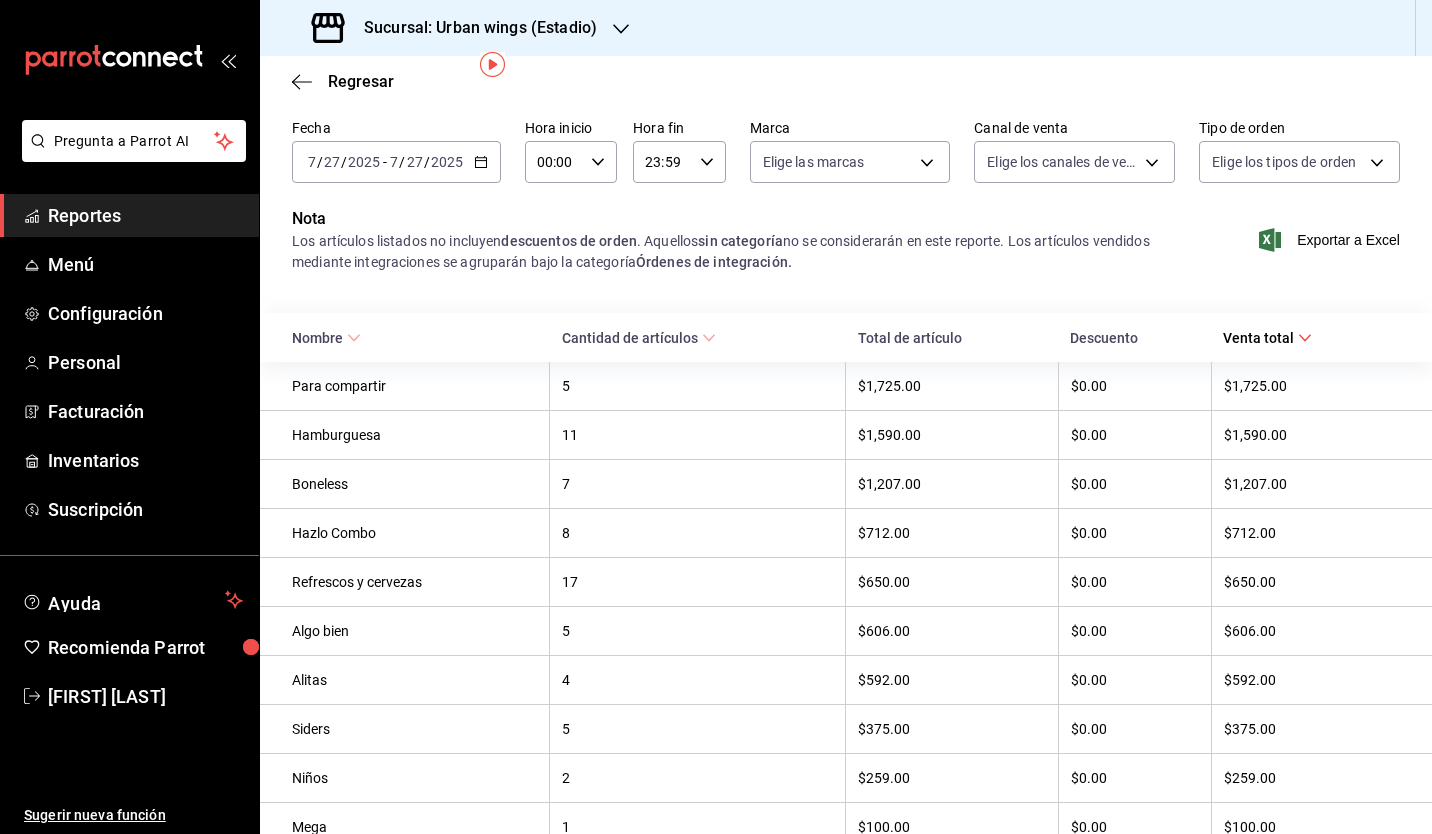 scroll, scrollTop: 73, scrollLeft: 0, axis: vertical 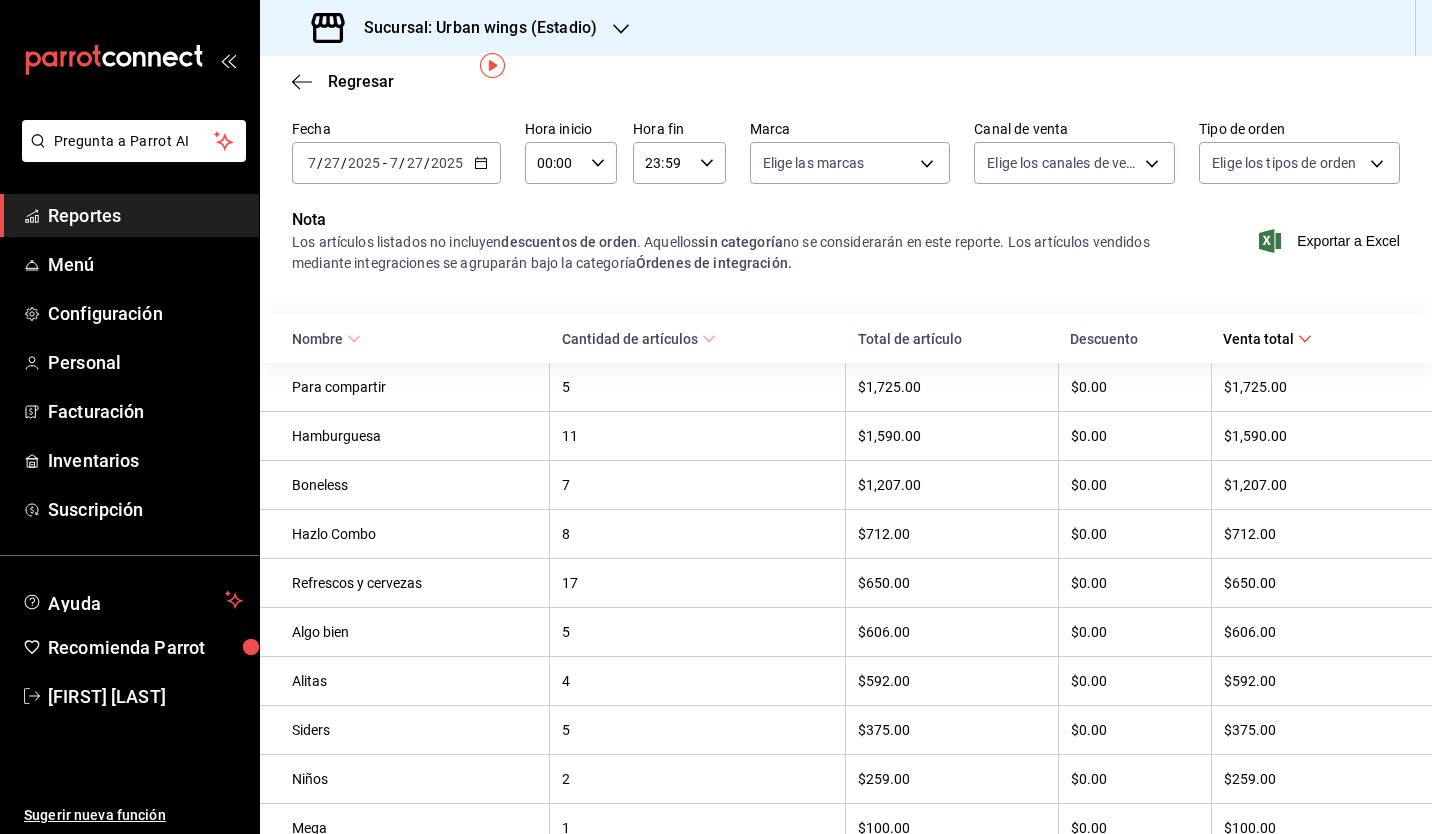 click 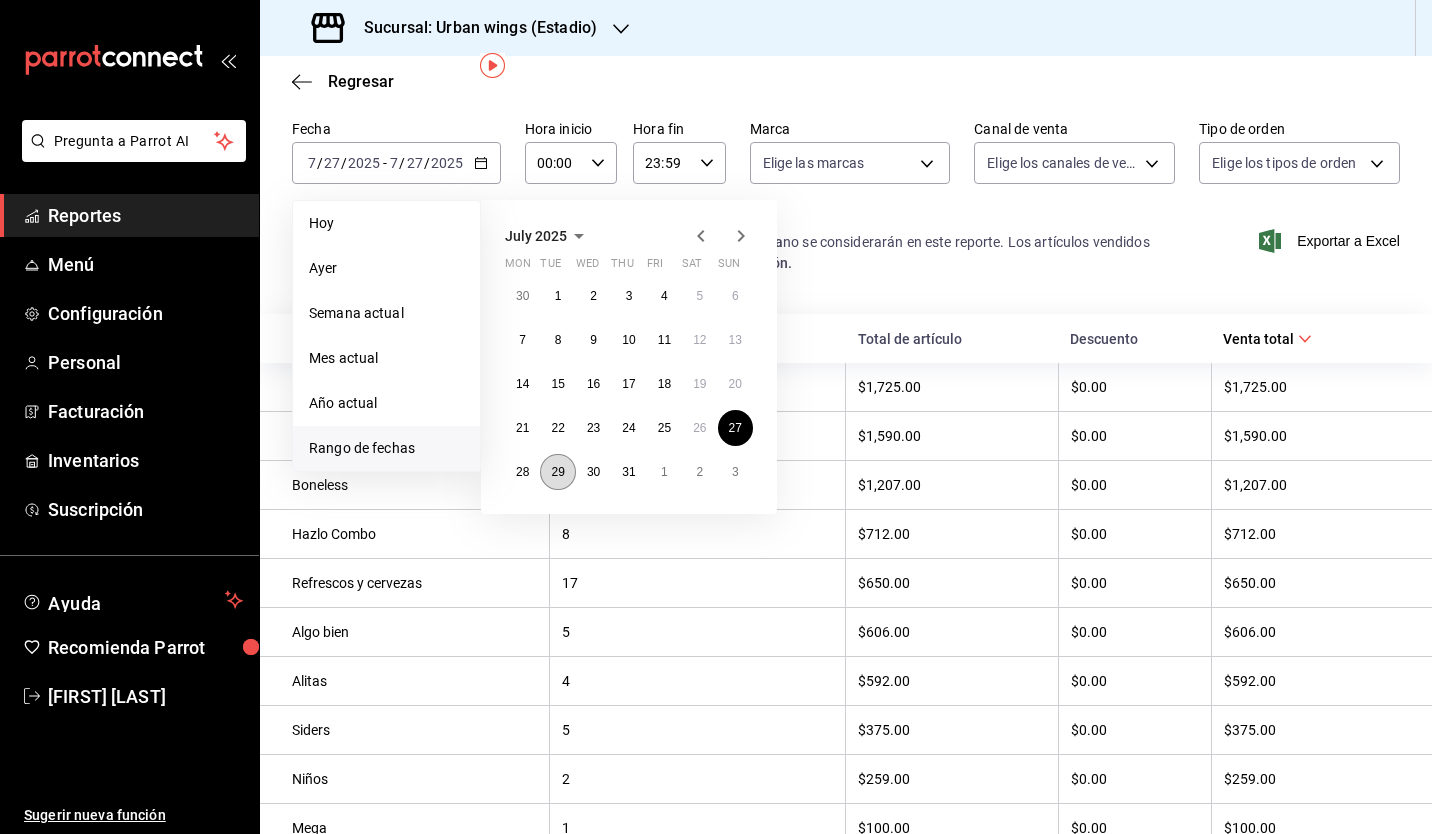 click on "29" at bounding box center (557, 472) 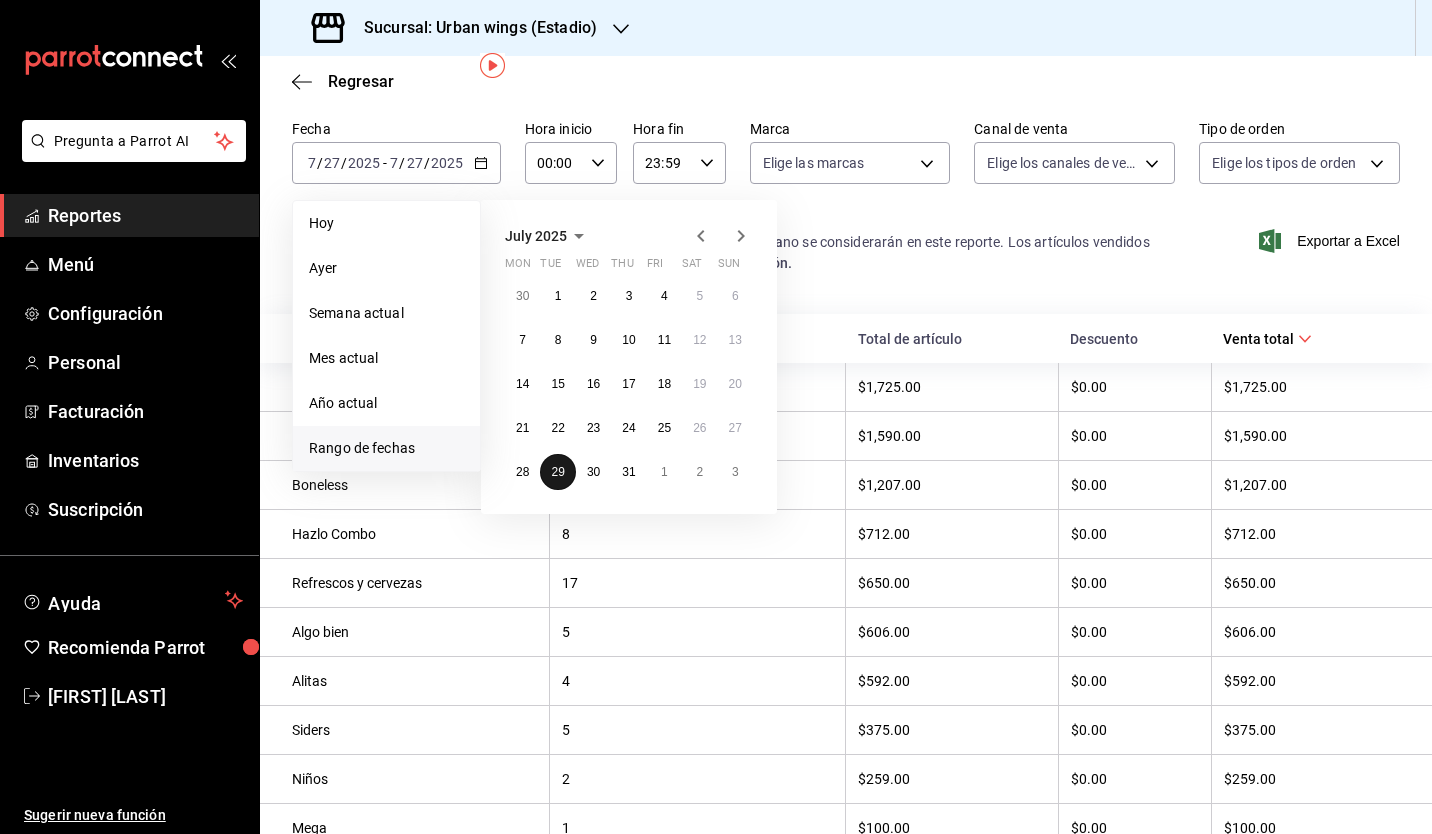 click on "29" at bounding box center (557, 472) 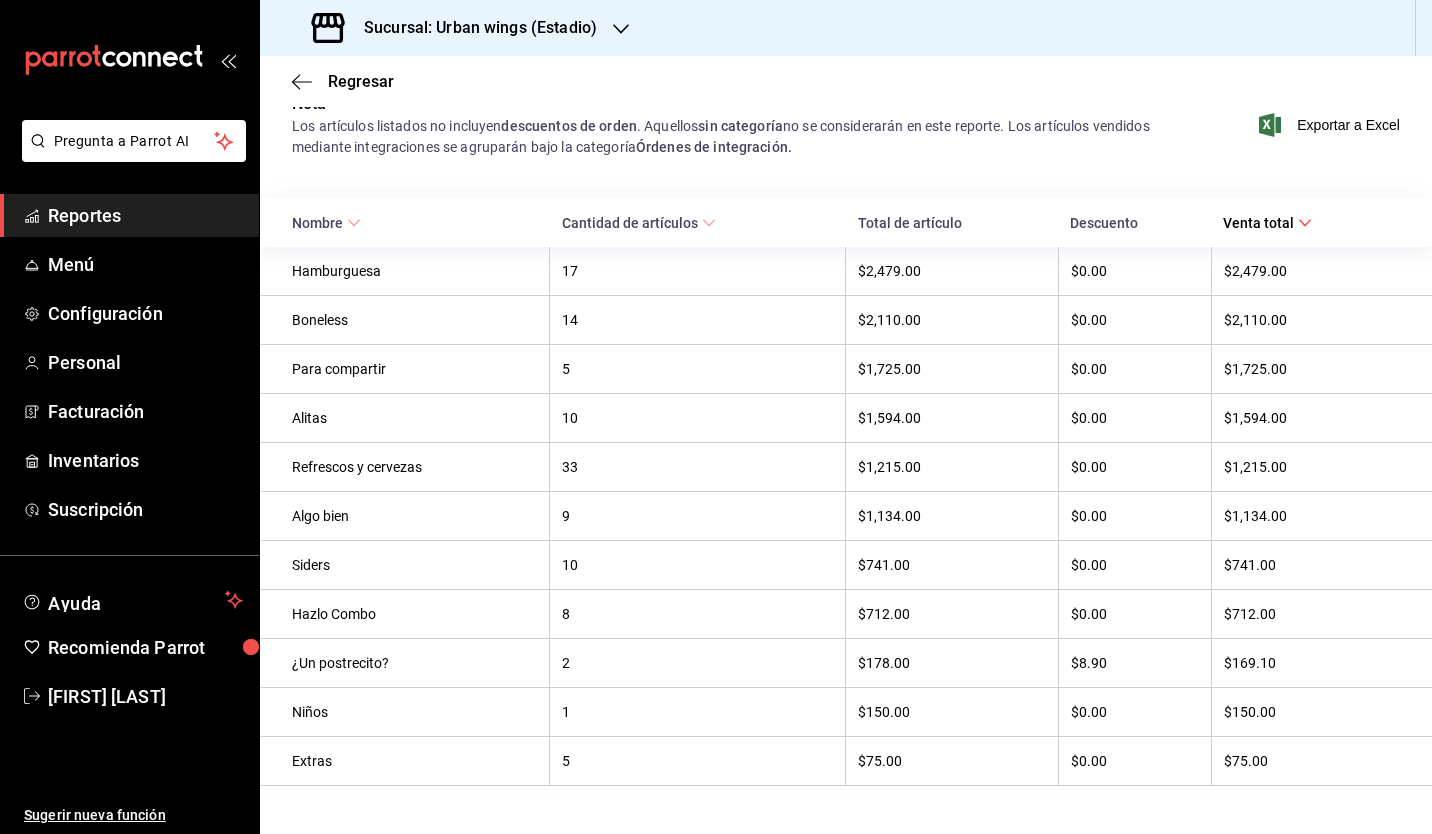 scroll, scrollTop: 0, scrollLeft: 0, axis: both 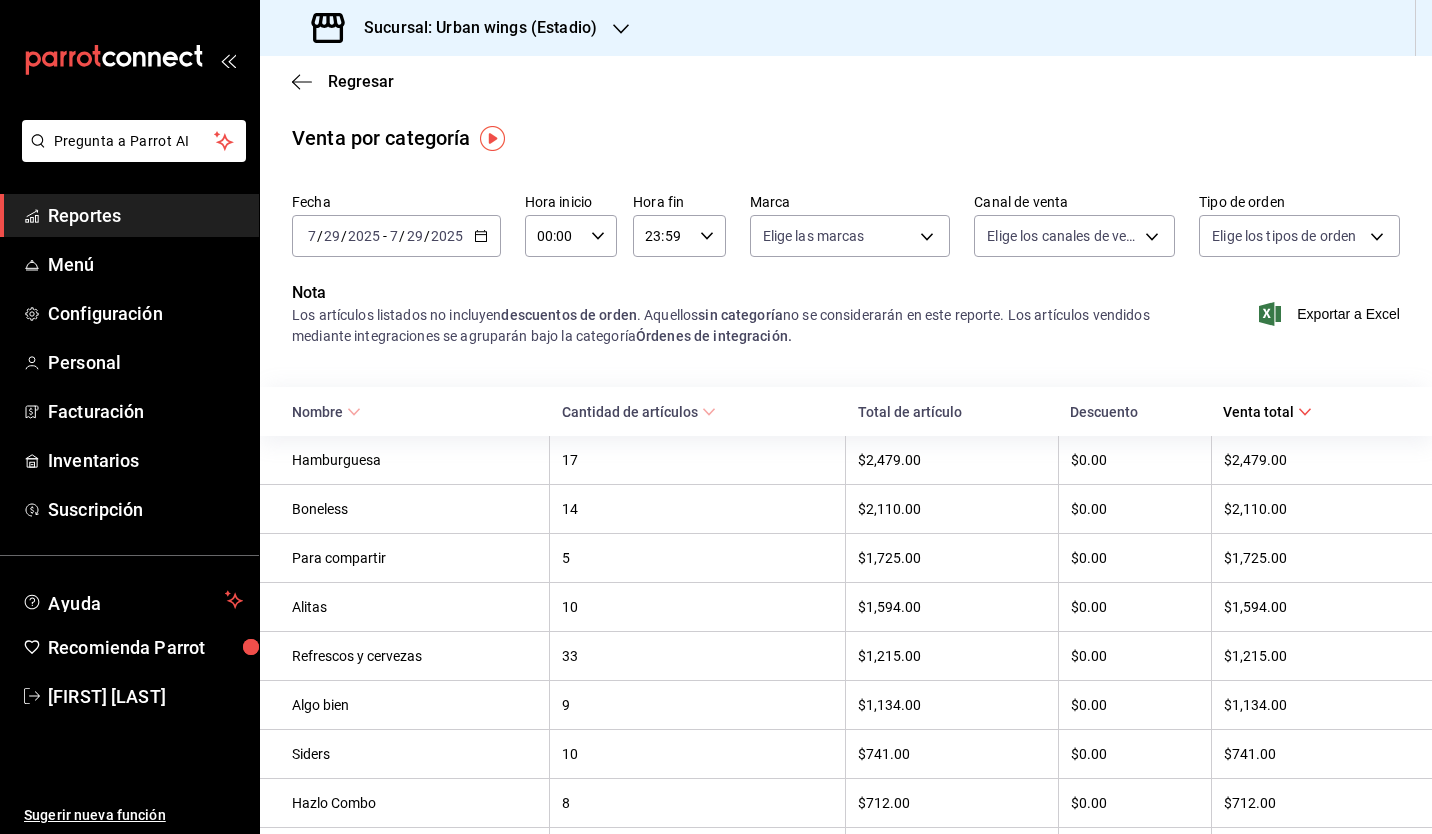 click on "[YEAR]-[MONTH]-[DAY] [MONTH] / [DAY] / [YEAR] - [YEAR]-[MONTH]-[DAY] [MONTH] / [DAY] / [YEAR]" at bounding box center [396, 236] 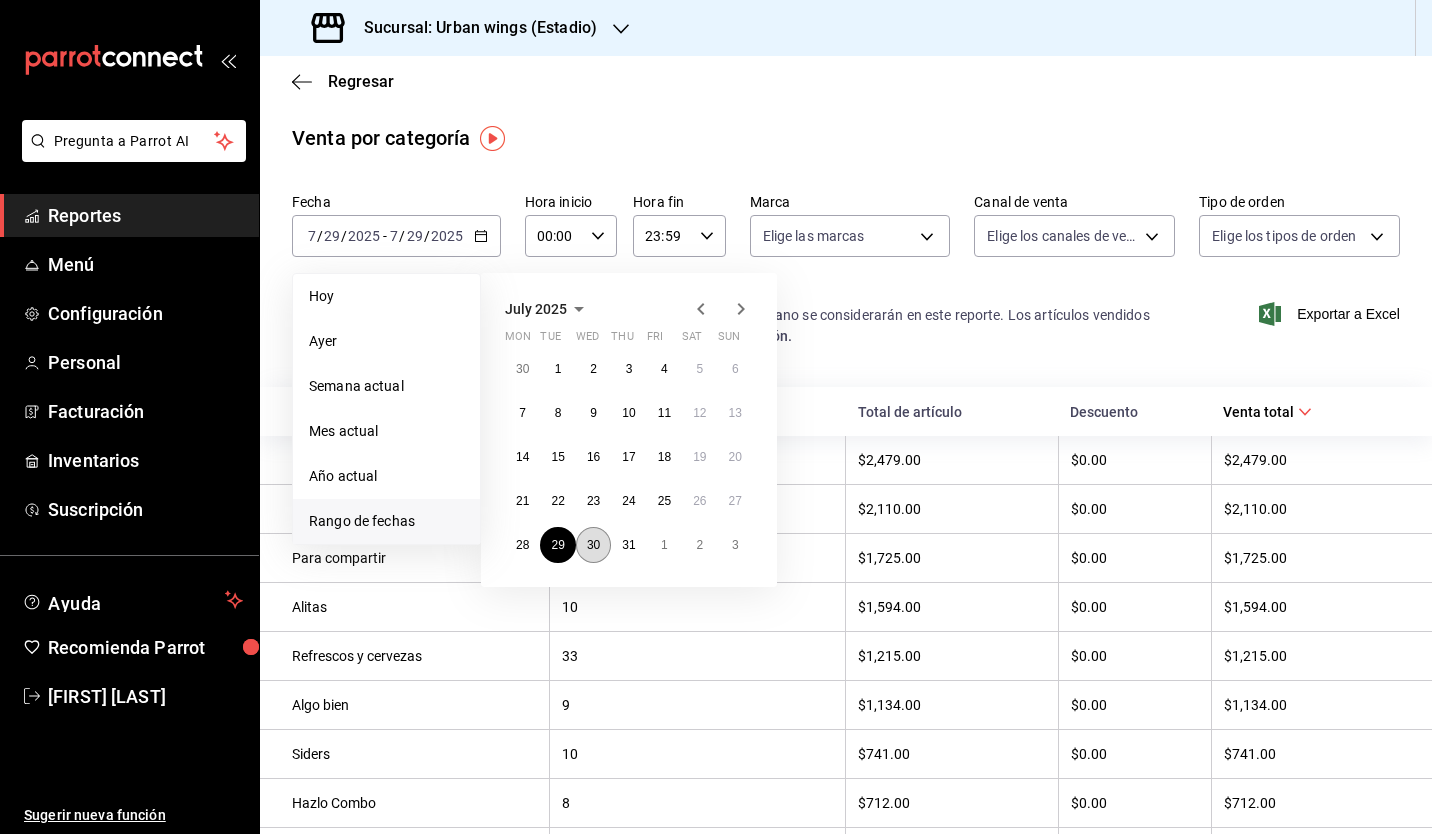 click on "30" at bounding box center [593, 545] 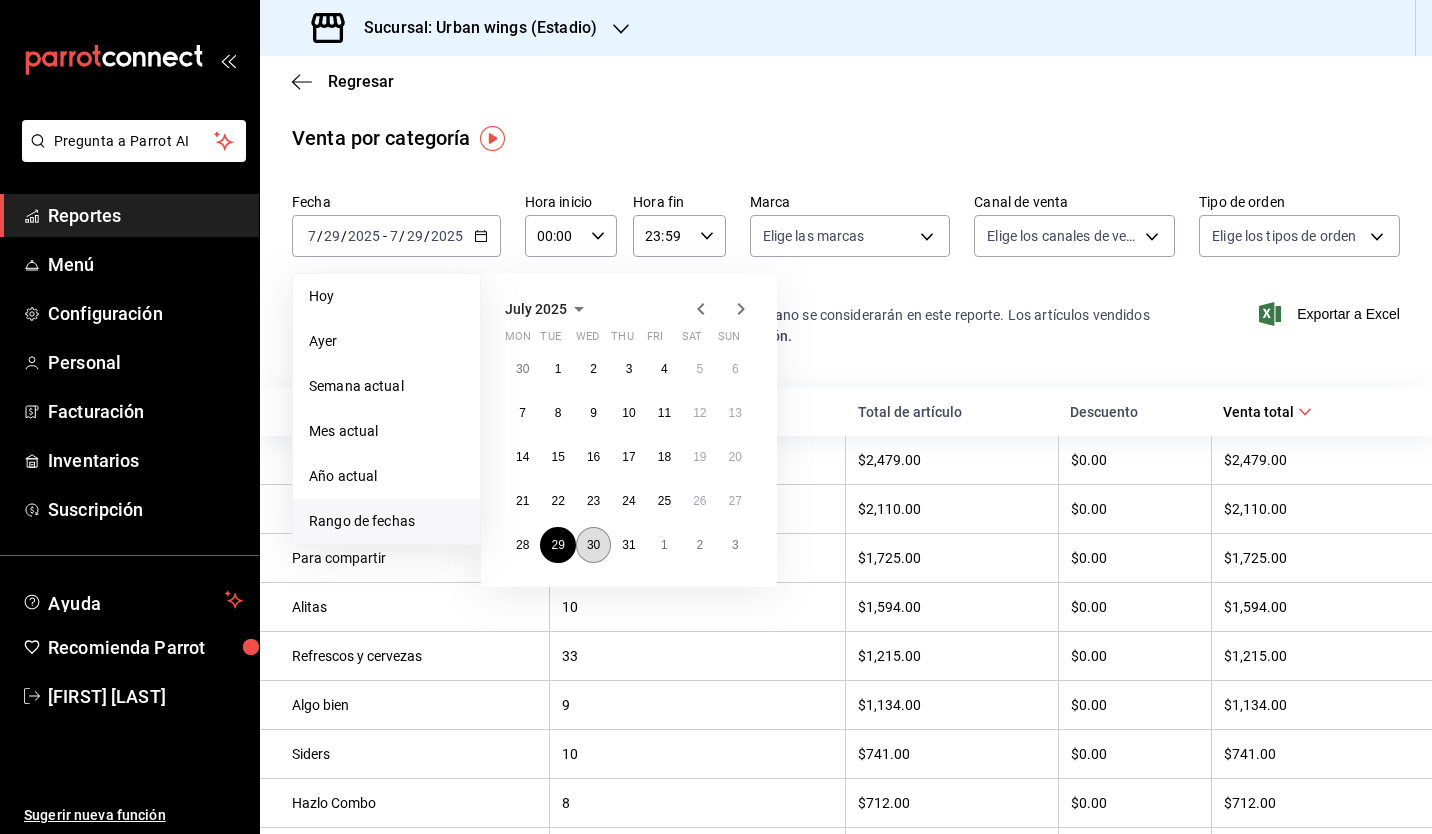 click on "30" at bounding box center [593, 545] 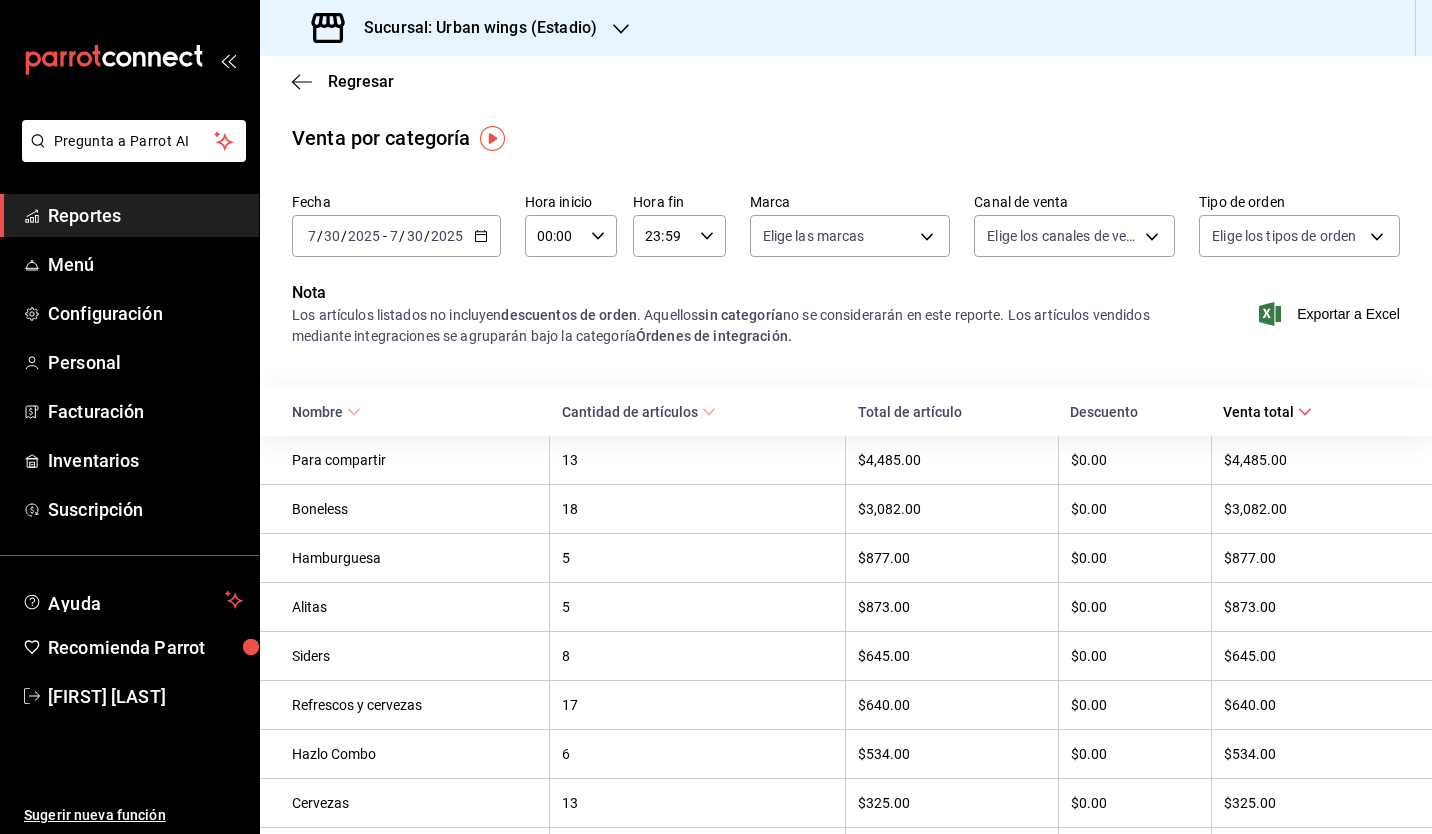 click 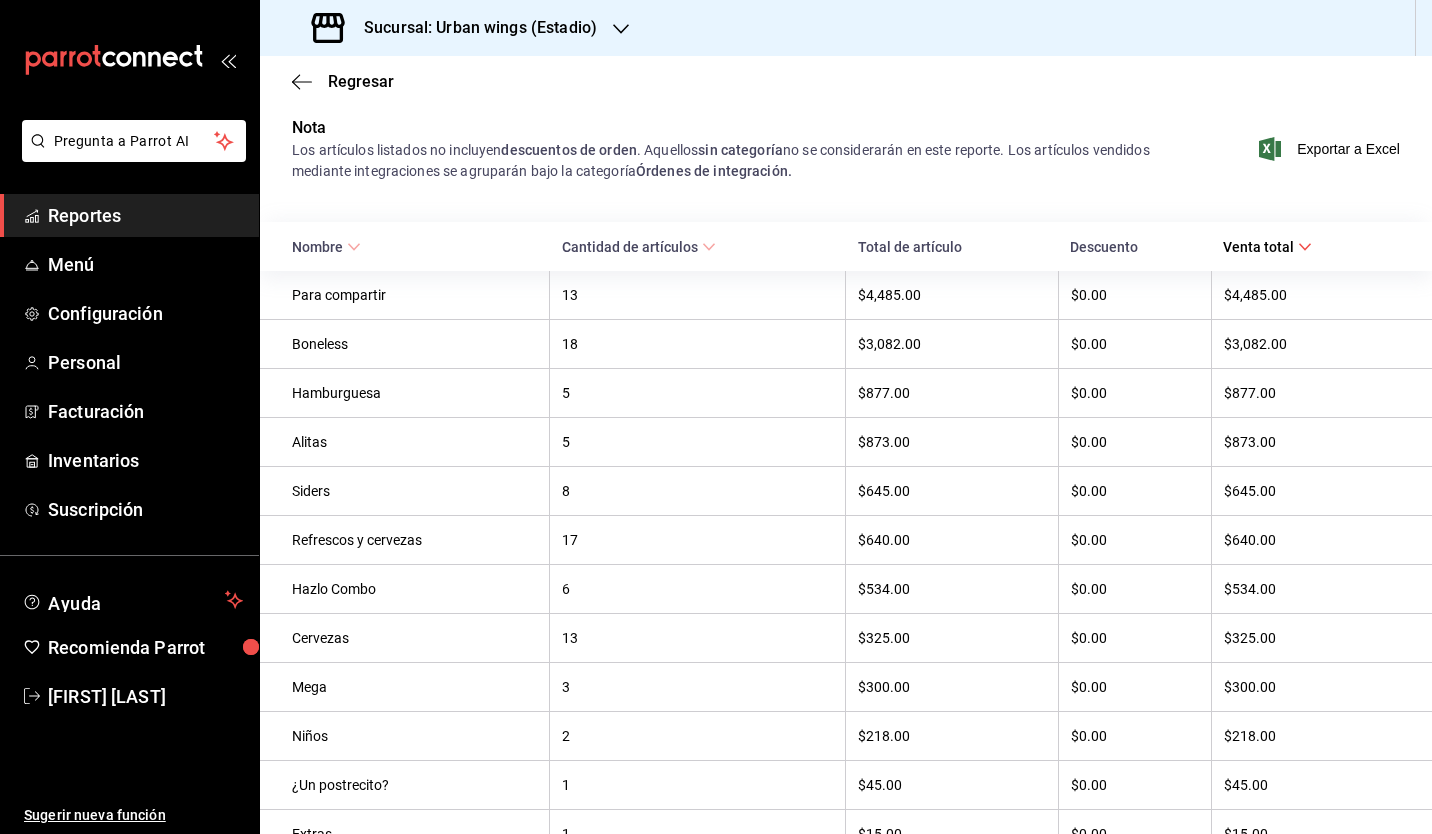 scroll, scrollTop: 0, scrollLeft: 0, axis: both 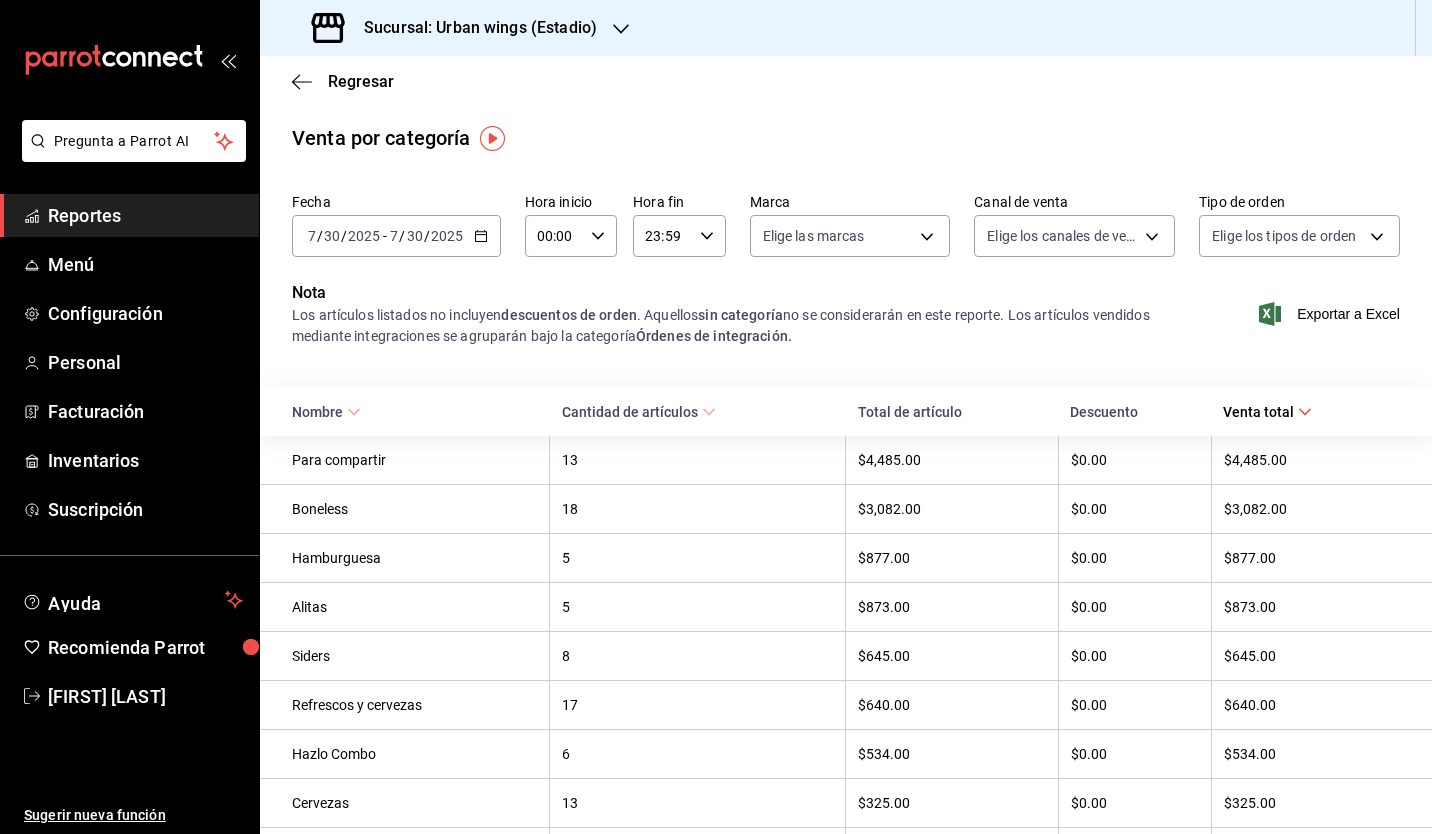 click on "[YEAR]-[MONTH]-[DAY] [MONTH] / [DAY] / [YEAR] - [YEAR]-[MONTH]-[DAY] [MONTH] / [DAY] / [YEAR]" at bounding box center (396, 236) 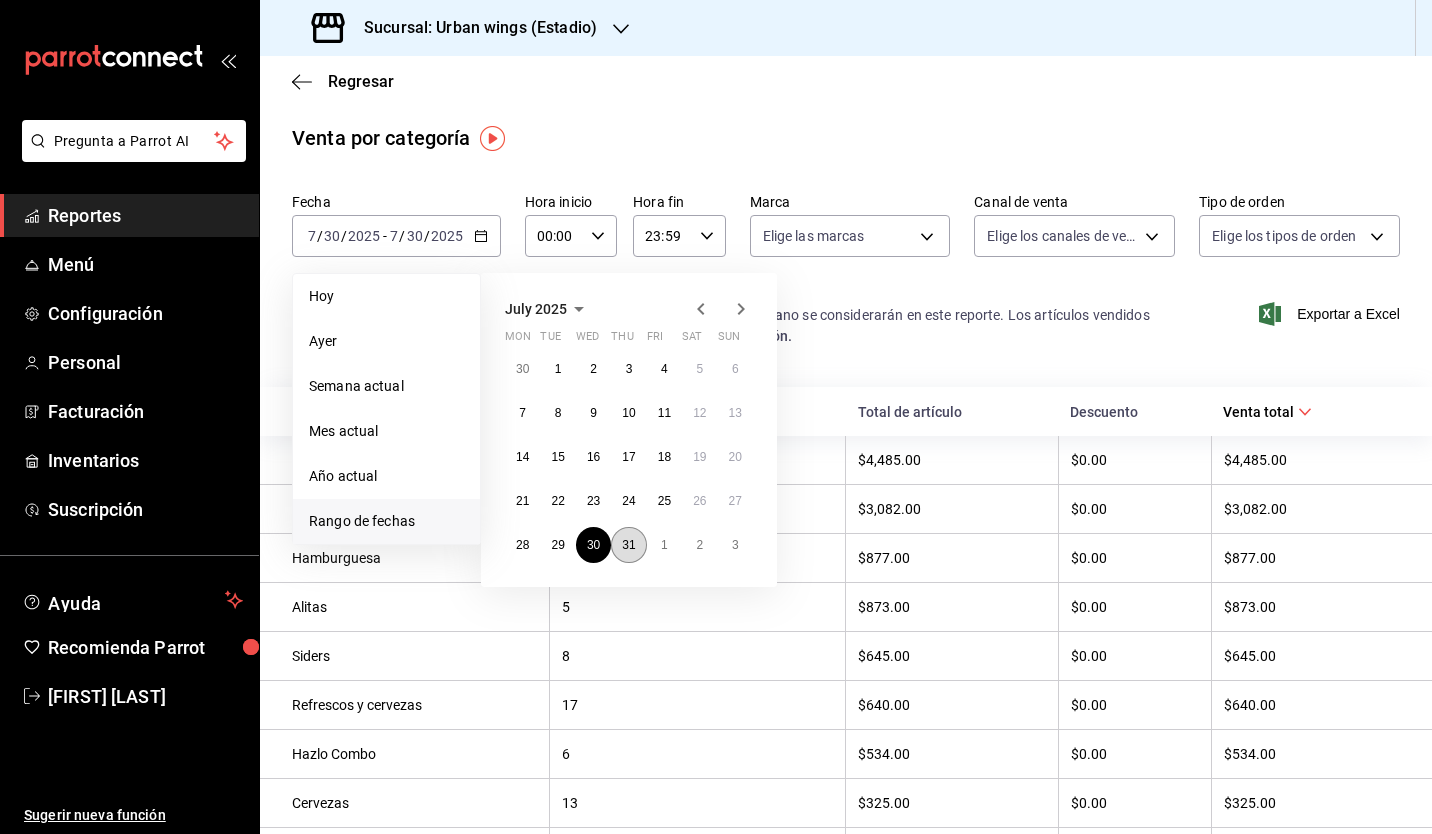 click on "31" at bounding box center (628, 545) 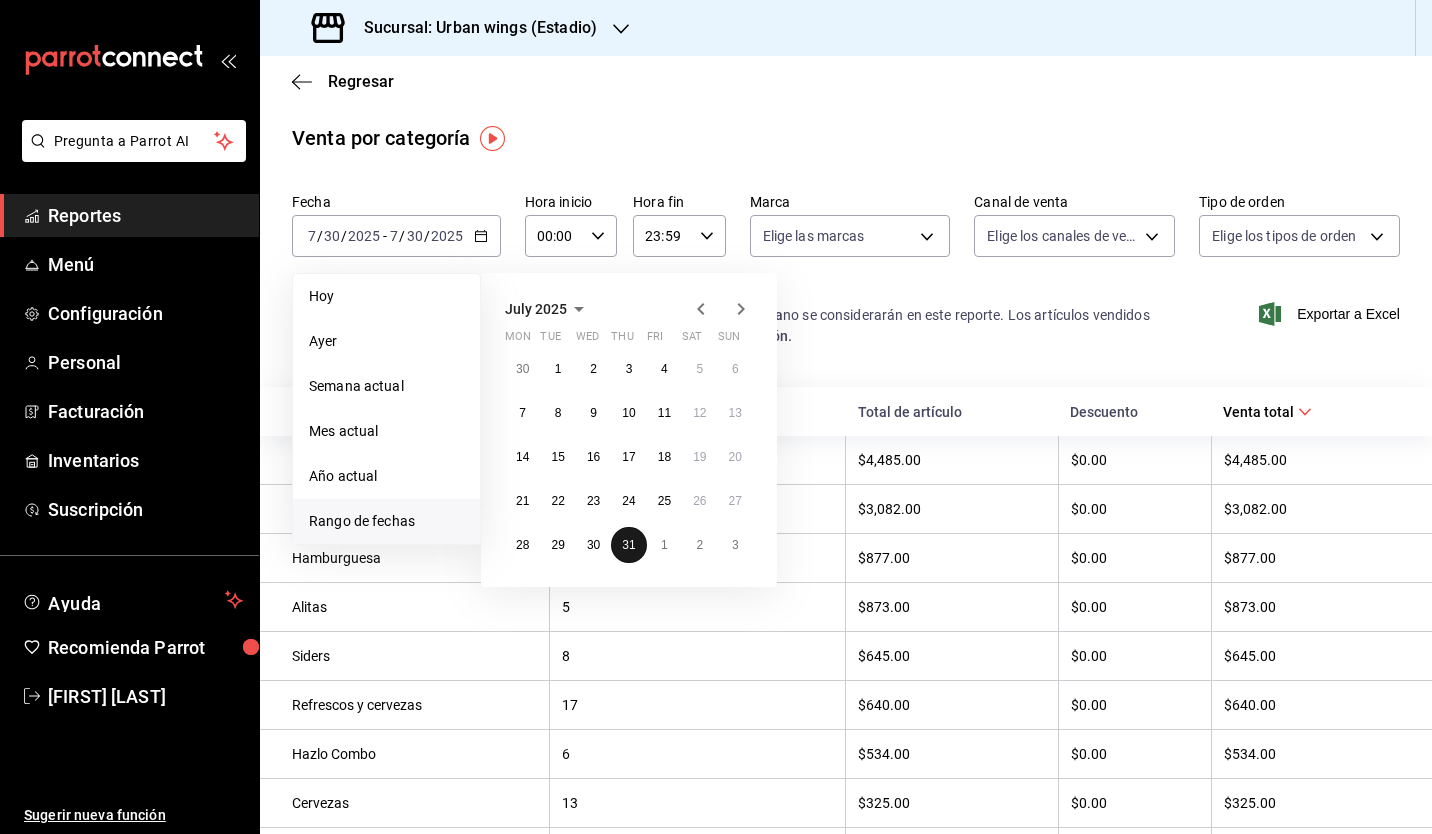 click on "31" at bounding box center (628, 545) 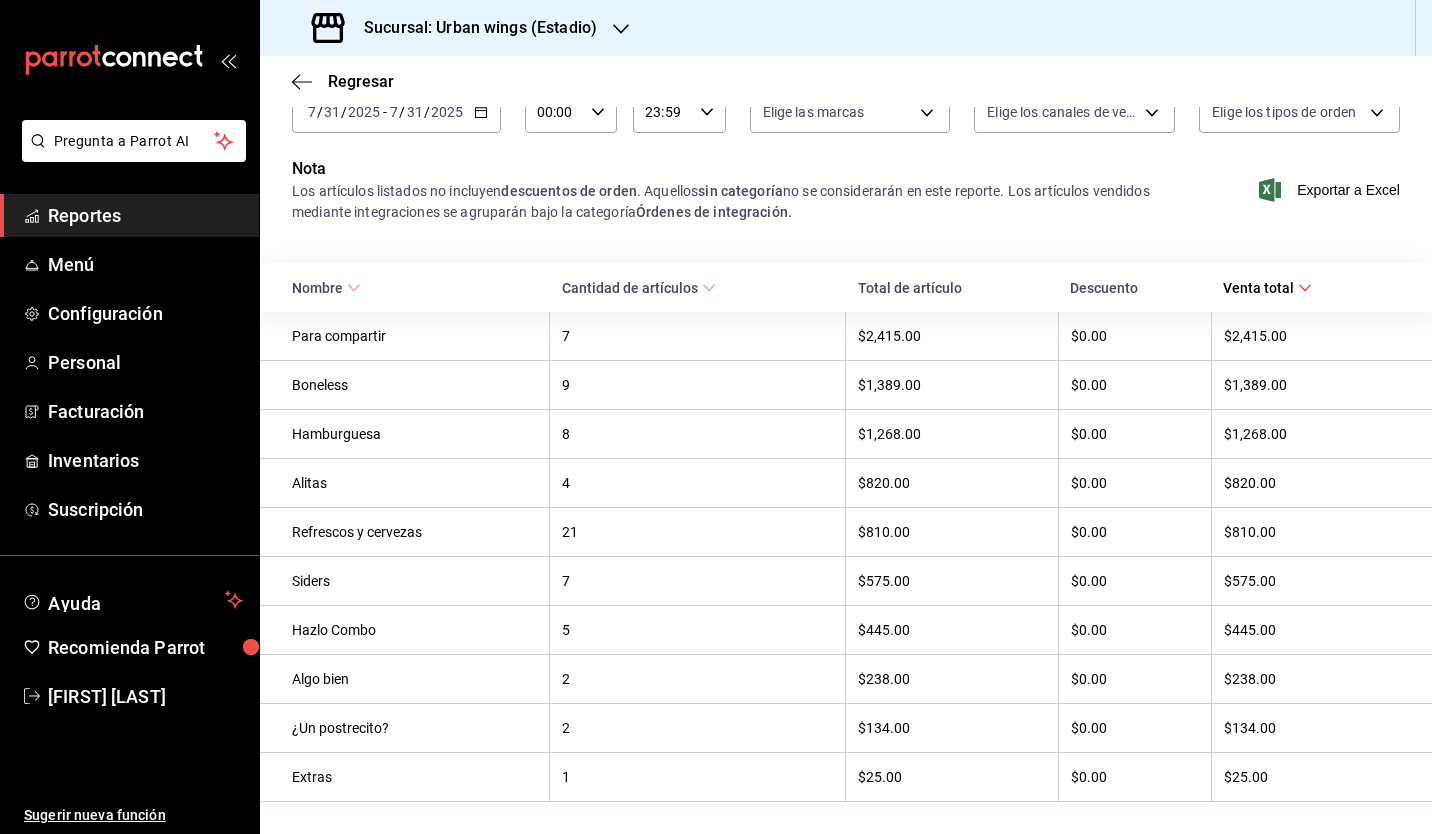 scroll, scrollTop: 123, scrollLeft: 0, axis: vertical 